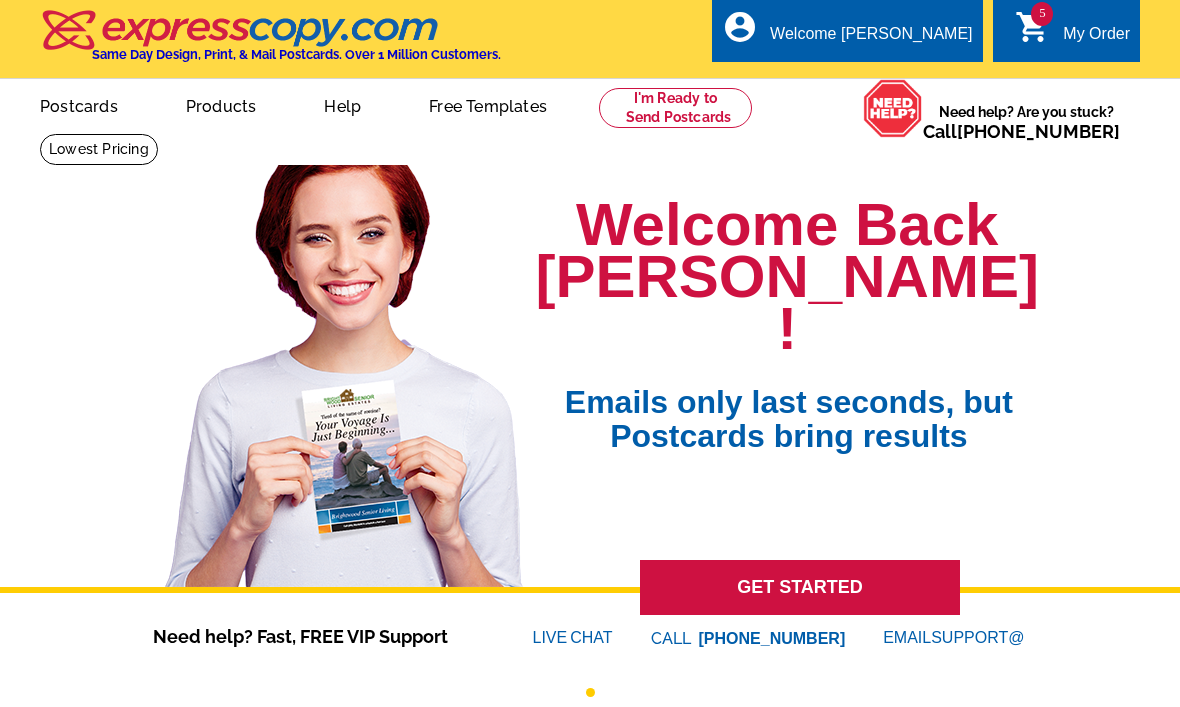 scroll, scrollTop: 0, scrollLeft: 0, axis: both 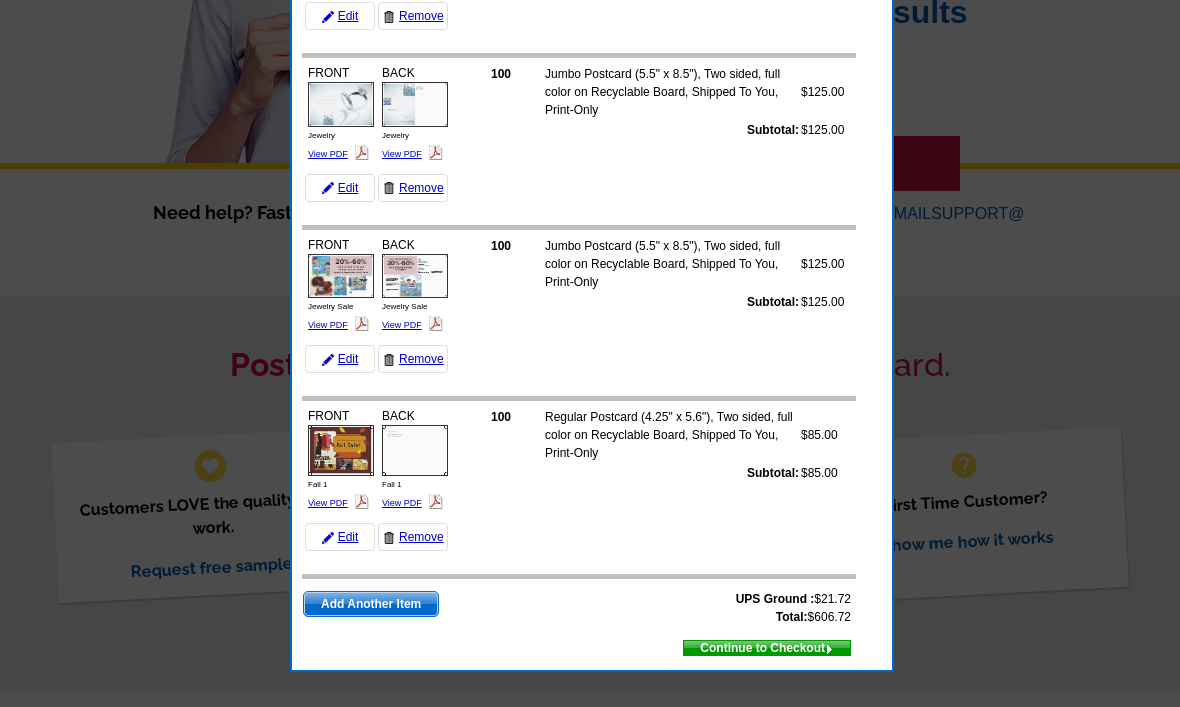 click at bounding box center (590, 141) 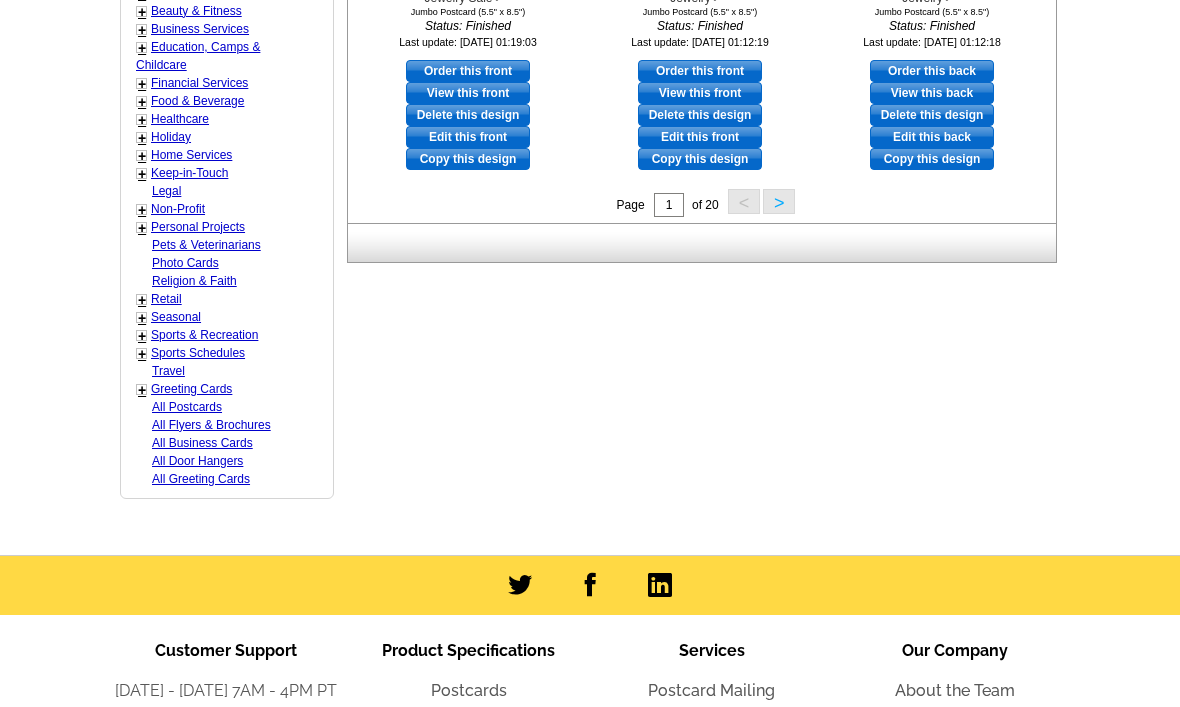scroll, scrollTop: 997, scrollLeft: 0, axis: vertical 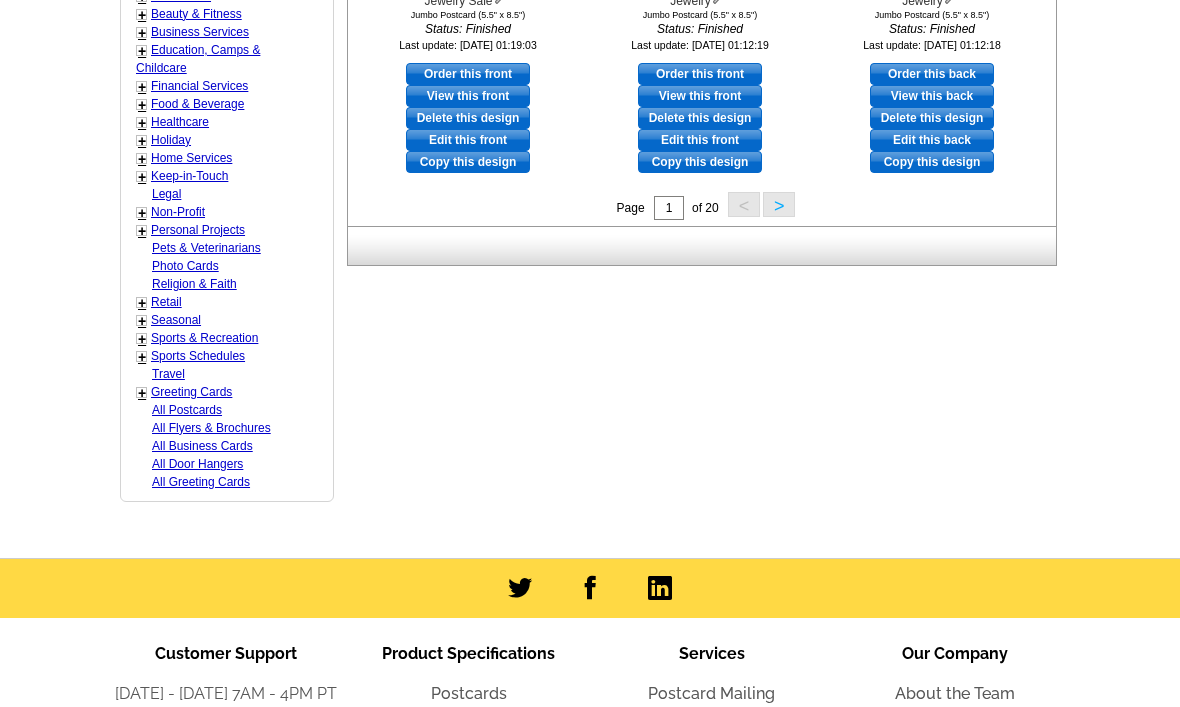 click on "Retail" at bounding box center [166, 302] 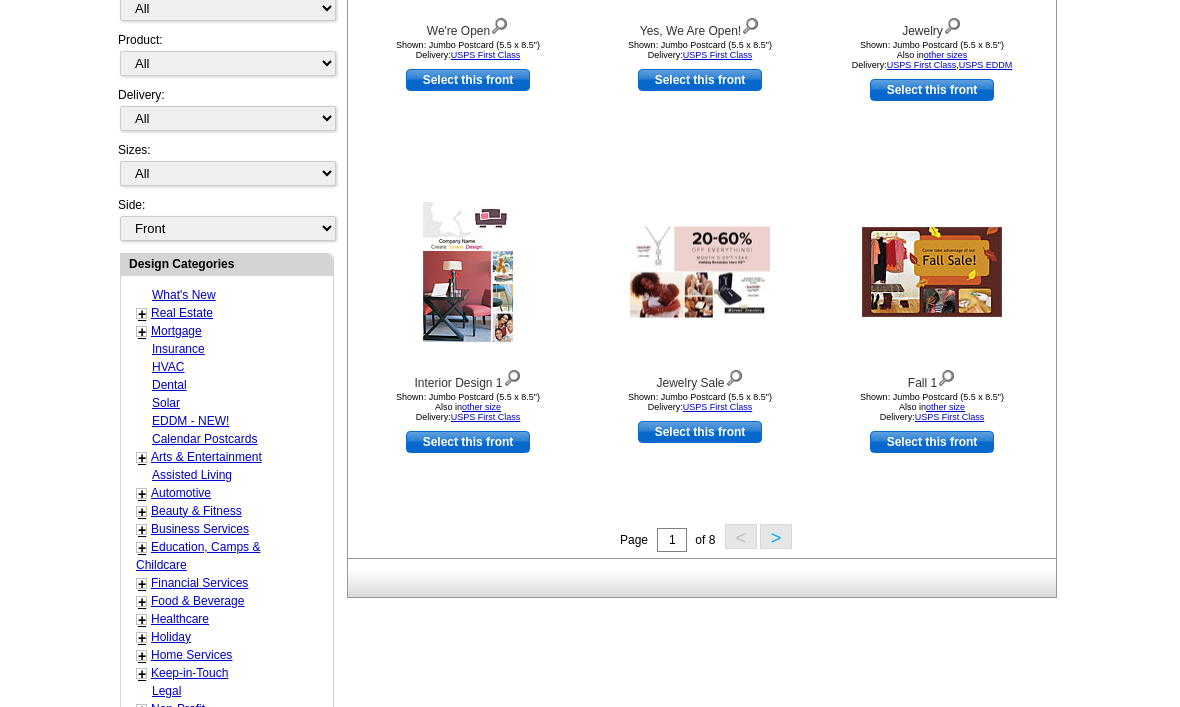 click on ">" at bounding box center (776, 537) 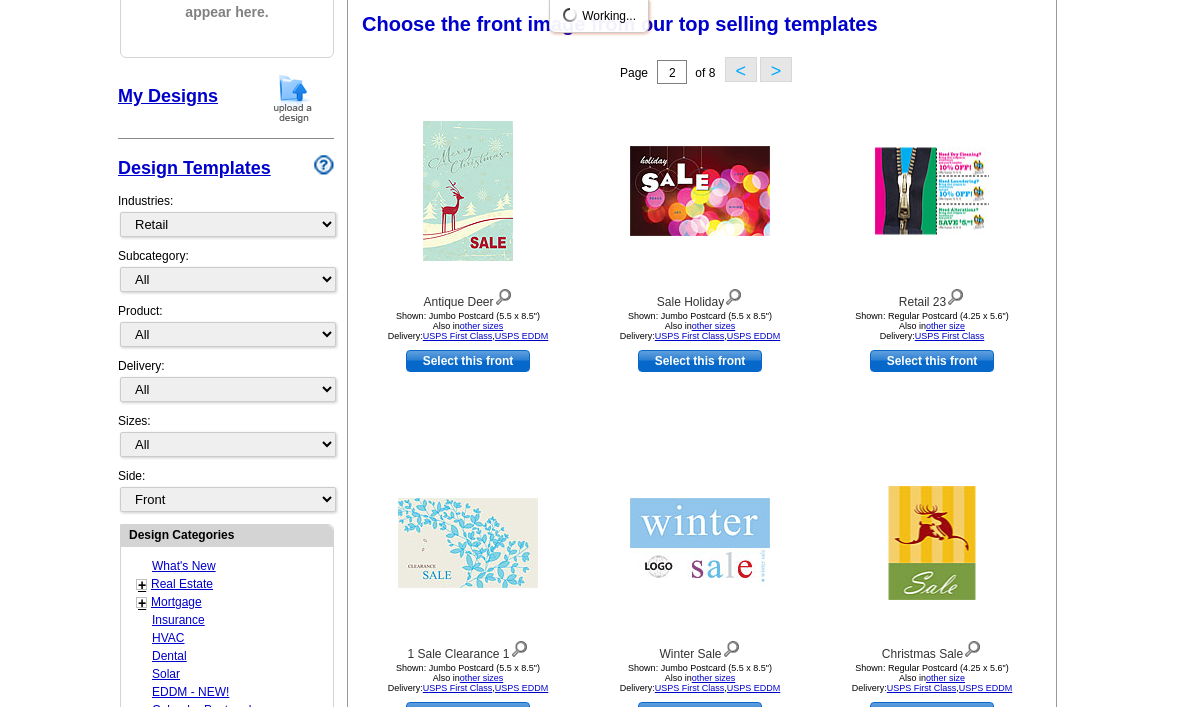 scroll, scrollTop: 293, scrollLeft: 0, axis: vertical 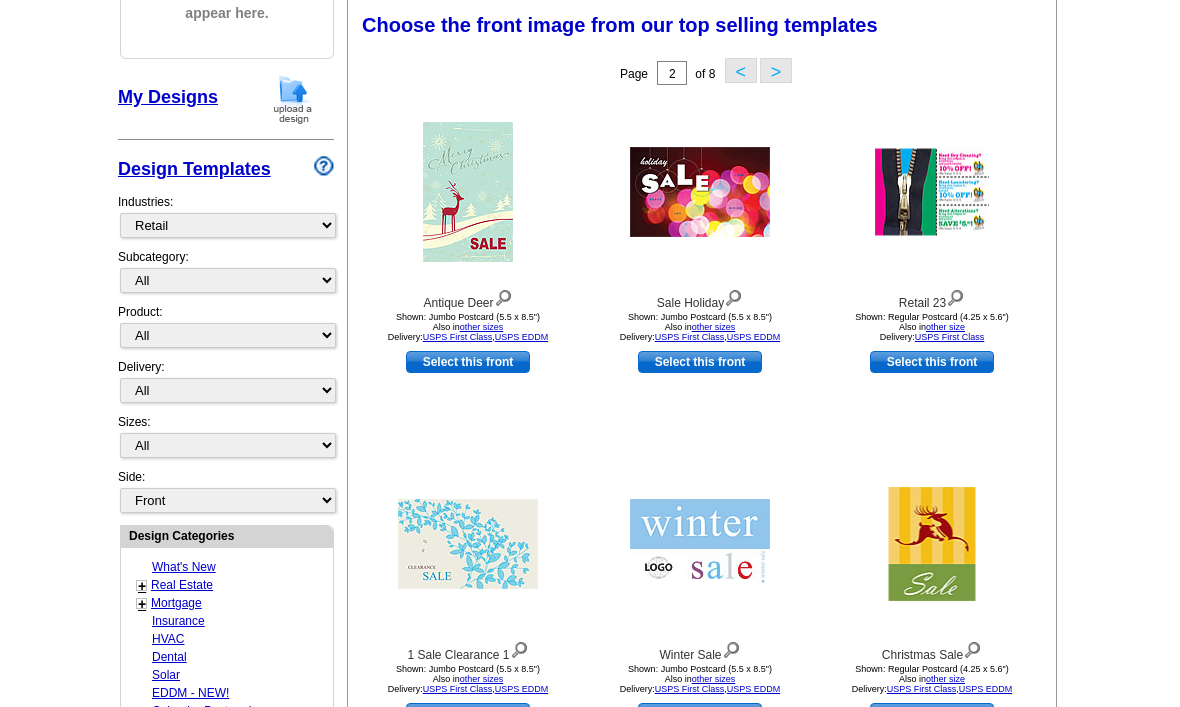 click on ">" at bounding box center [776, 70] 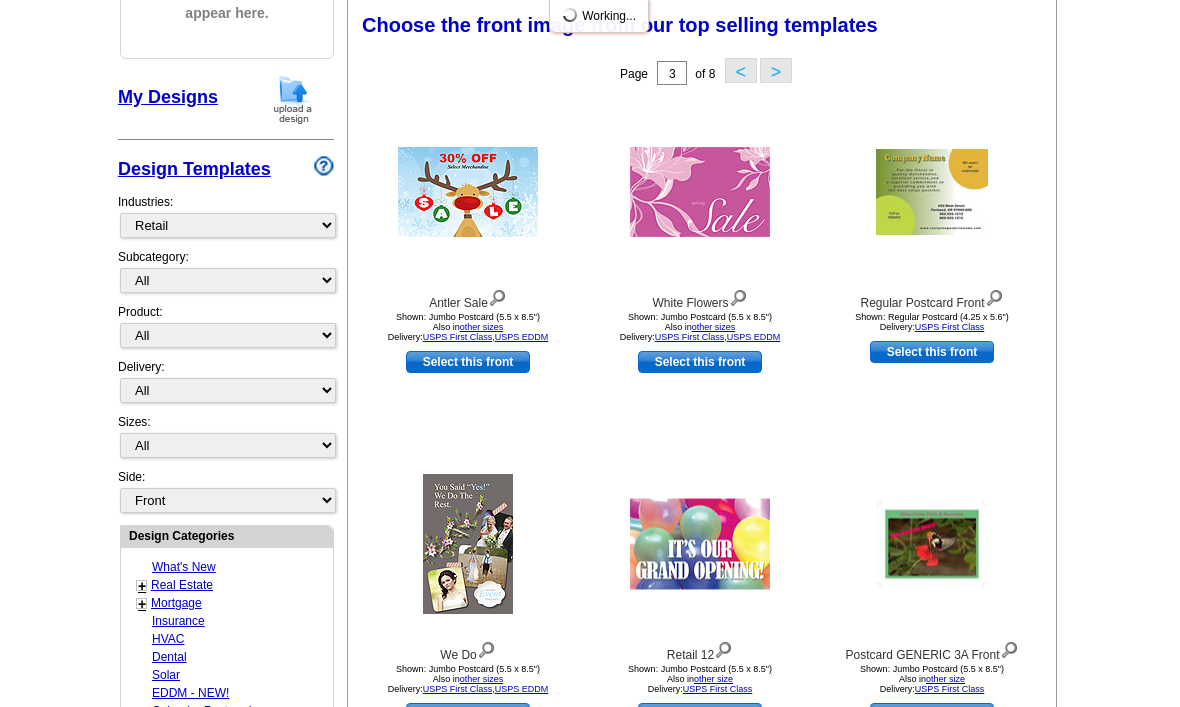 click on "<" at bounding box center (741, 70) 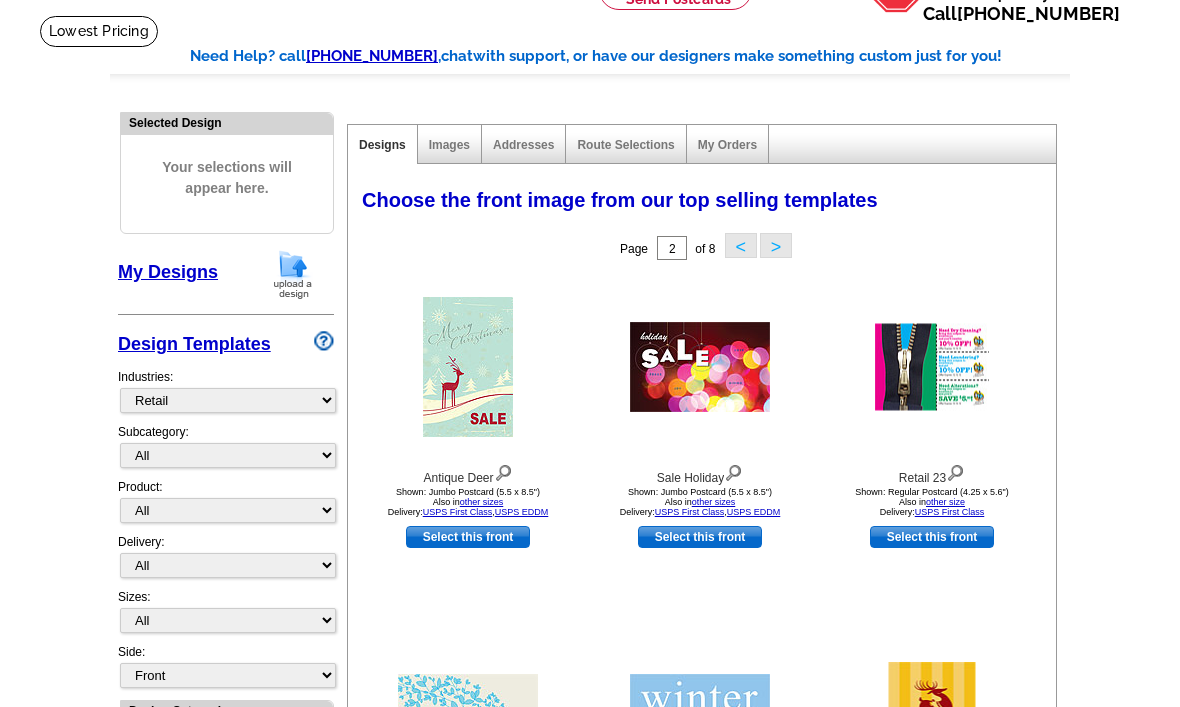 scroll, scrollTop: 0, scrollLeft: 0, axis: both 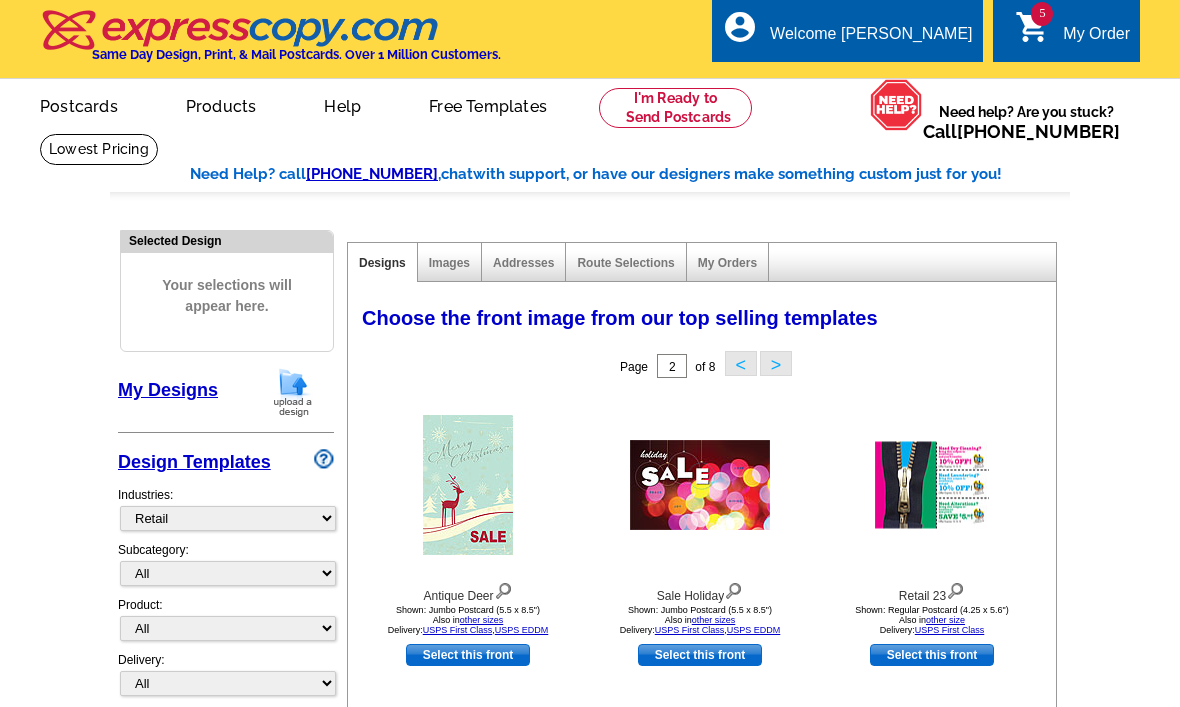 click on "My Order" at bounding box center (1096, 39) 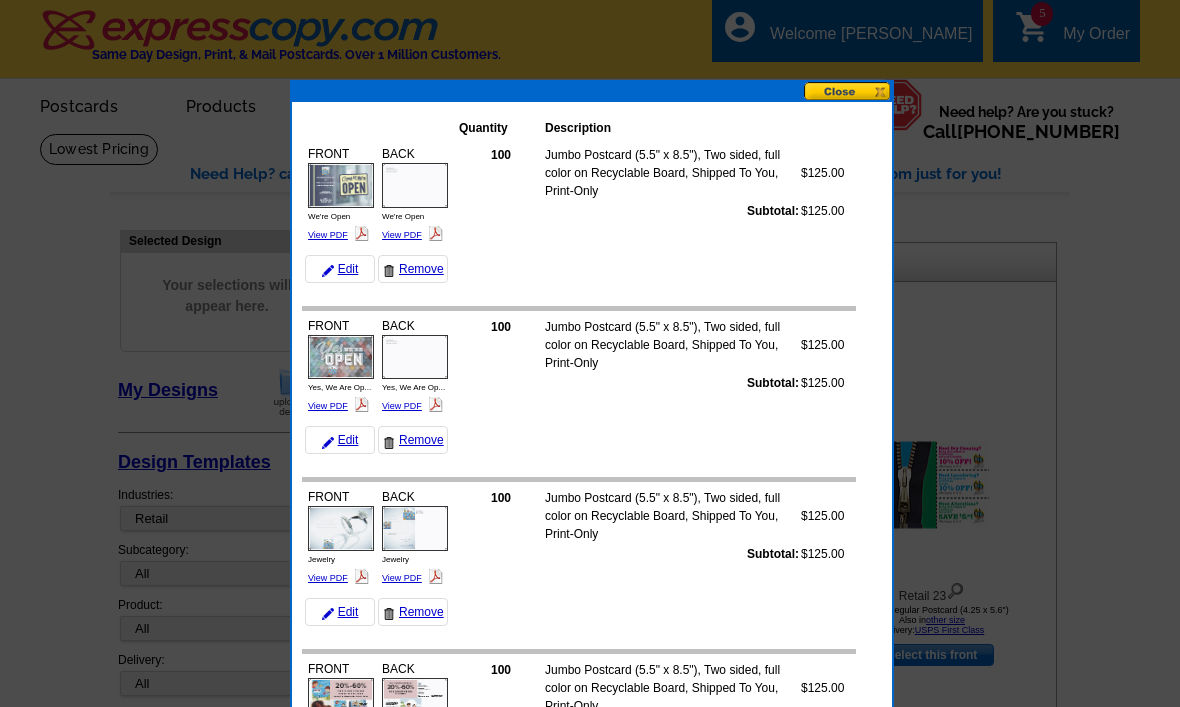 click on "View PDF" at bounding box center [328, 235] 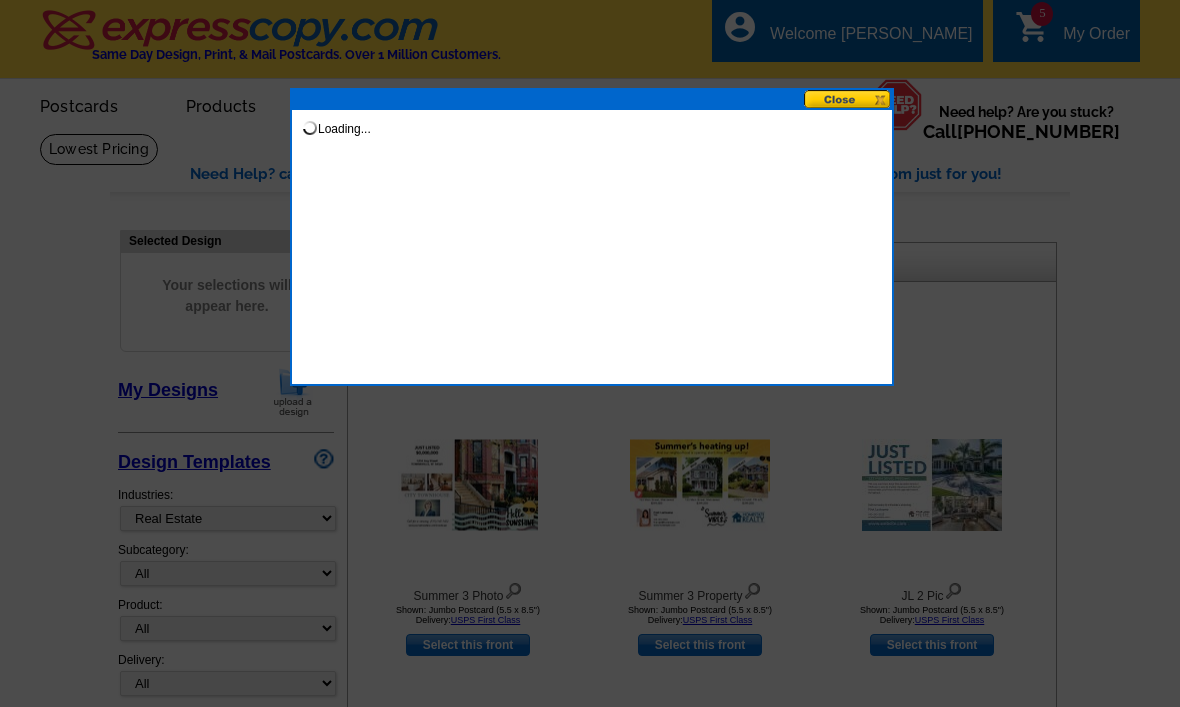 select on "785" 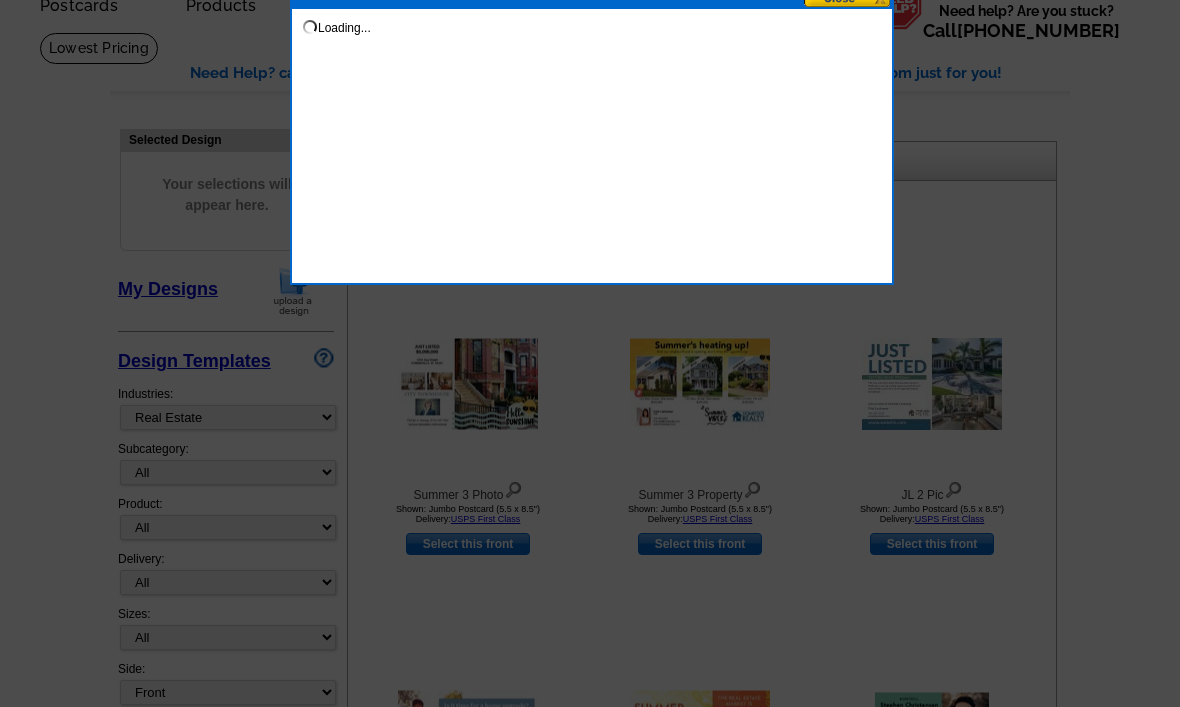 scroll, scrollTop: 96, scrollLeft: 0, axis: vertical 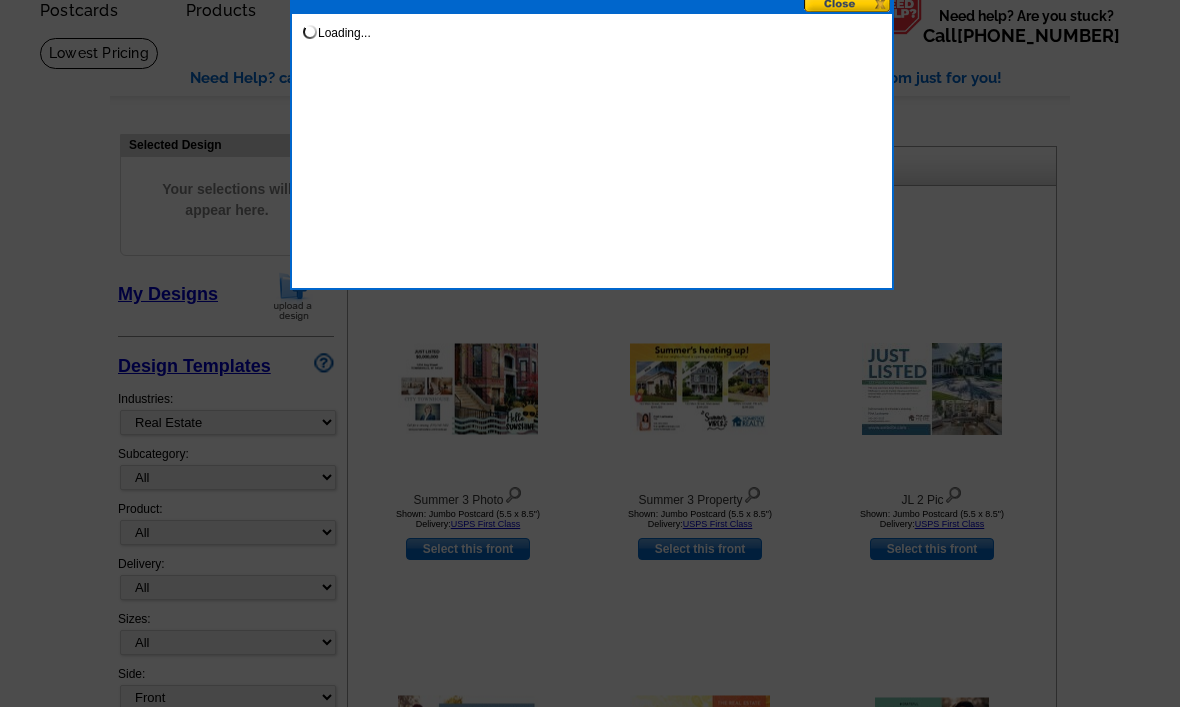 click on "Loading..." at bounding box center (592, 24) 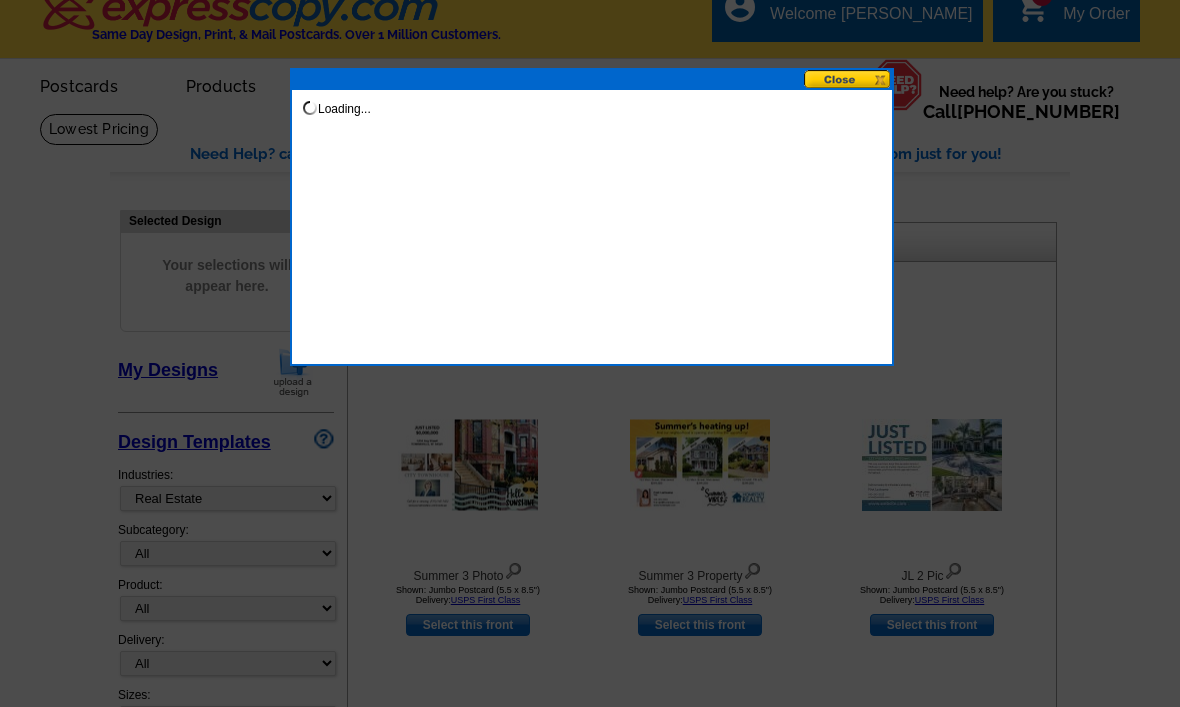 scroll, scrollTop: 19, scrollLeft: 0, axis: vertical 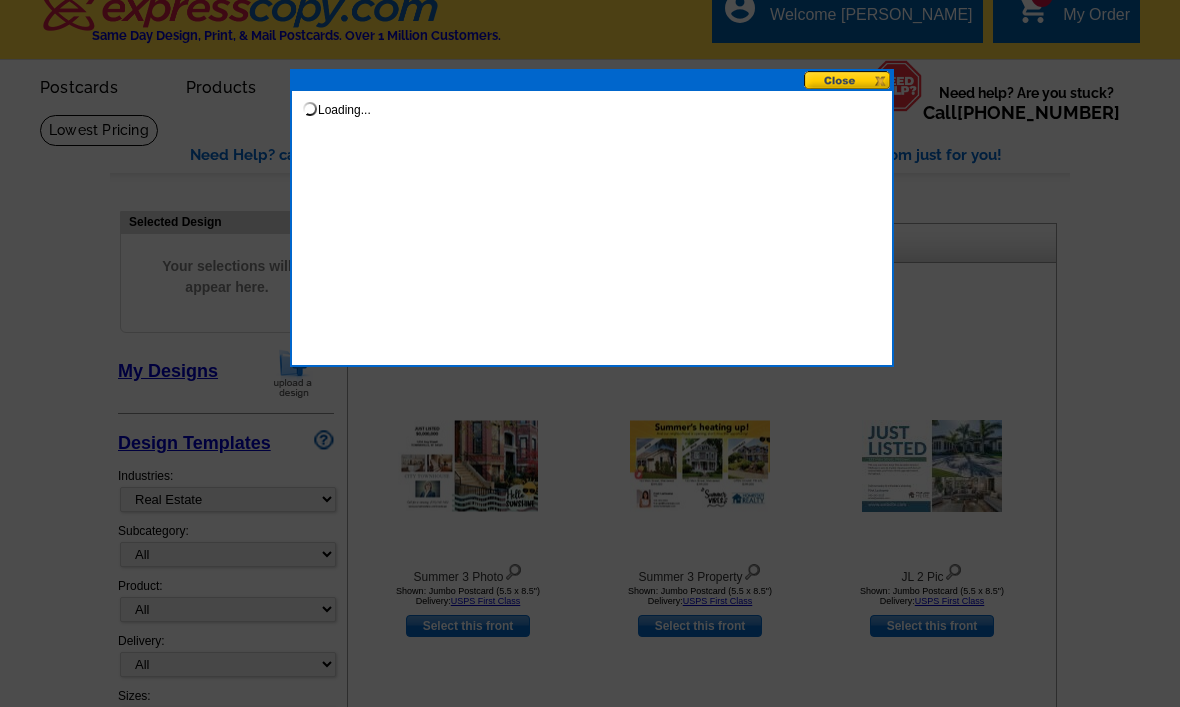 click at bounding box center (590, 344) 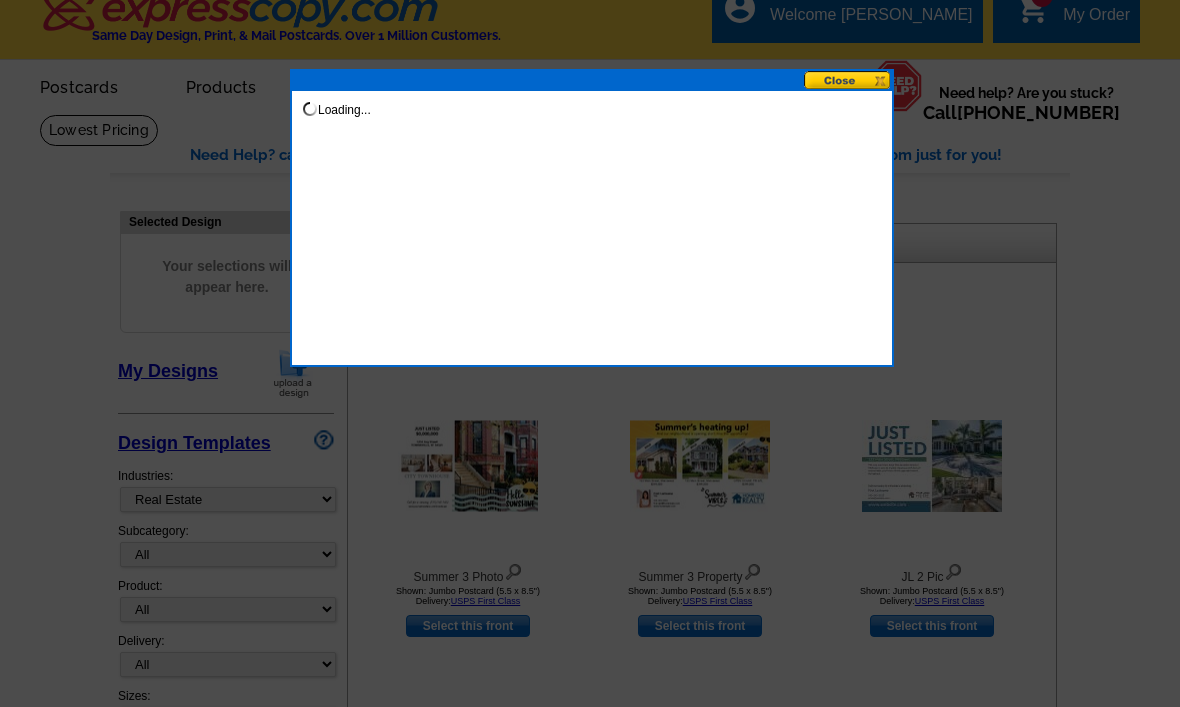 click at bounding box center (590, 344) 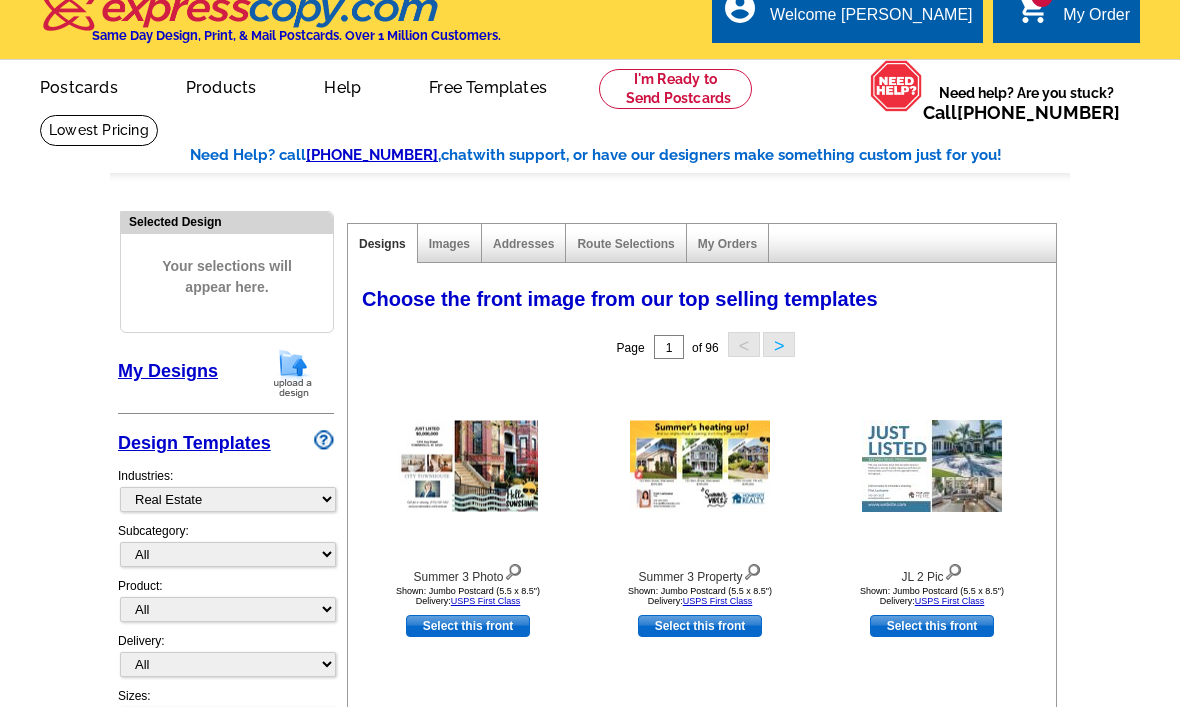 click on "shopping_cart" at bounding box center (1033, 8) 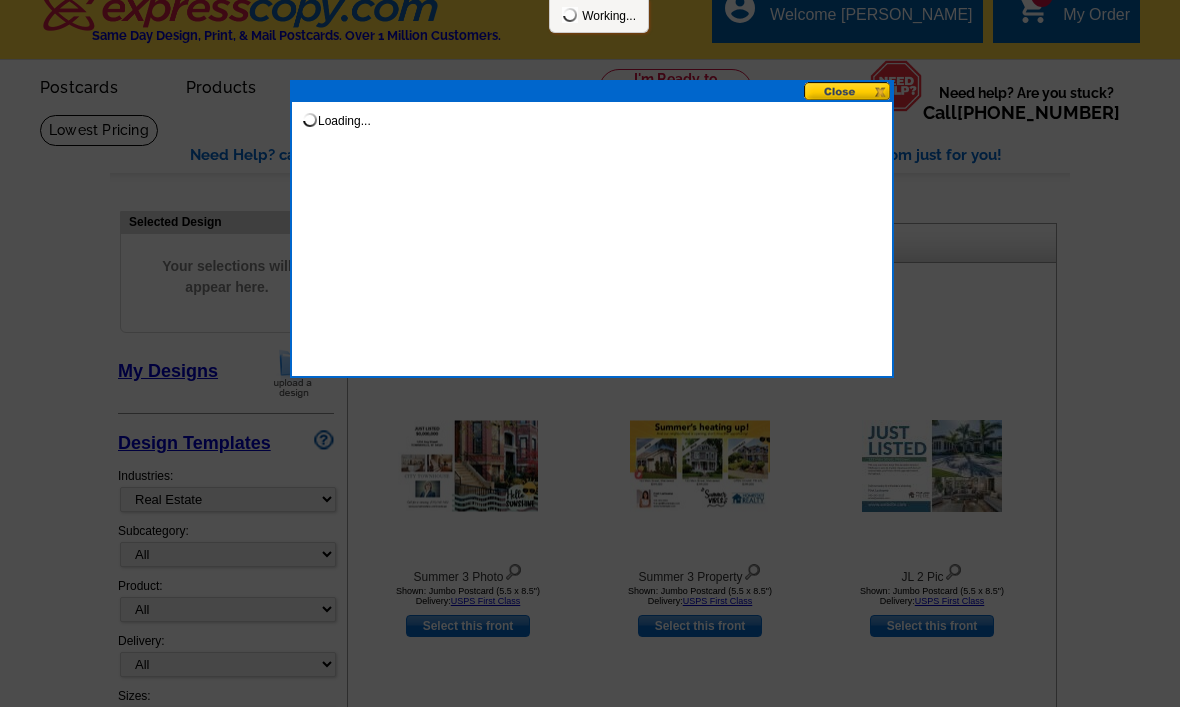 click at bounding box center (848, 91) 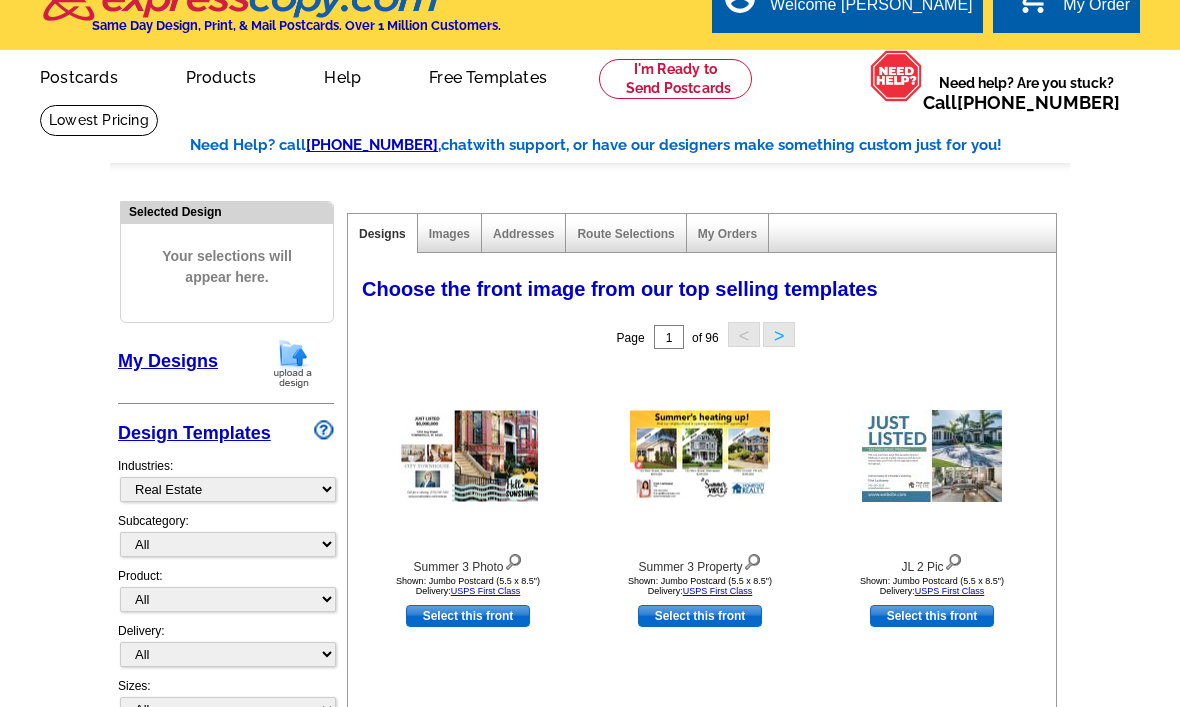 scroll, scrollTop: 0, scrollLeft: 0, axis: both 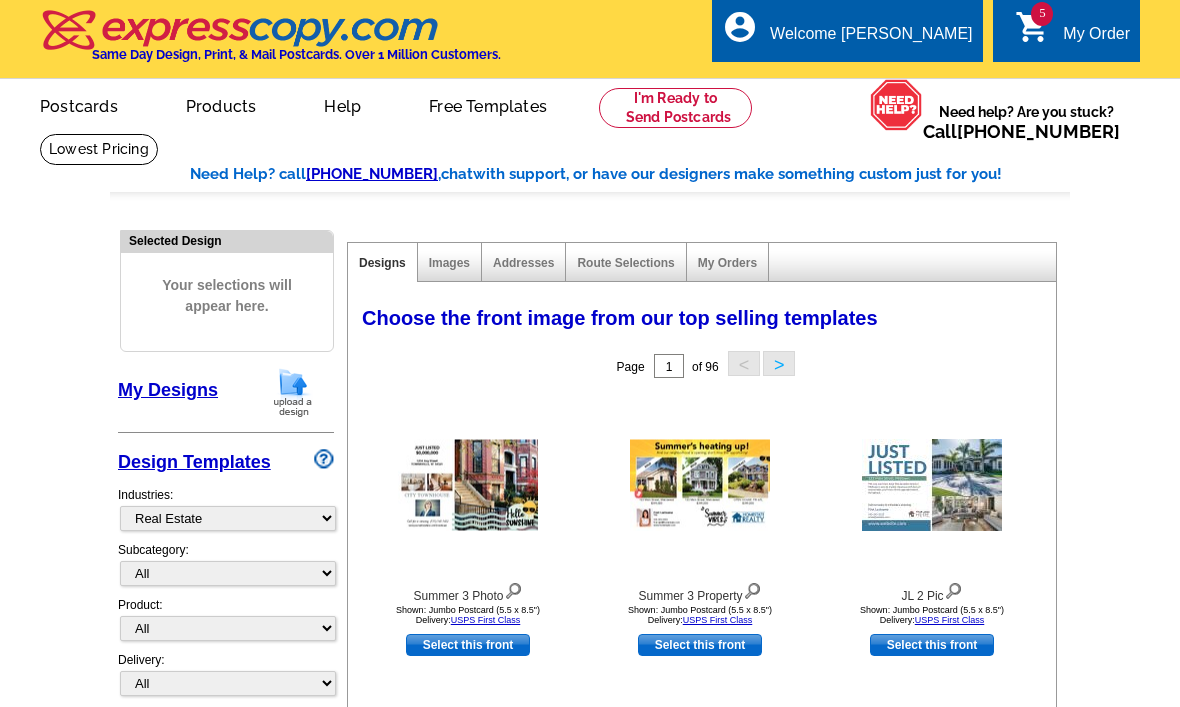 click on "My Order" at bounding box center [1096, 39] 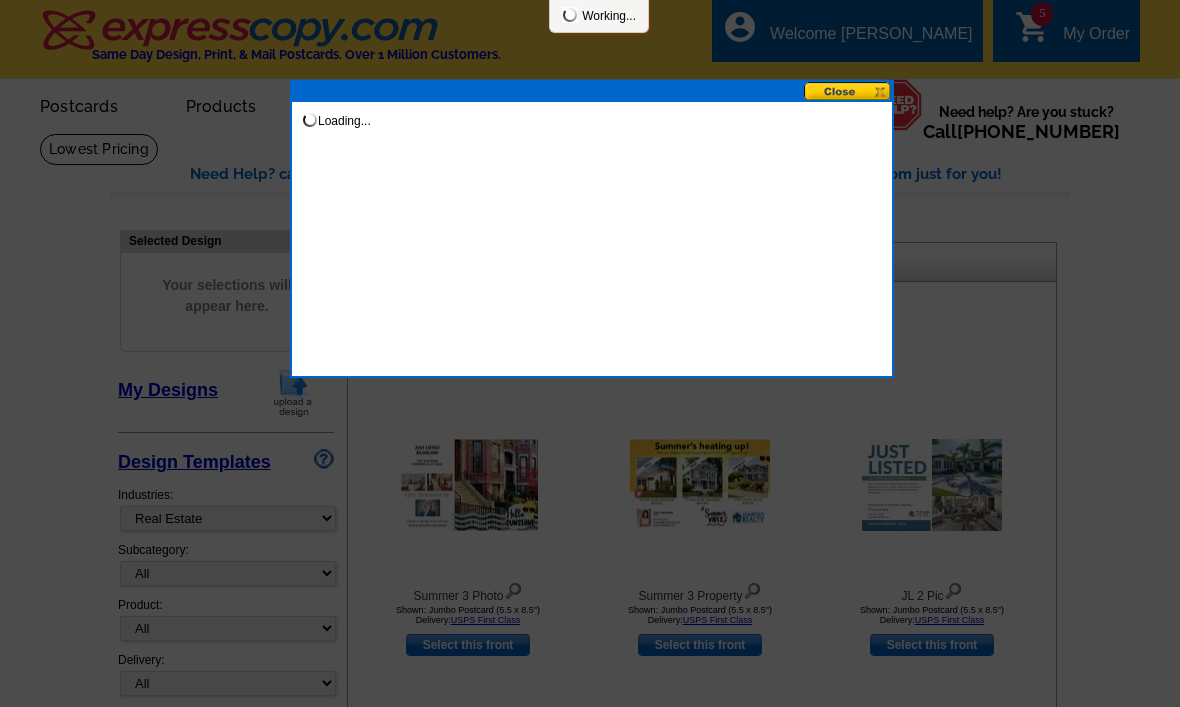 click at bounding box center (590, 353) 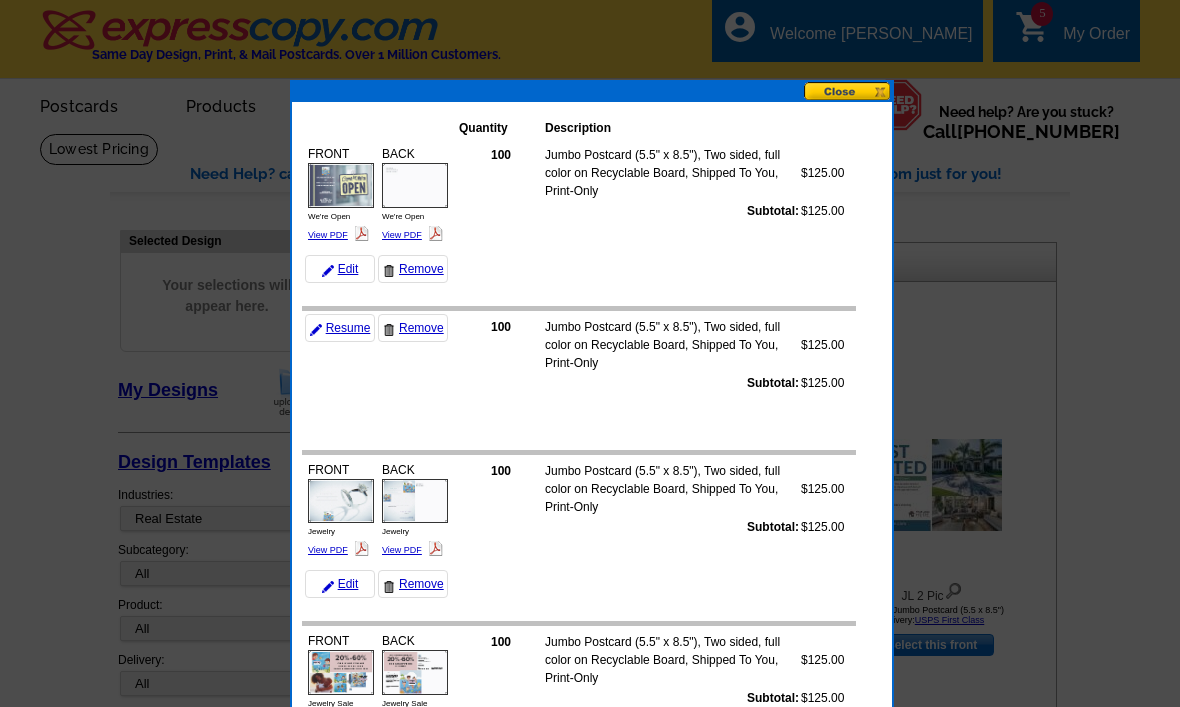 click on "Remove" at bounding box center (413, 328) 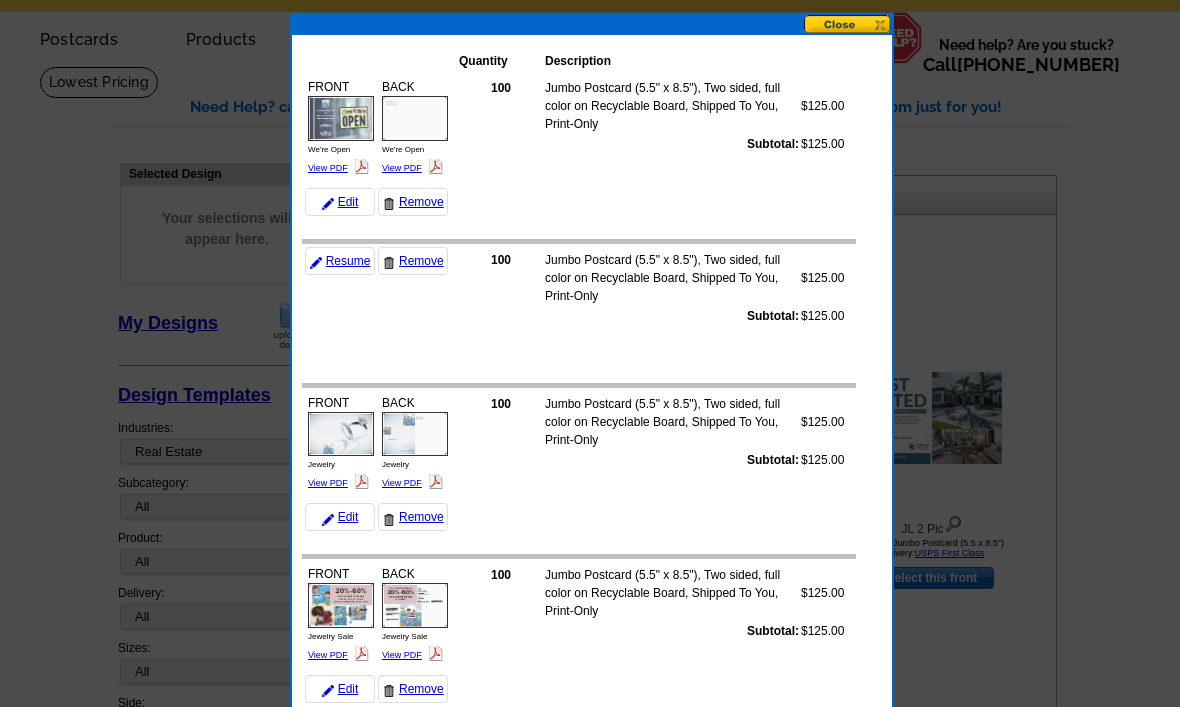 click on "Remove" at bounding box center [413, 689] 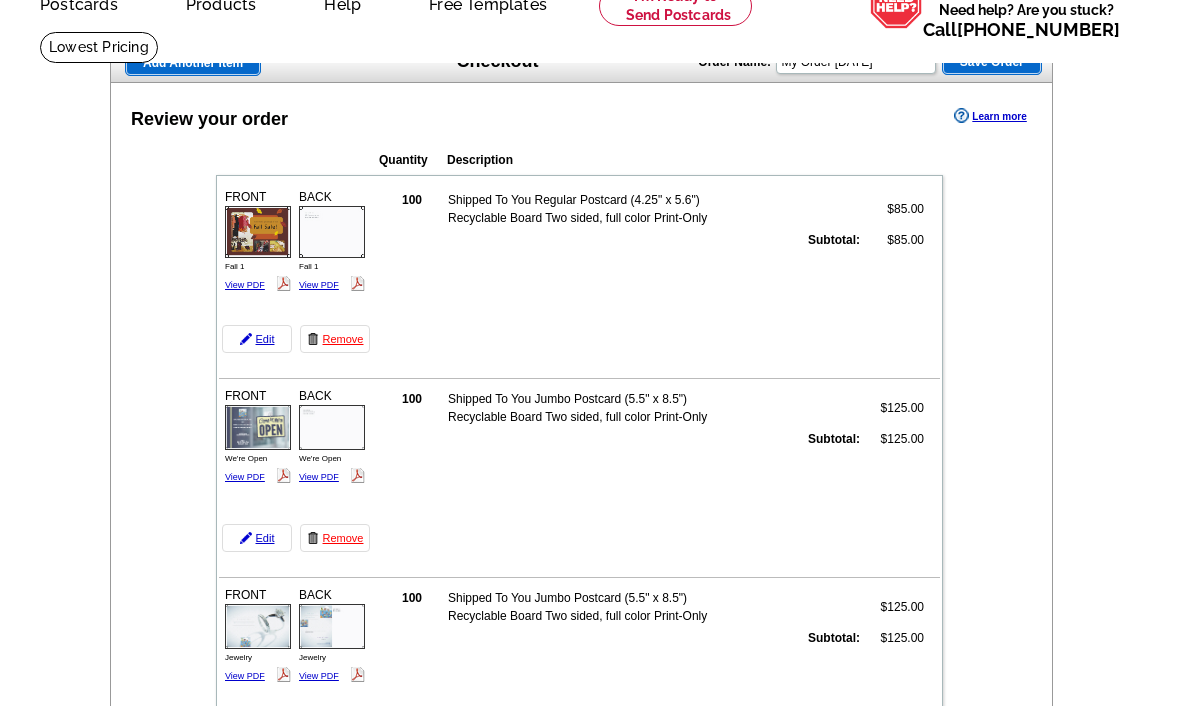 scroll, scrollTop: 100, scrollLeft: 0, axis: vertical 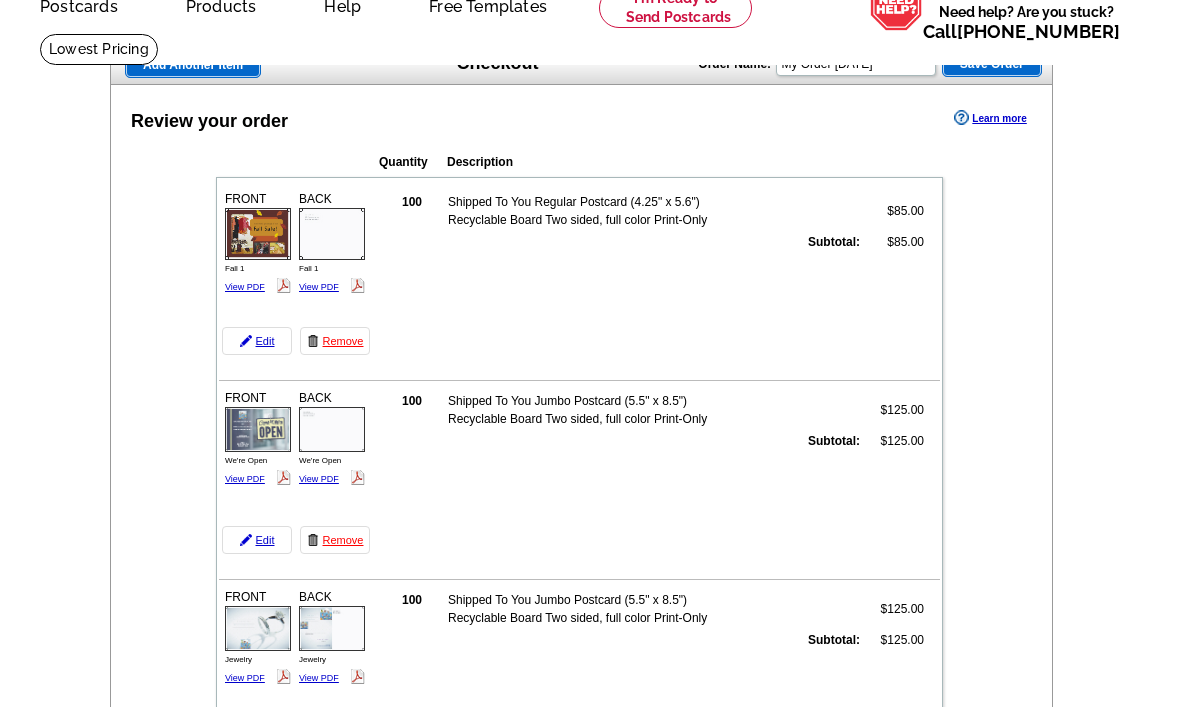 click on "Remove" at bounding box center [335, 341] 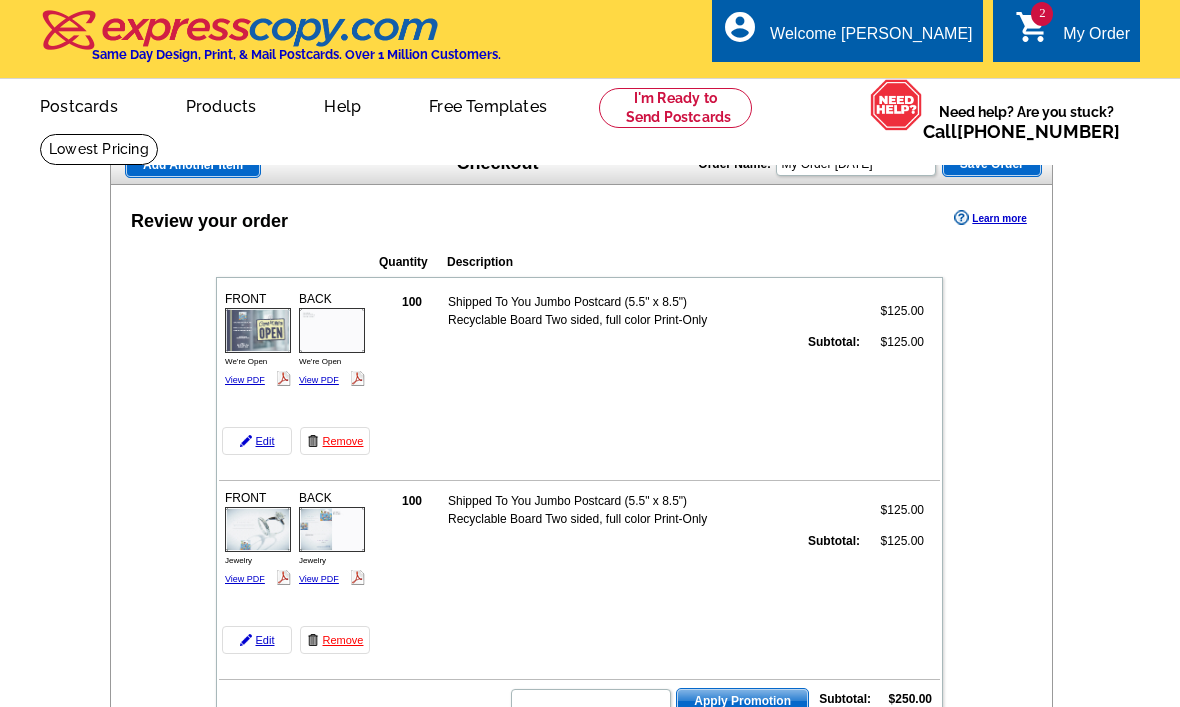 scroll, scrollTop: 0, scrollLeft: 0, axis: both 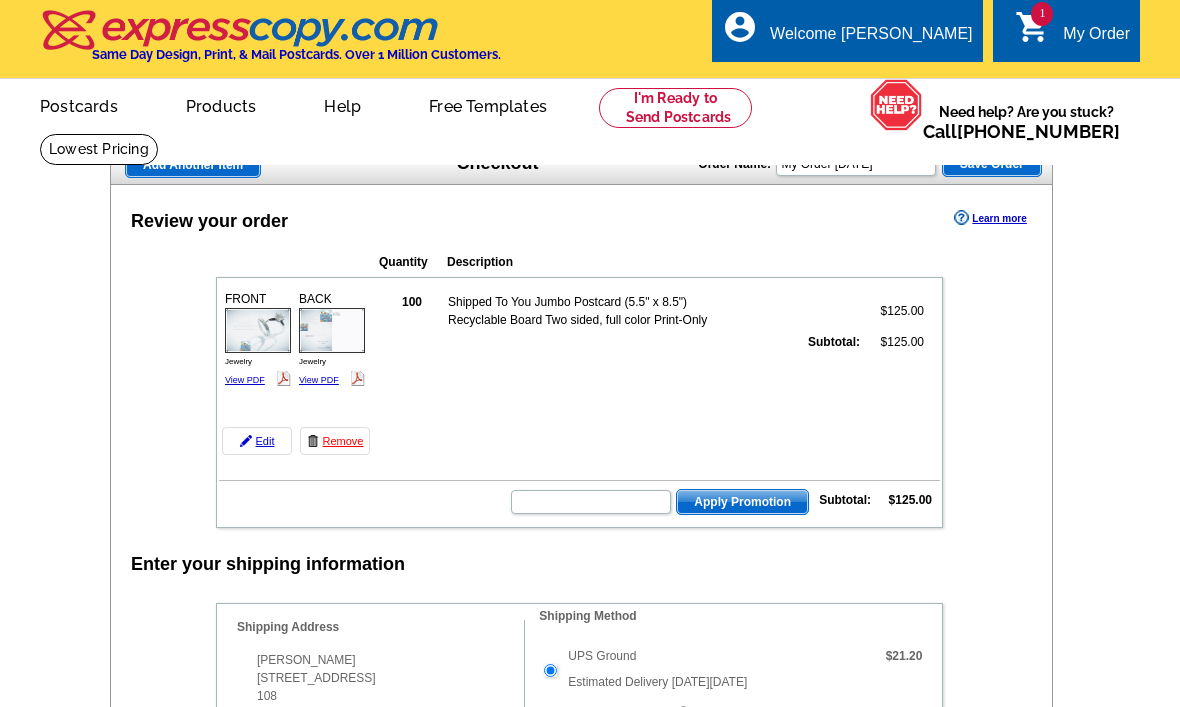 click on "Remove" at bounding box center (335, 441) 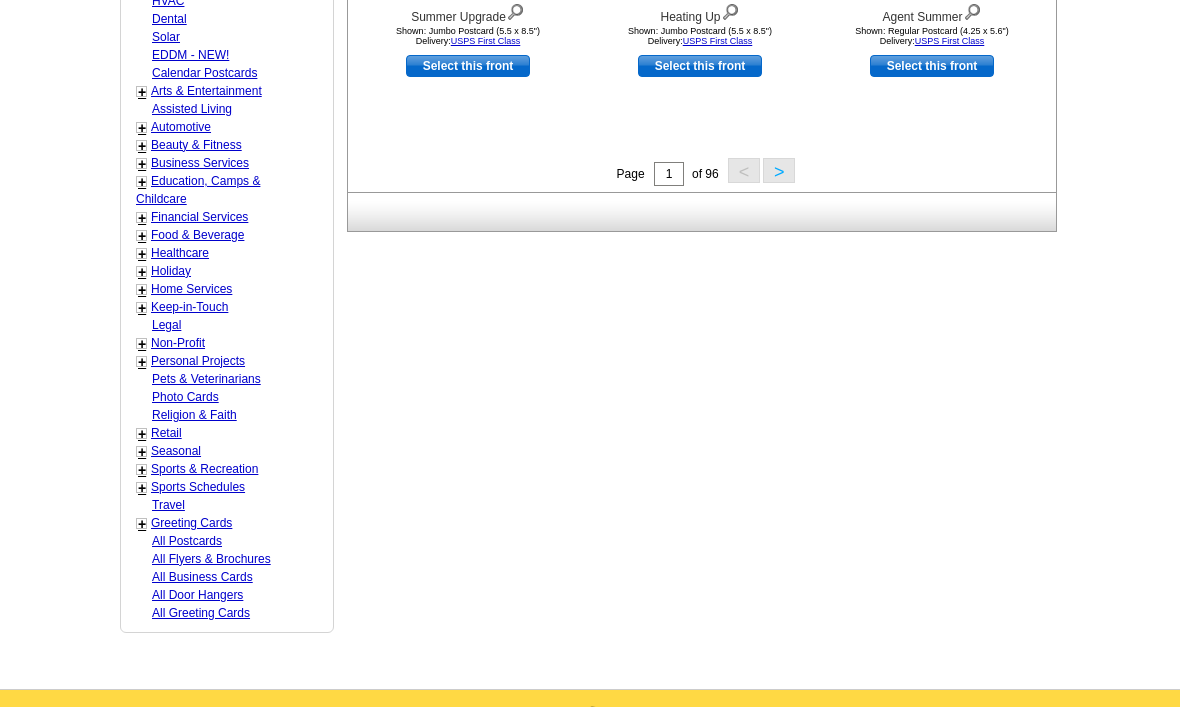 scroll, scrollTop: 919, scrollLeft: 0, axis: vertical 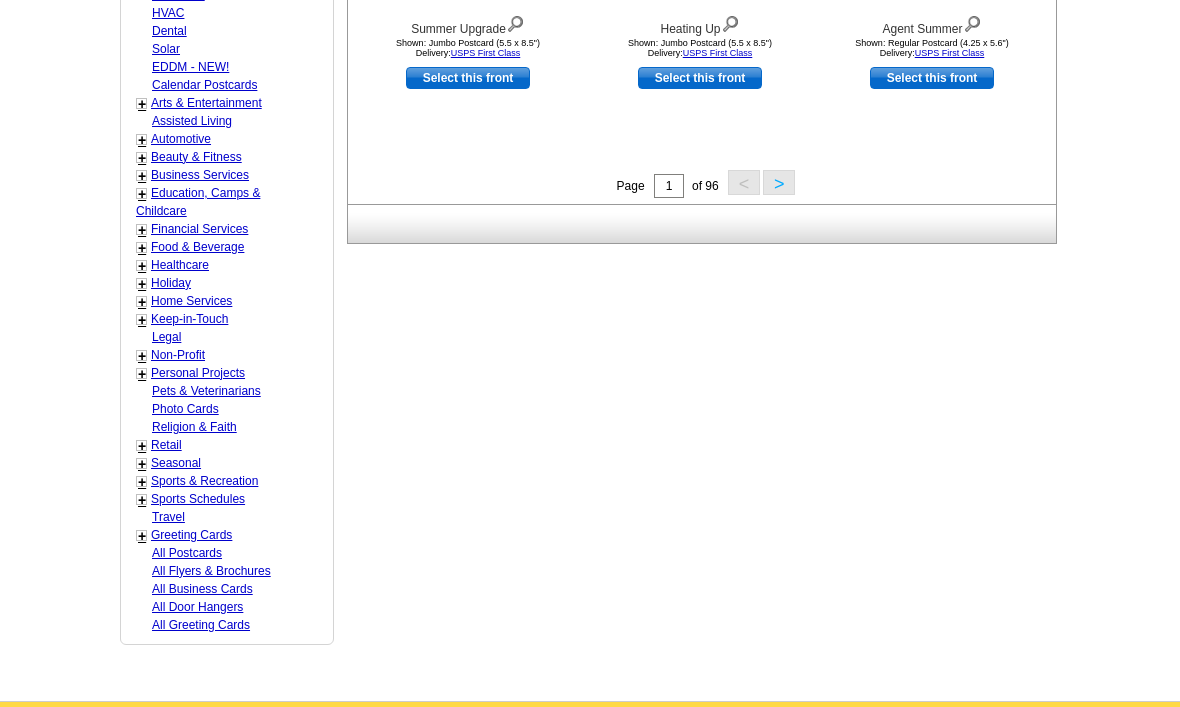 click on "Greeting Cards" at bounding box center (191, 535) 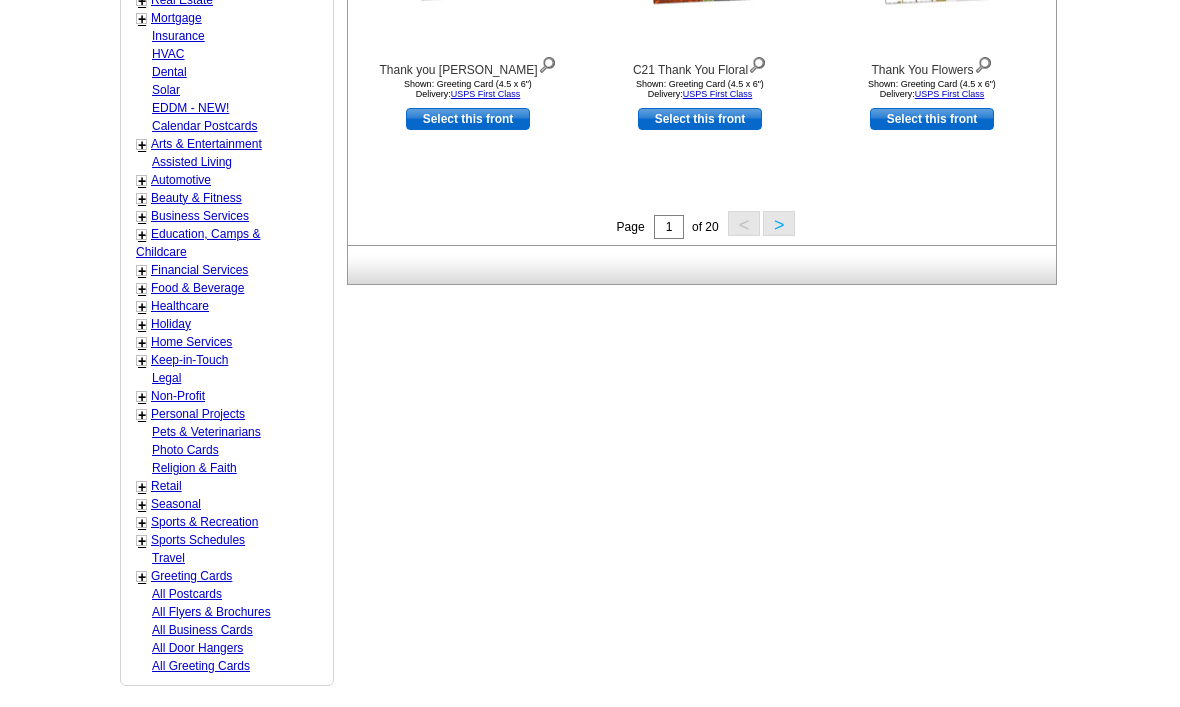 scroll, scrollTop: 883, scrollLeft: 0, axis: vertical 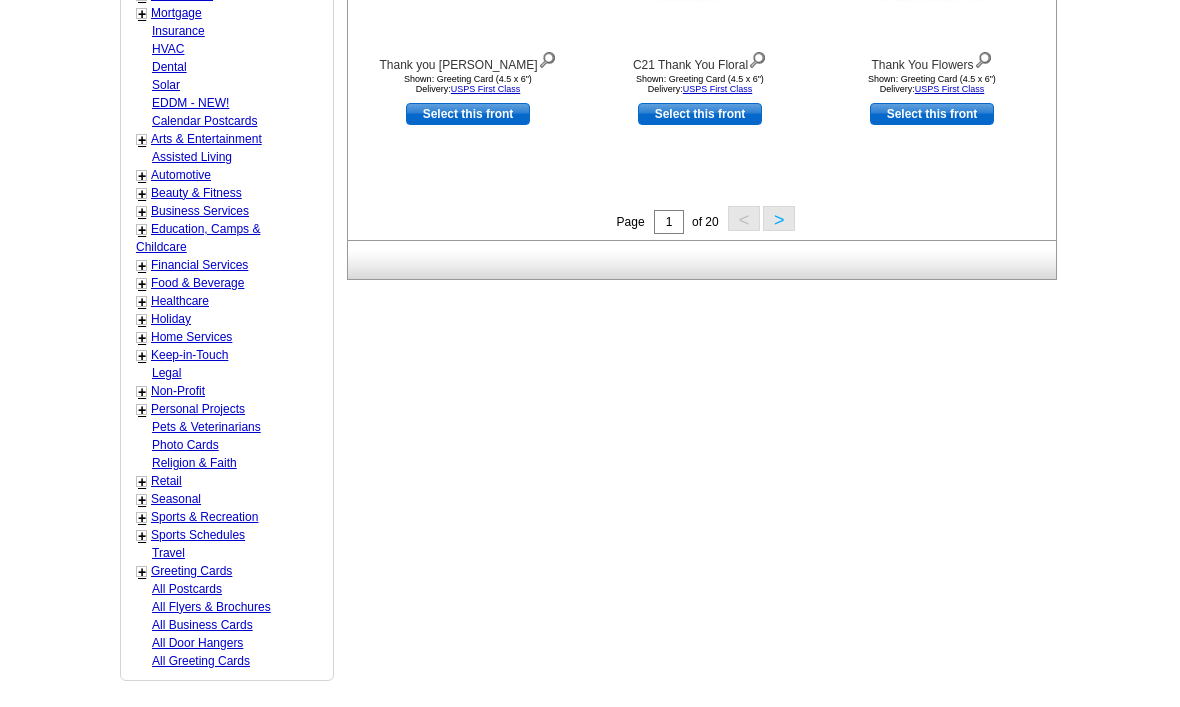 click on "Food & Beverage" at bounding box center [197, 283] 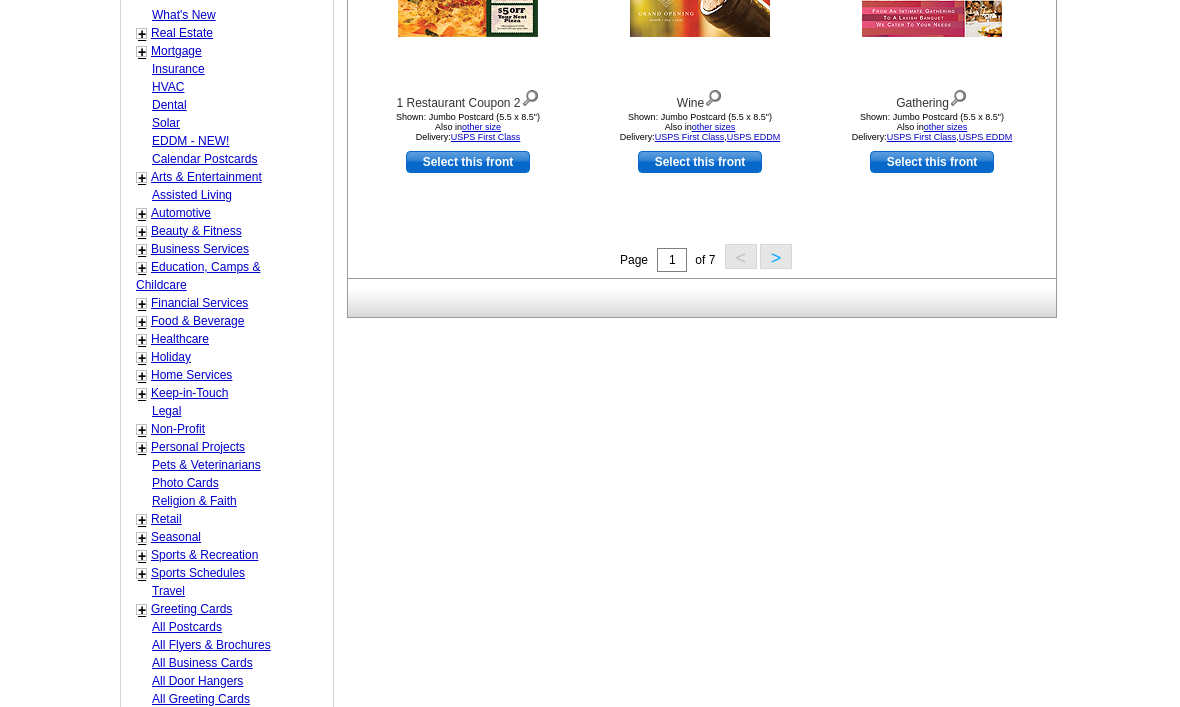 scroll, scrollTop: 829, scrollLeft: 0, axis: vertical 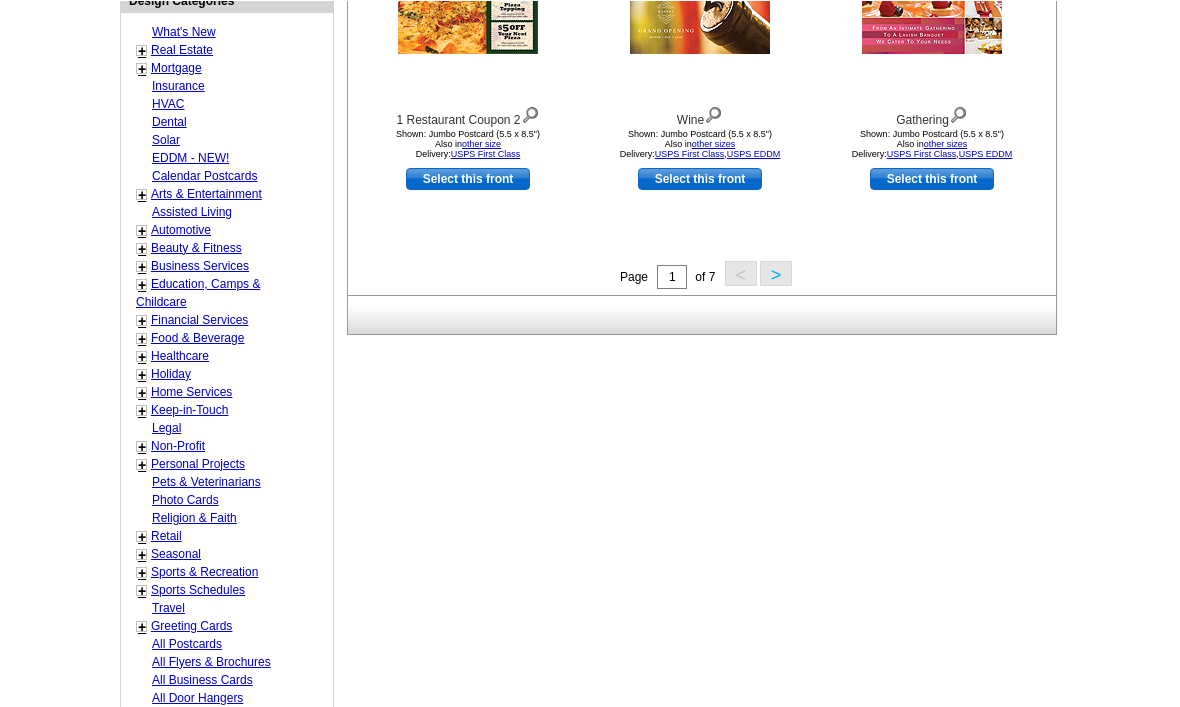 click on "Education, Camps & Childcare" at bounding box center [198, 292] 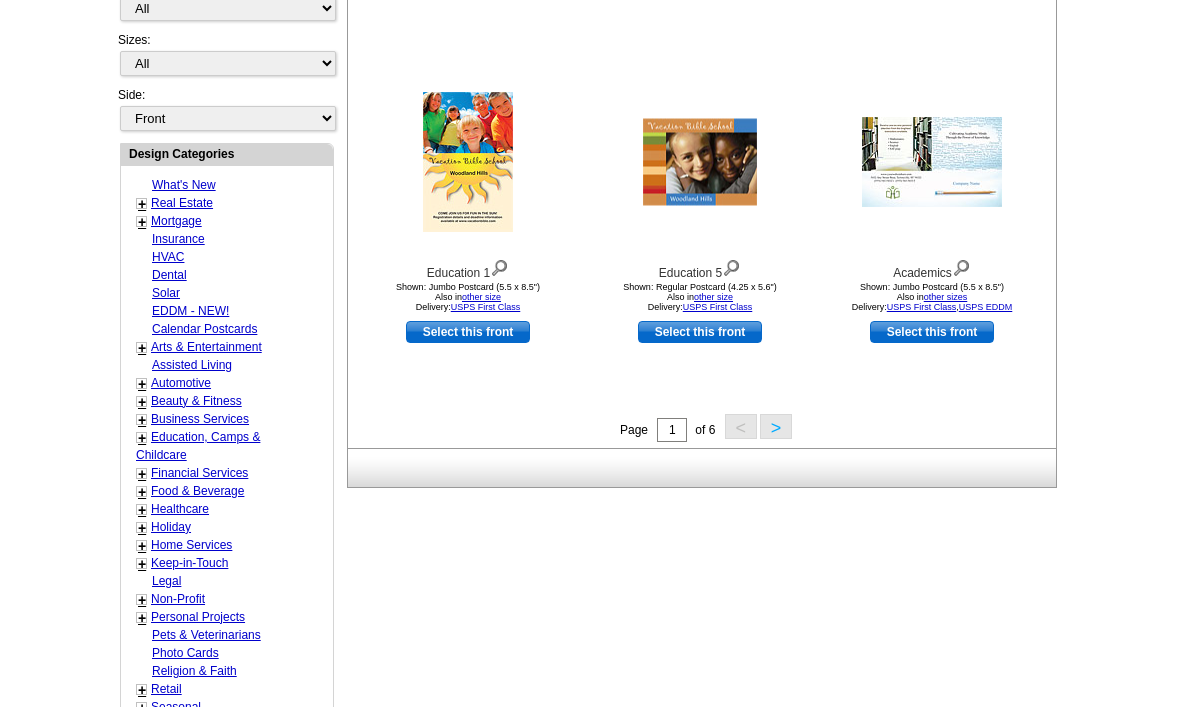 click on ">" at bounding box center (776, 427) 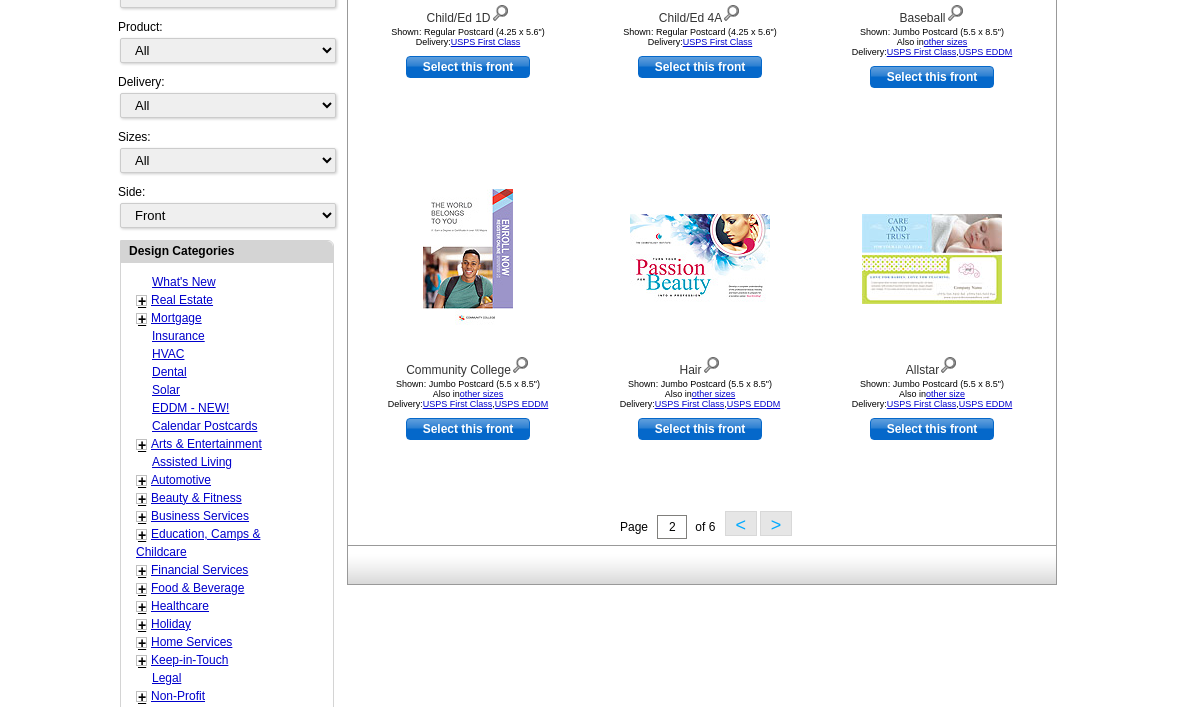 scroll, scrollTop: 584, scrollLeft: 0, axis: vertical 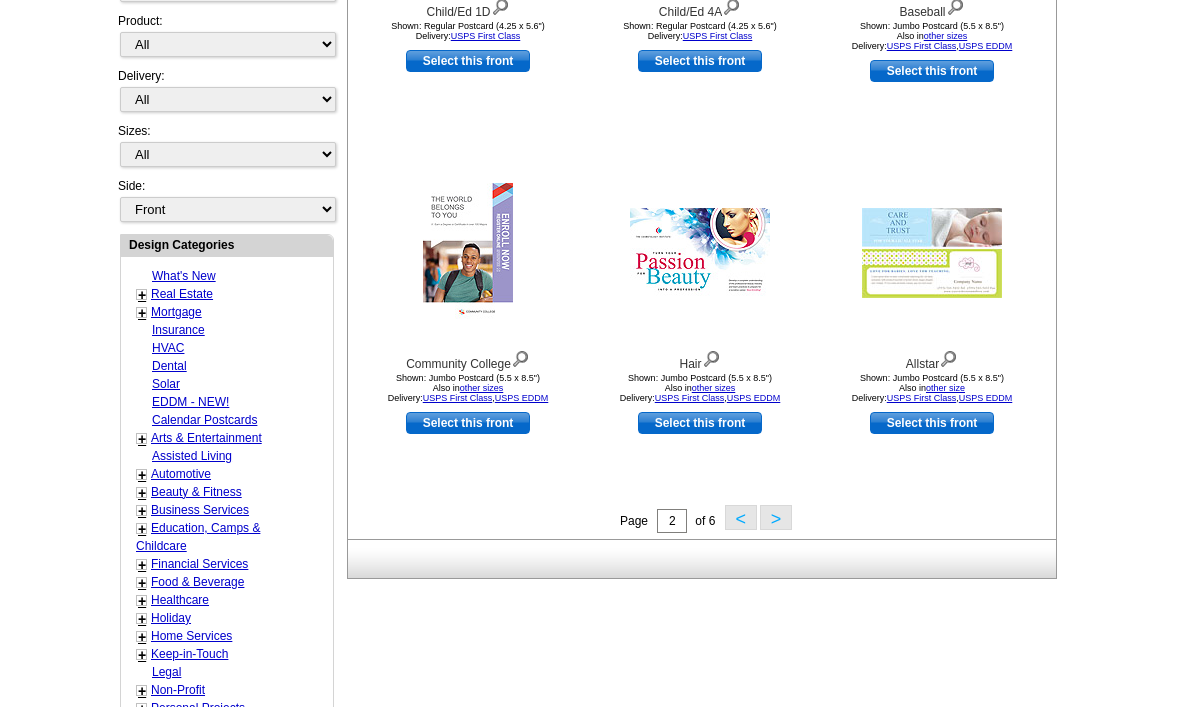 click on ">" at bounding box center (776, 517) 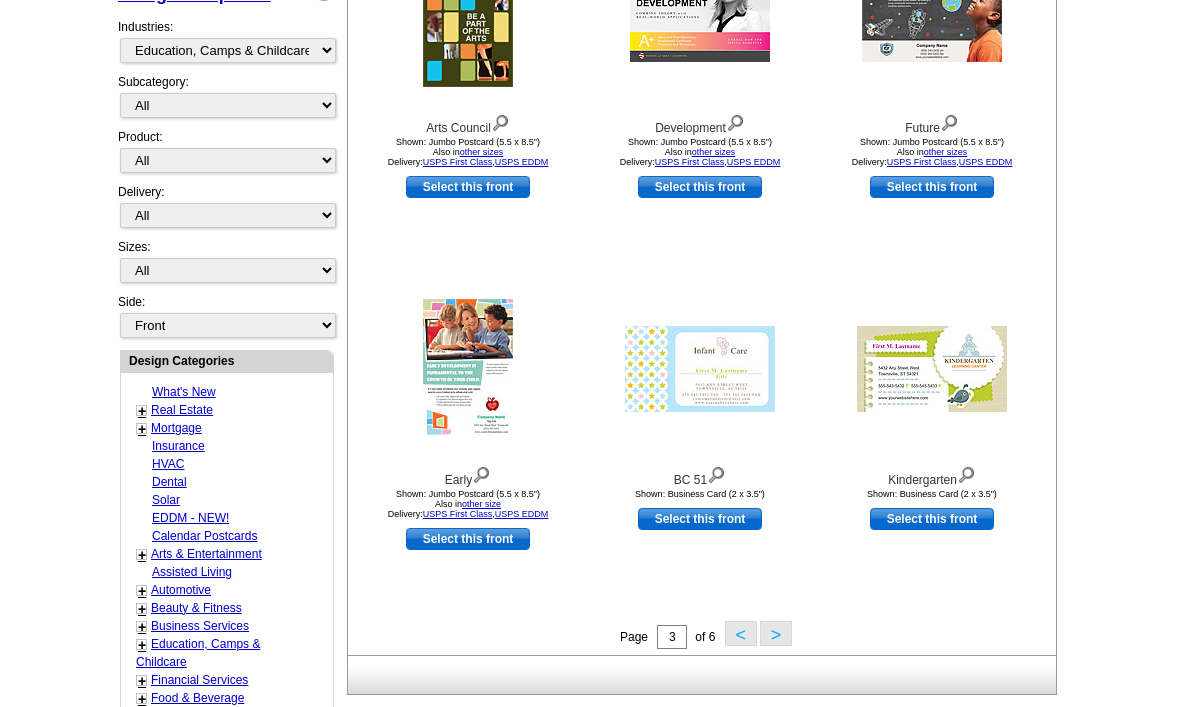 scroll, scrollTop: 467, scrollLeft: 0, axis: vertical 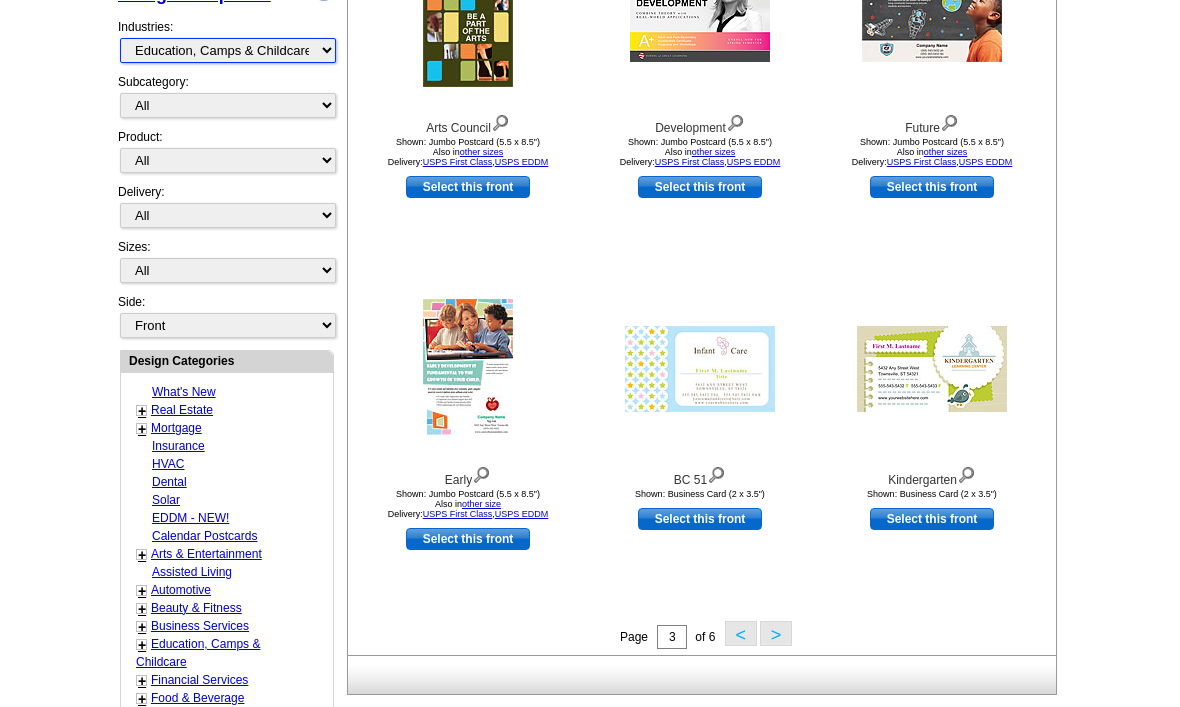 click on "What's New Real Estate Mortgage Insurance HVAC Dental Solar EDDM - NEW! Calendar Postcards Arts & Entertainment Assisted Living Automotive Beauty & Fitness Business Services Education, Camps & Childcare Financial Services Food & Beverage Healthcare Holiday Home Services Keep-in-Touch Legal Non-Profit Personal Projects Pets & Veterinarians Photo Cards Religion & Faith Retail Seasonal Sports & Recreation Sports Schedules Travel Greeting Cards All Postcards All Flyers & Brochures All Business Cards All Door Hangers All Greeting Cards" at bounding box center (228, 51) 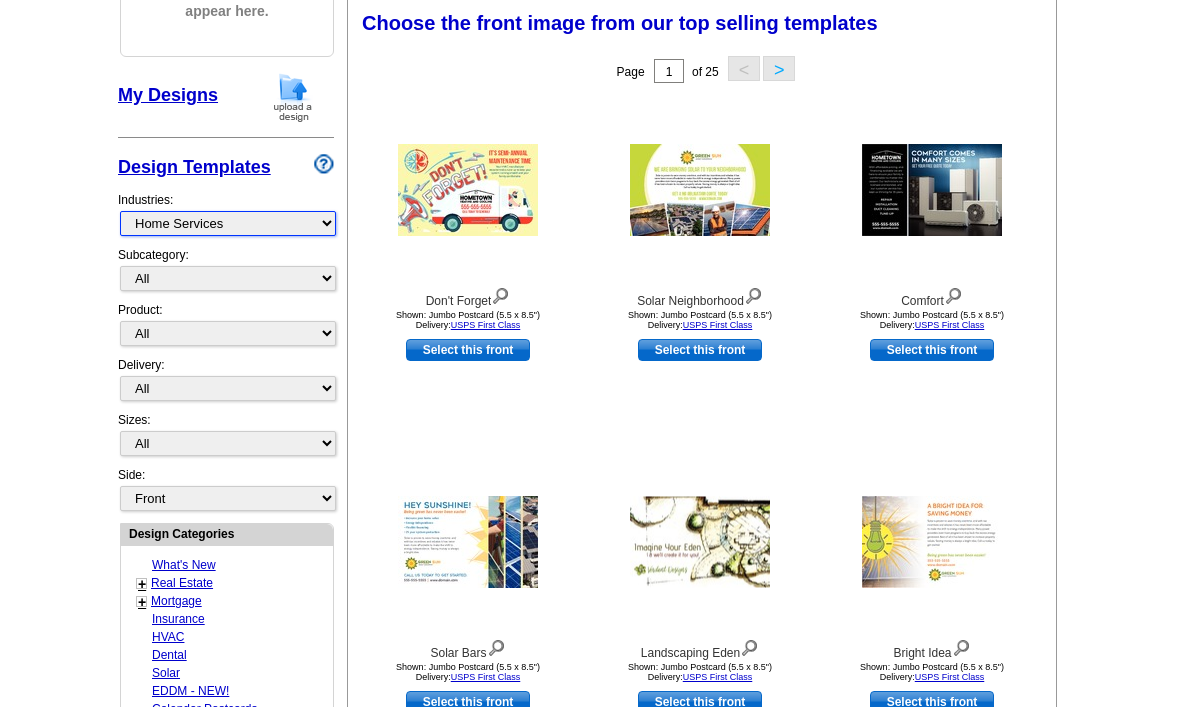 scroll, scrollTop: 297, scrollLeft: 0, axis: vertical 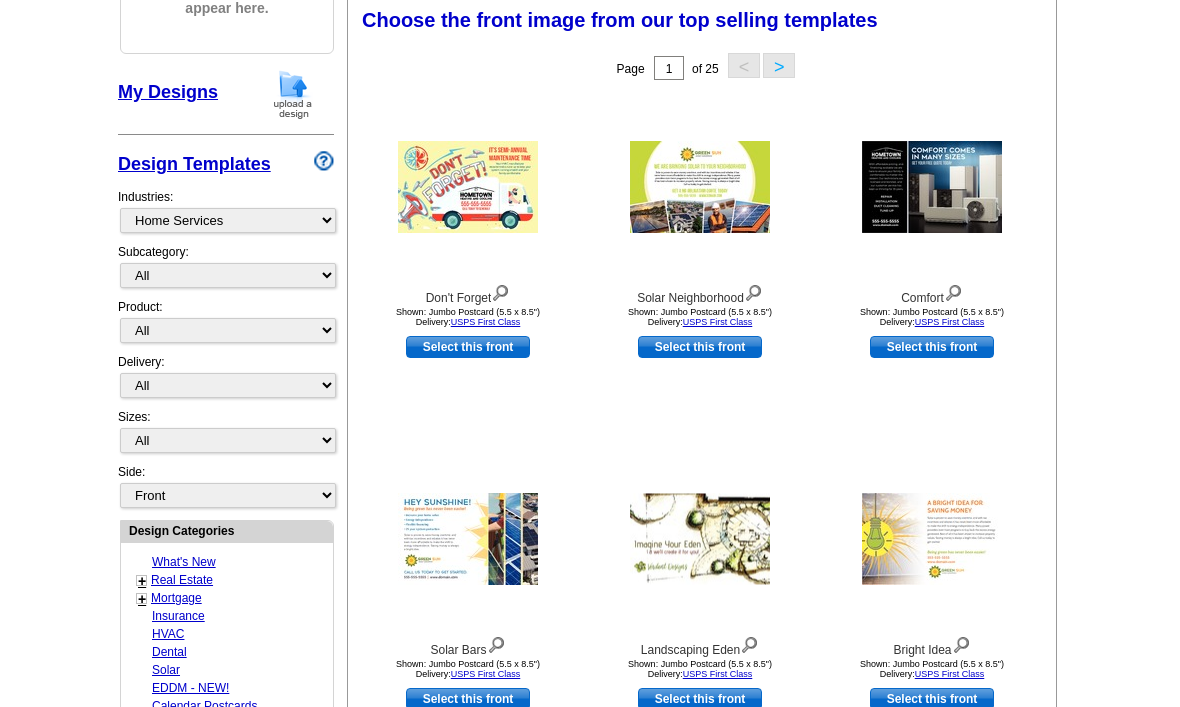 click on "Select this front" at bounding box center [468, 348] 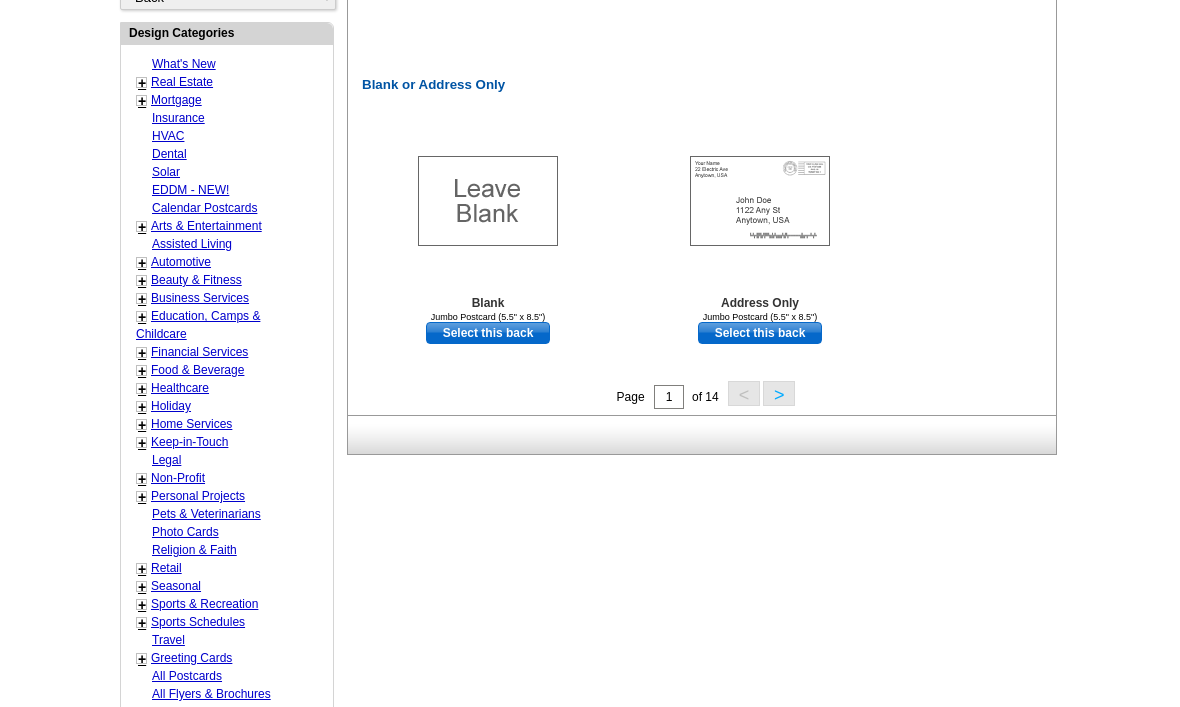 scroll, scrollTop: 1030, scrollLeft: 0, axis: vertical 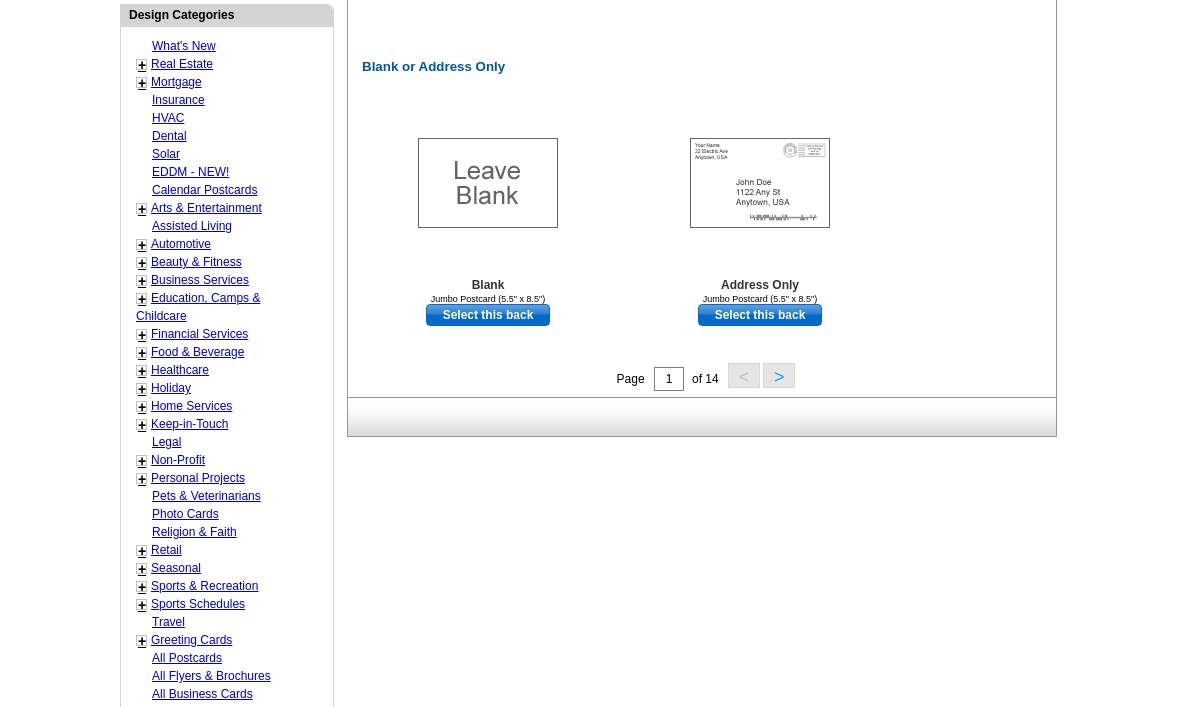 click on "Select this back" at bounding box center [760, 315] 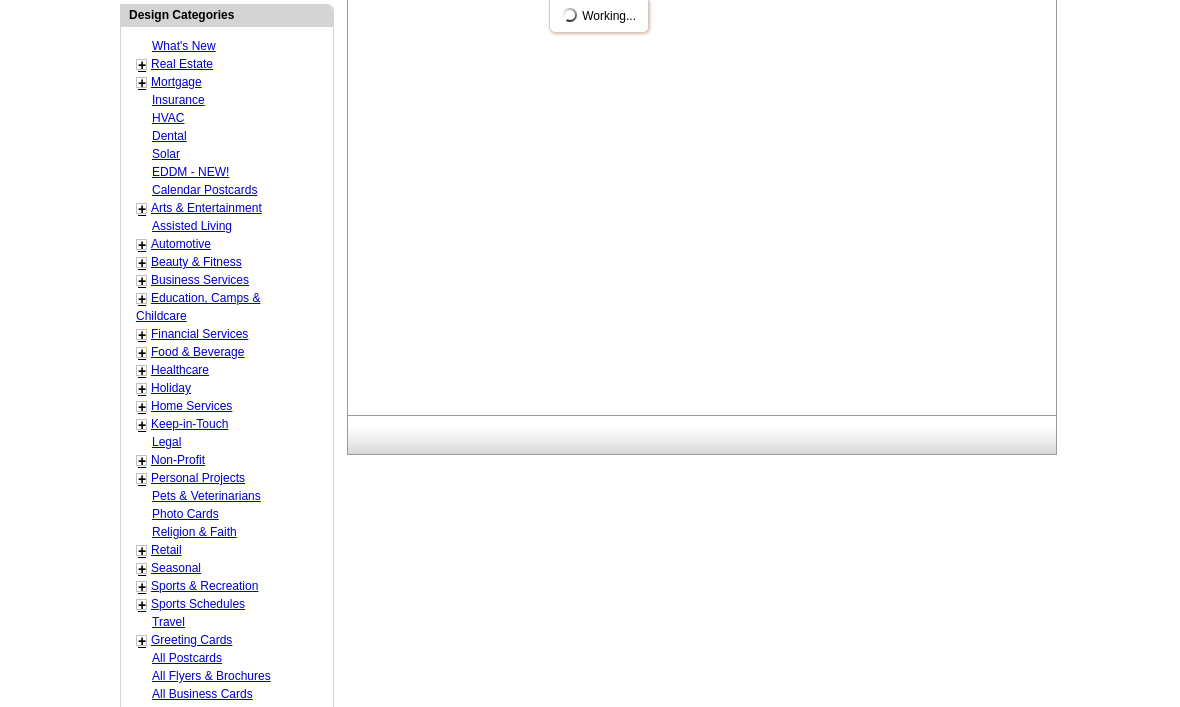 scroll, scrollTop: 1097, scrollLeft: 0, axis: vertical 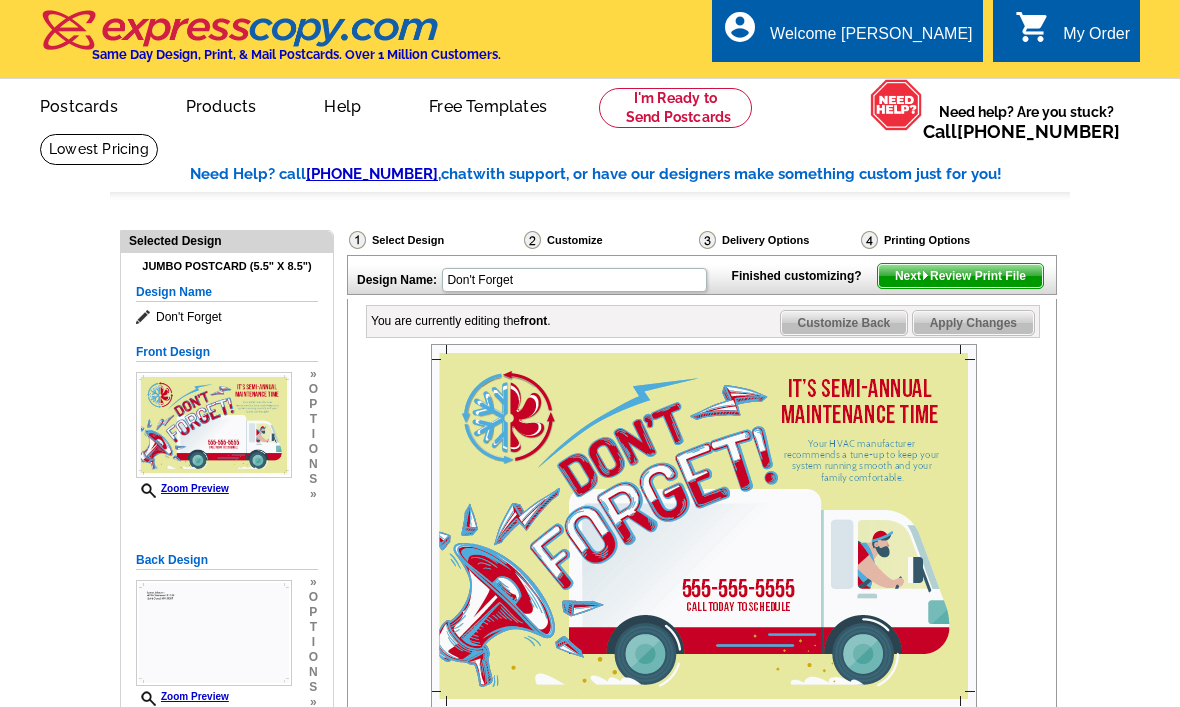 click on "Customize Back" at bounding box center (844, 323) 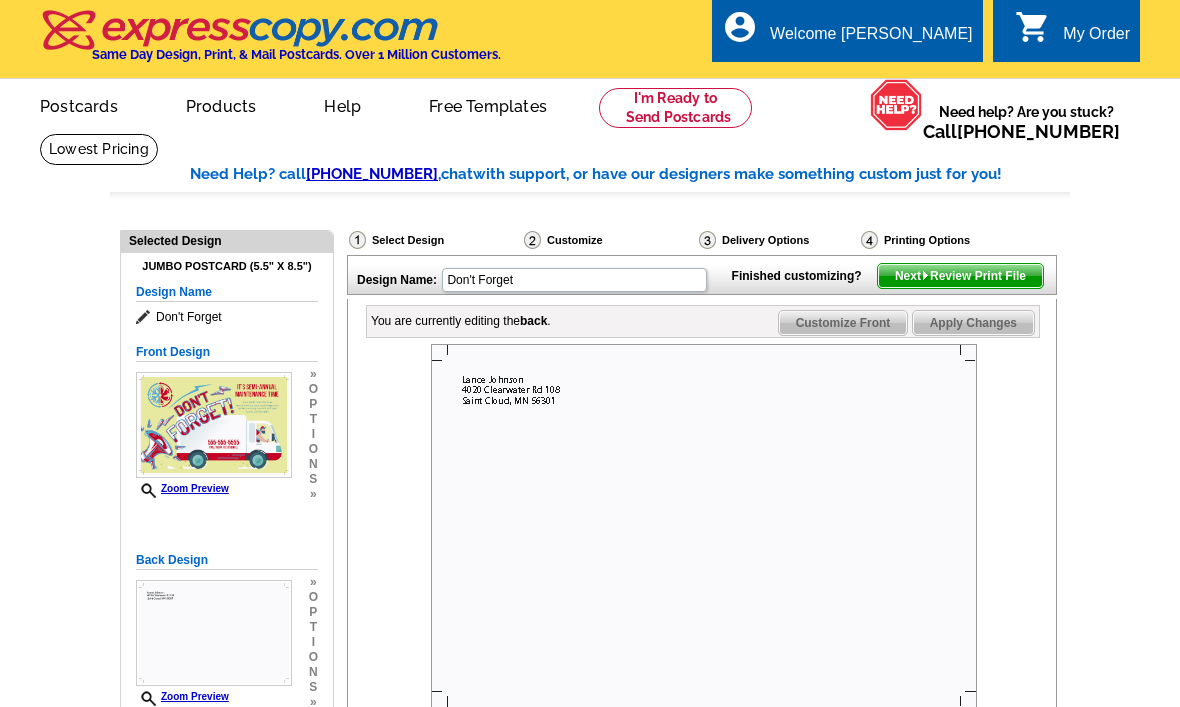 click on "Customize Front" at bounding box center [843, 323] 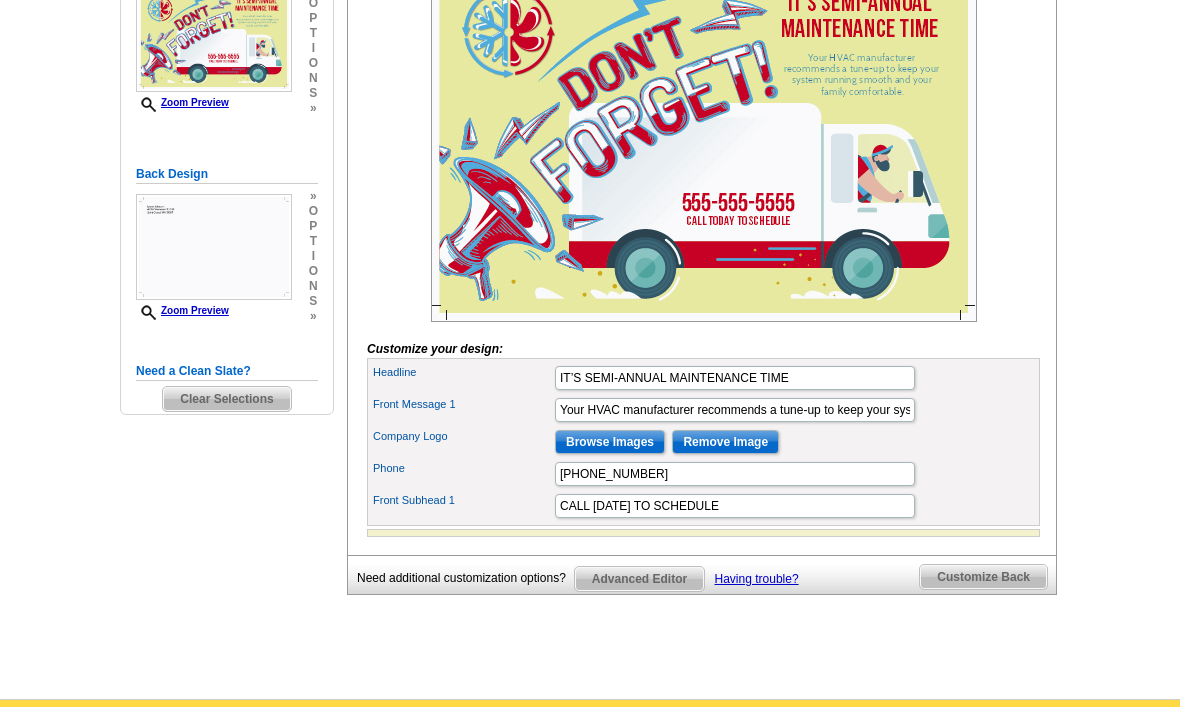 scroll, scrollTop: 421, scrollLeft: 0, axis: vertical 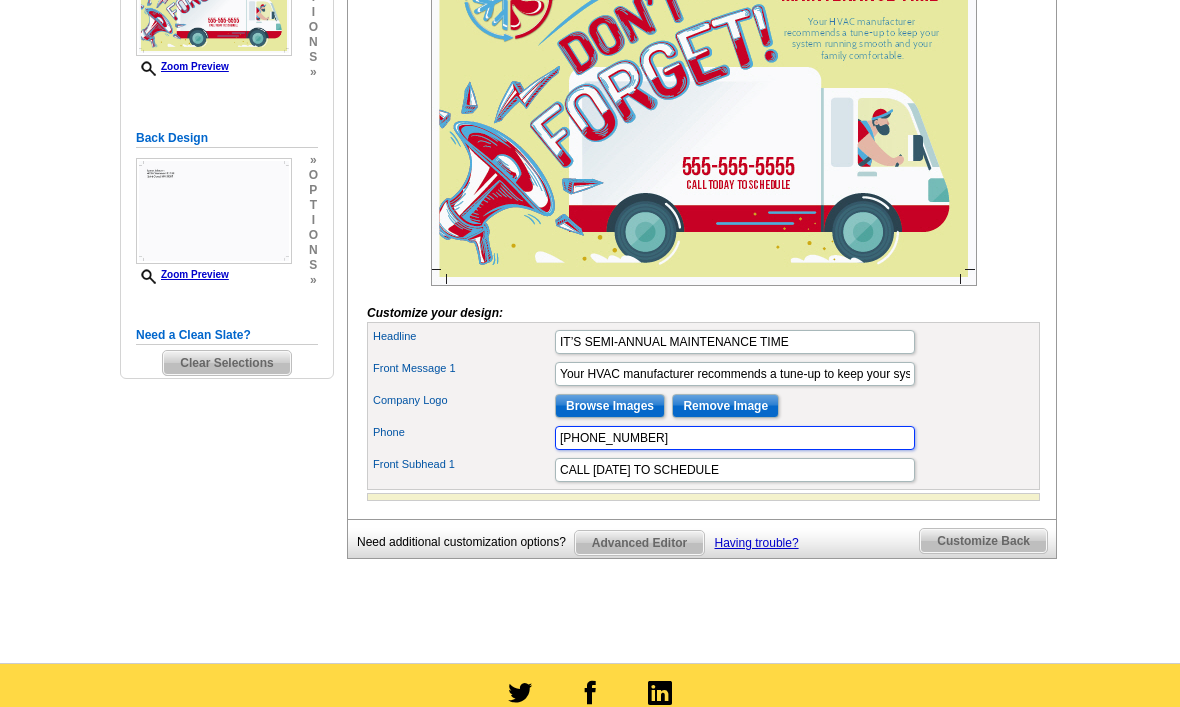 click on "[PHONE_NUMBER]" at bounding box center (735, 439) 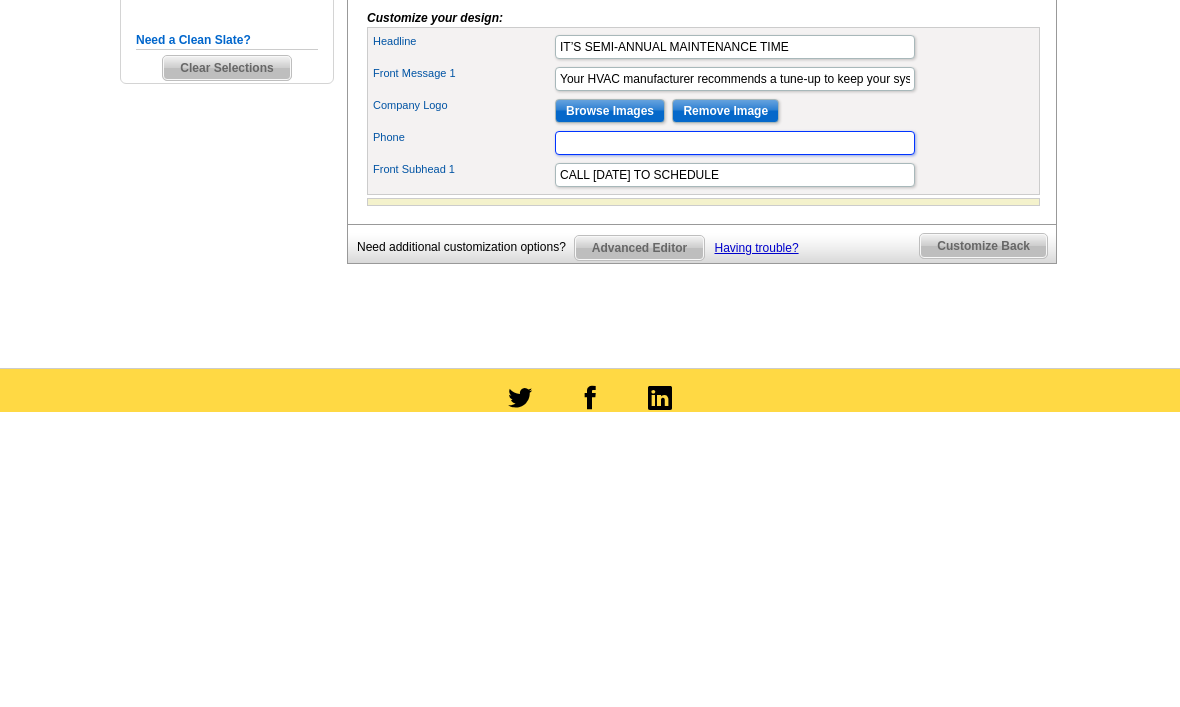 type on "3204059356" 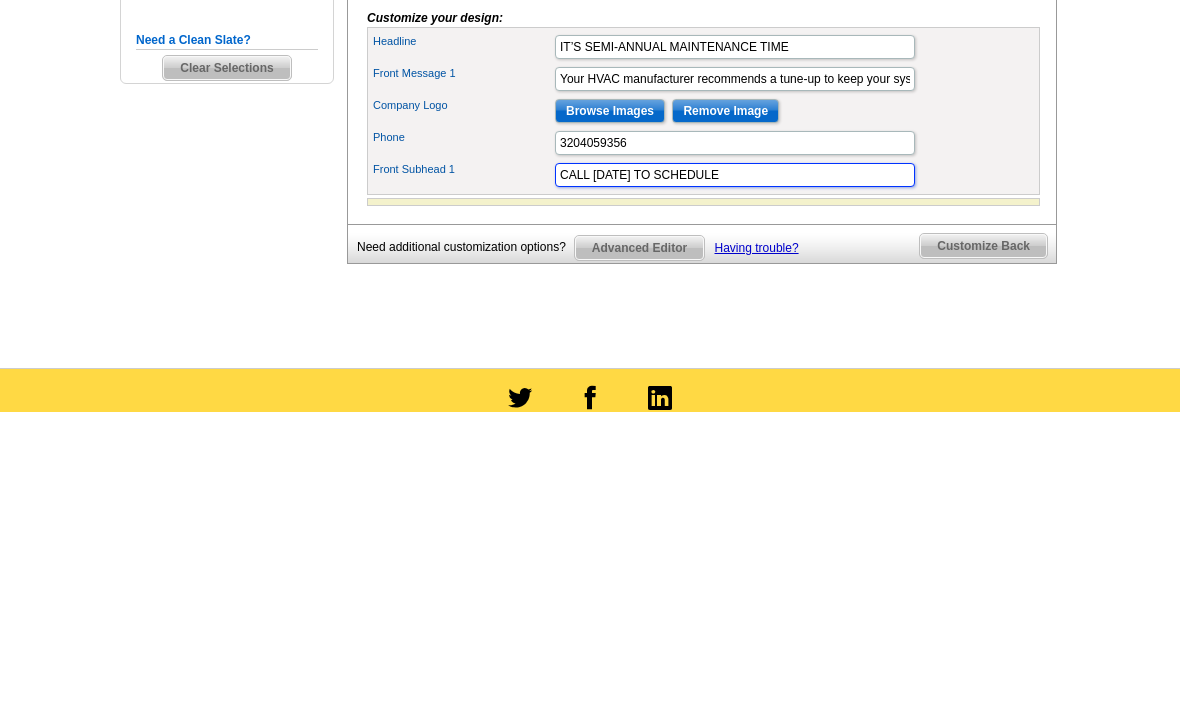 scroll, scrollTop: 0, scrollLeft: 0, axis: both 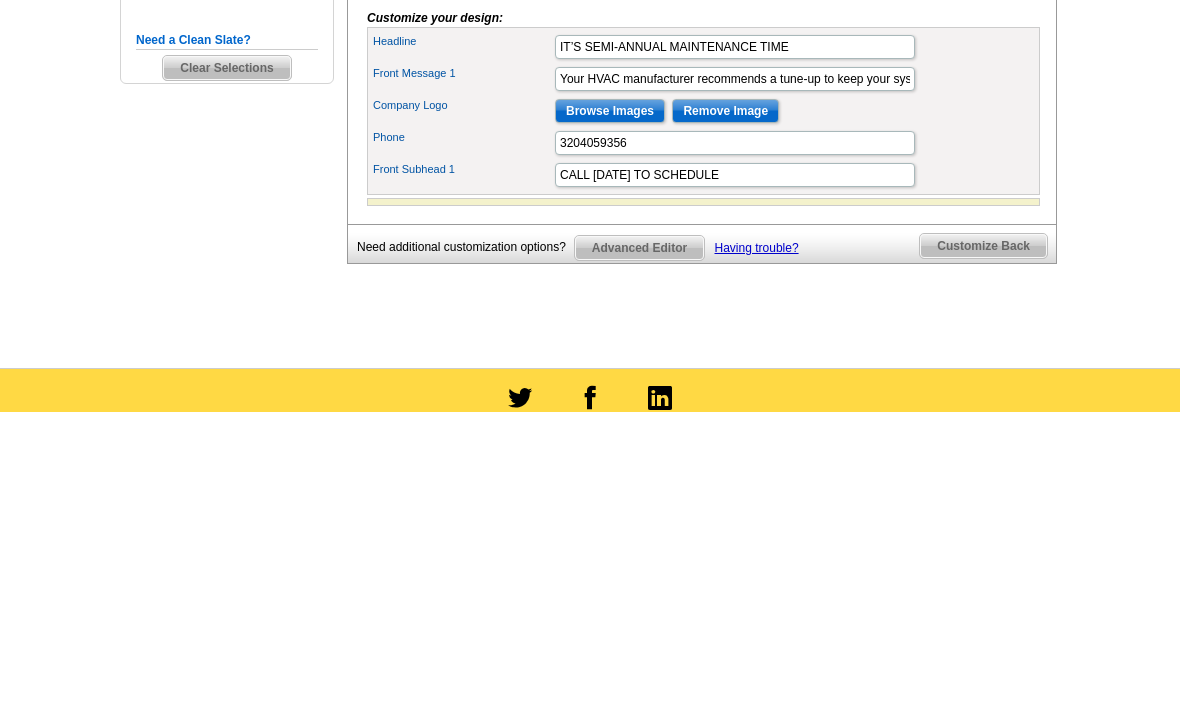 click on "Browse Images" at bounding box center (610, 407) 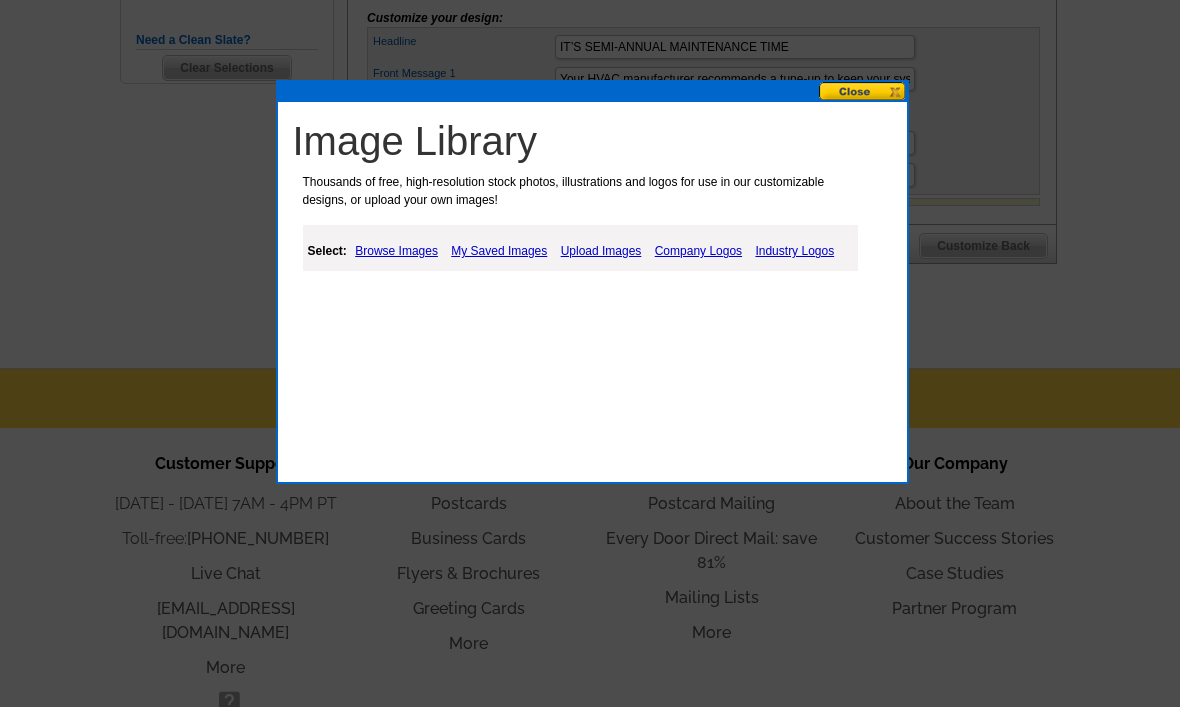 click on "Upload Images" at bounding box center [601, 251] 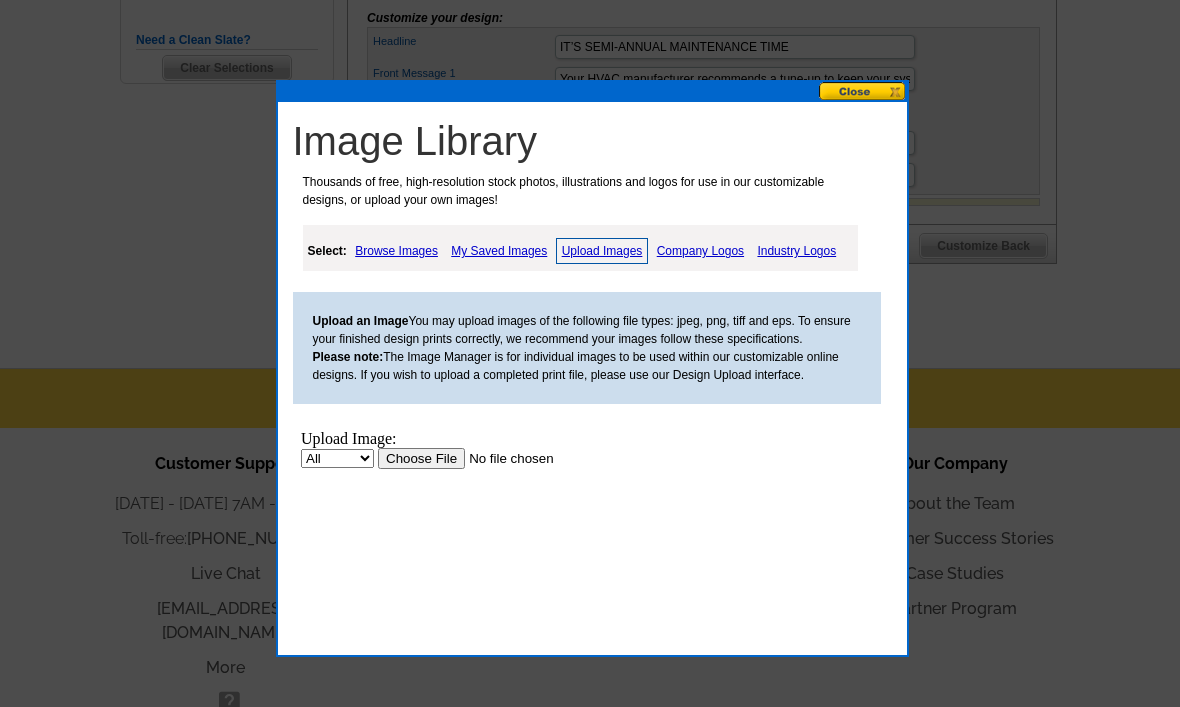 scroll, scrollTop: 0, scrollLeft: 0, axis: both 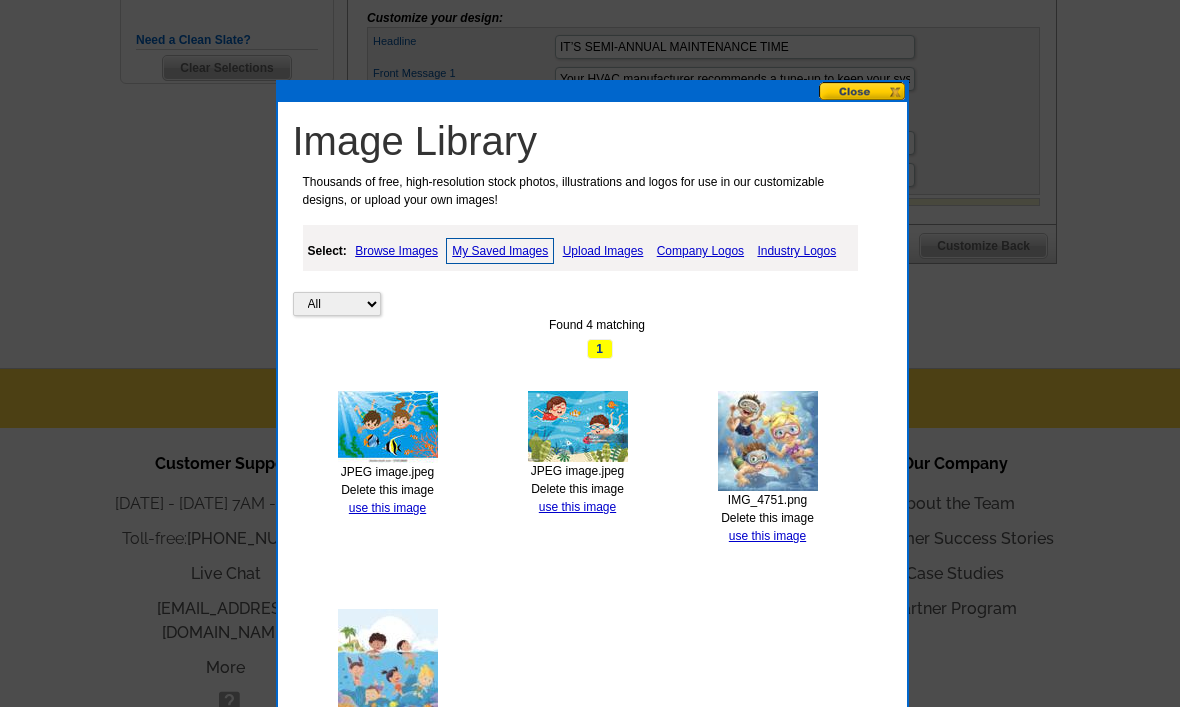 click on "Delete this image" at bounding box center [387, 490] 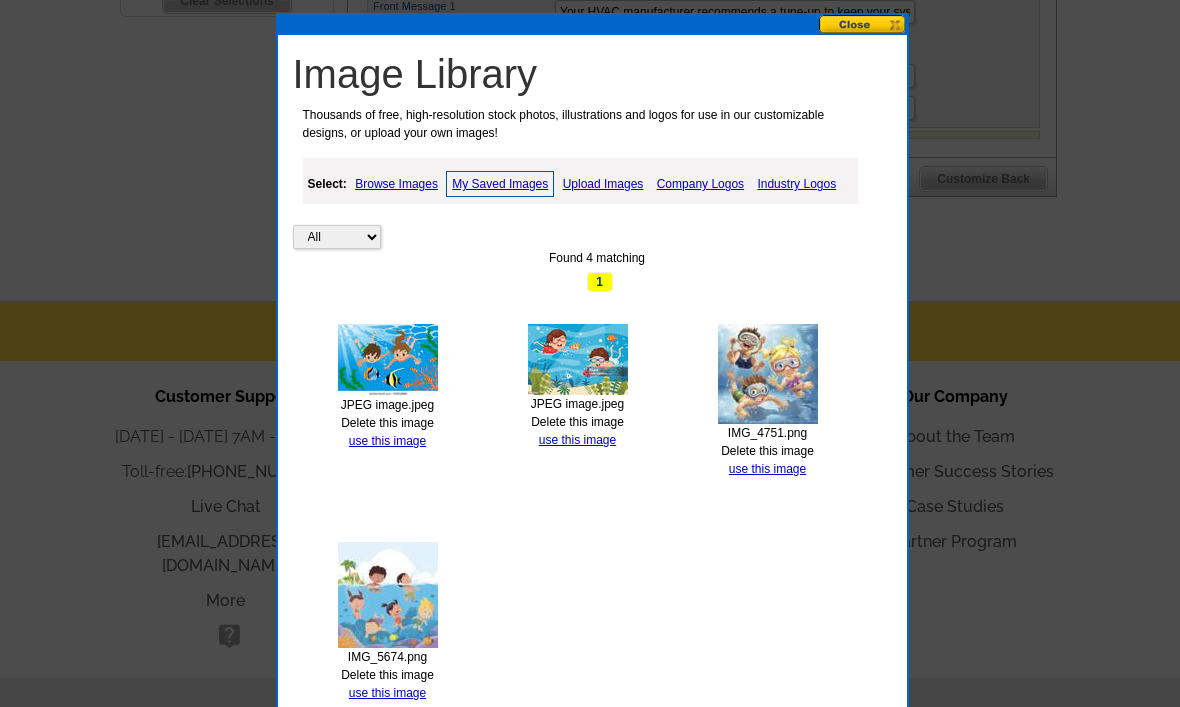 click at bounding box center (768, 374) 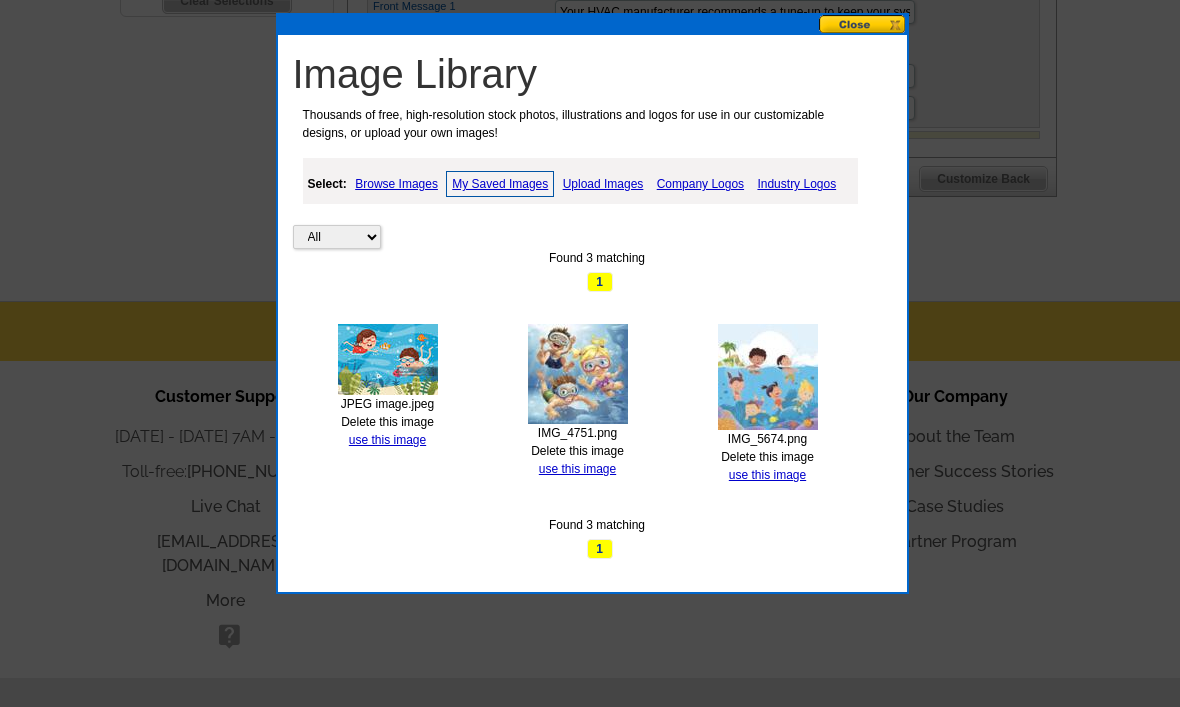 click on "Delete this image" at bounding box center (387, 422) 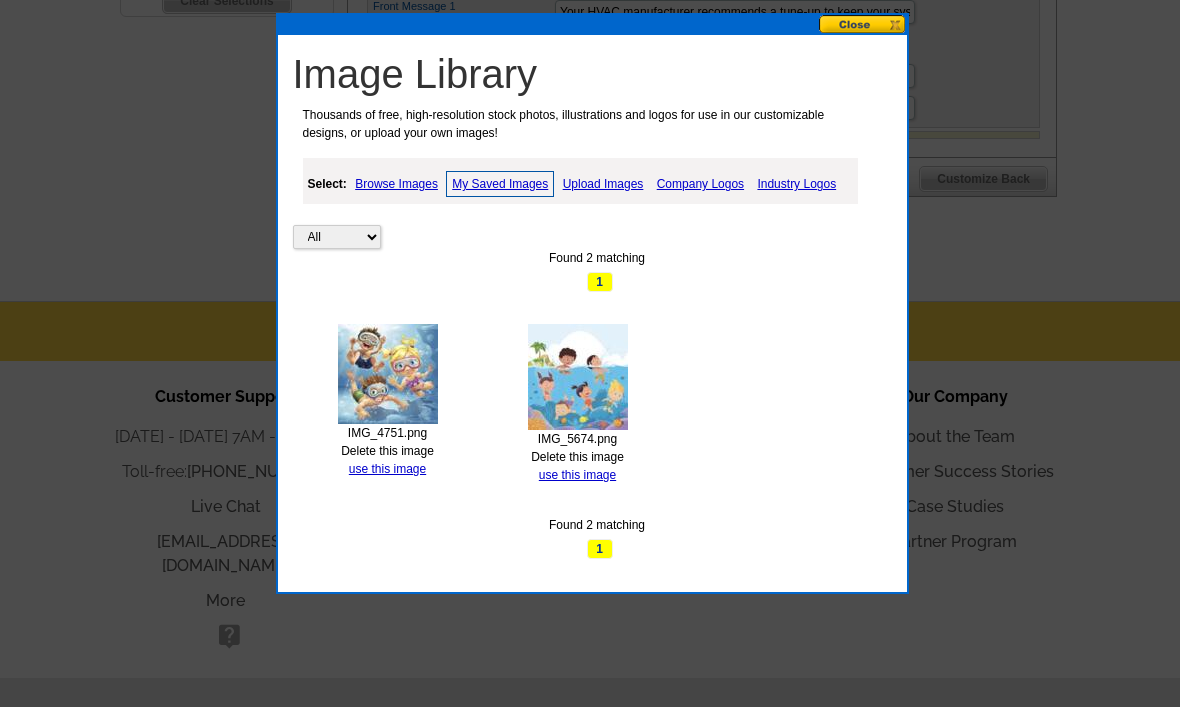 click at bounding box center (388, 374) 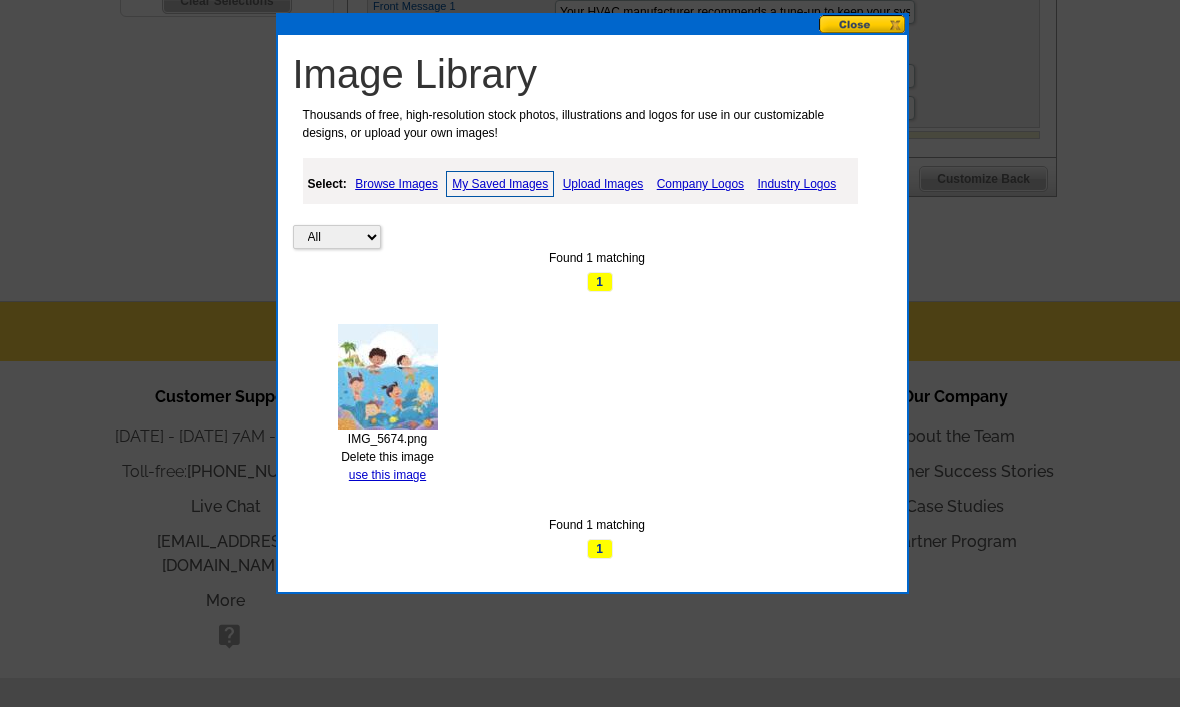 click on "Delete this image" at bounding box center [387, 457] 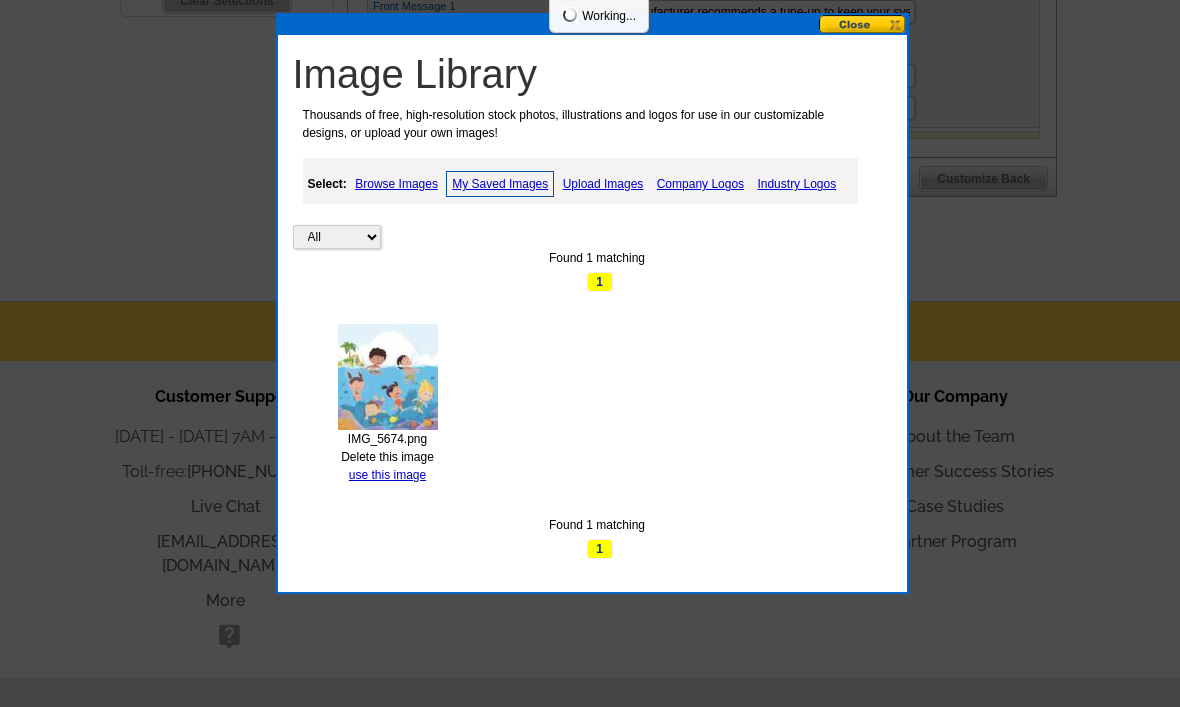 click on "All Property Found 1 matching 1 IMG_5674.png  Delete this image  use this image Found 1 matching 1" at bounding box center [597, 358] 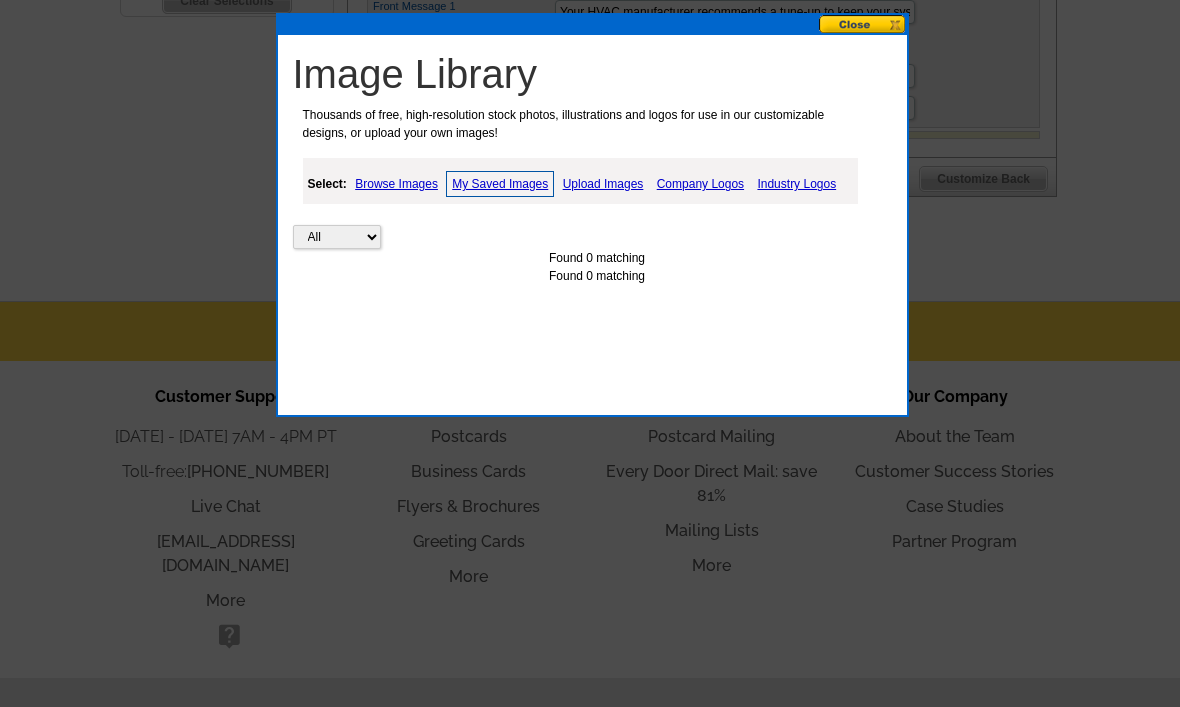 click on "Upload Images" at bounding box center (603, 184) 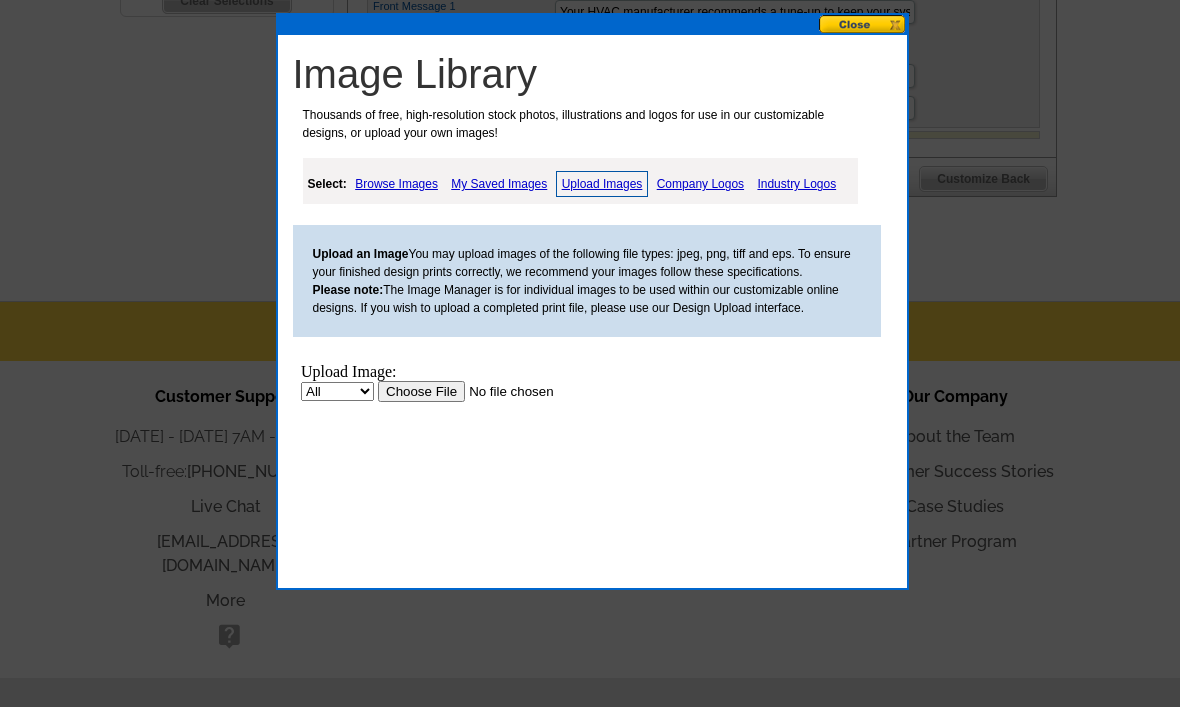 scroll, scrollTop: 0, scrollLeft: 0, axis: both 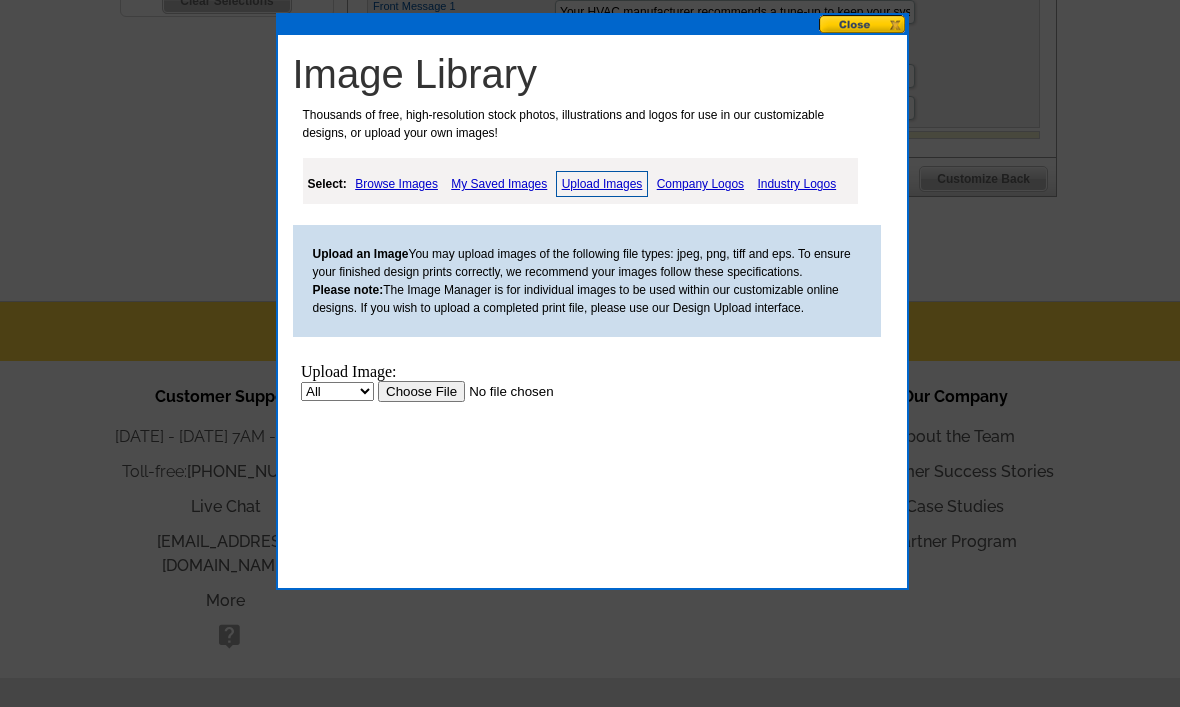 click at bounding box center [503, 391] 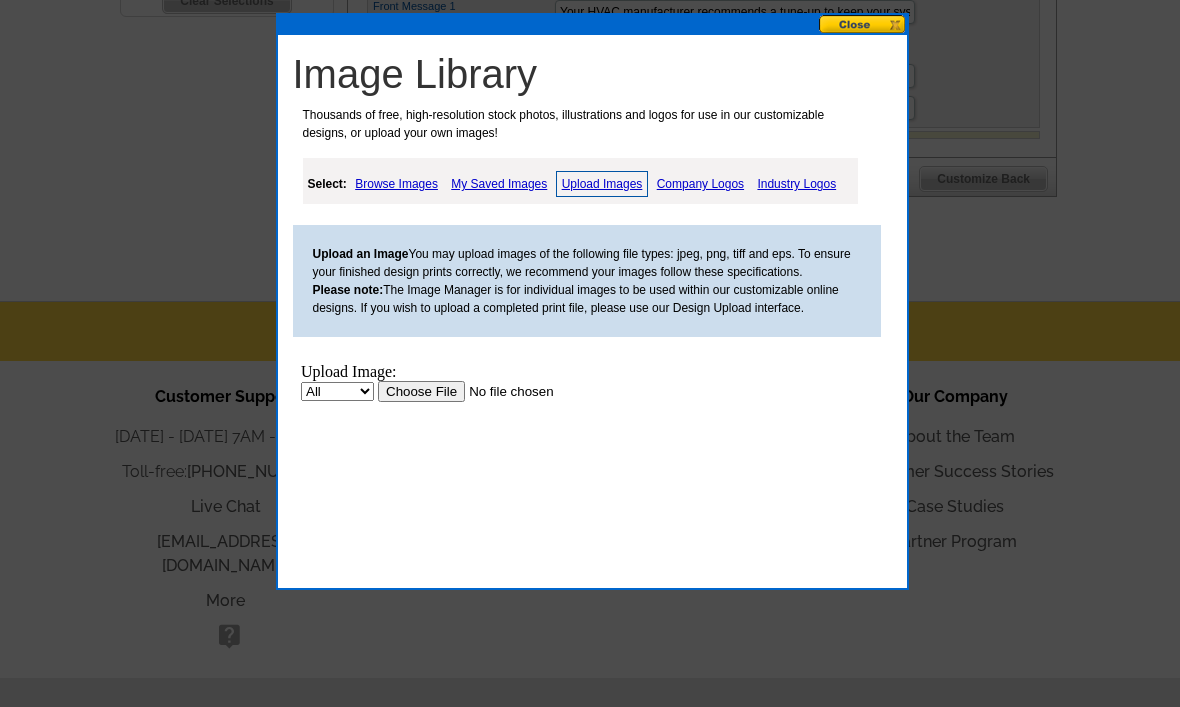 click at bounding box center [503, 391] 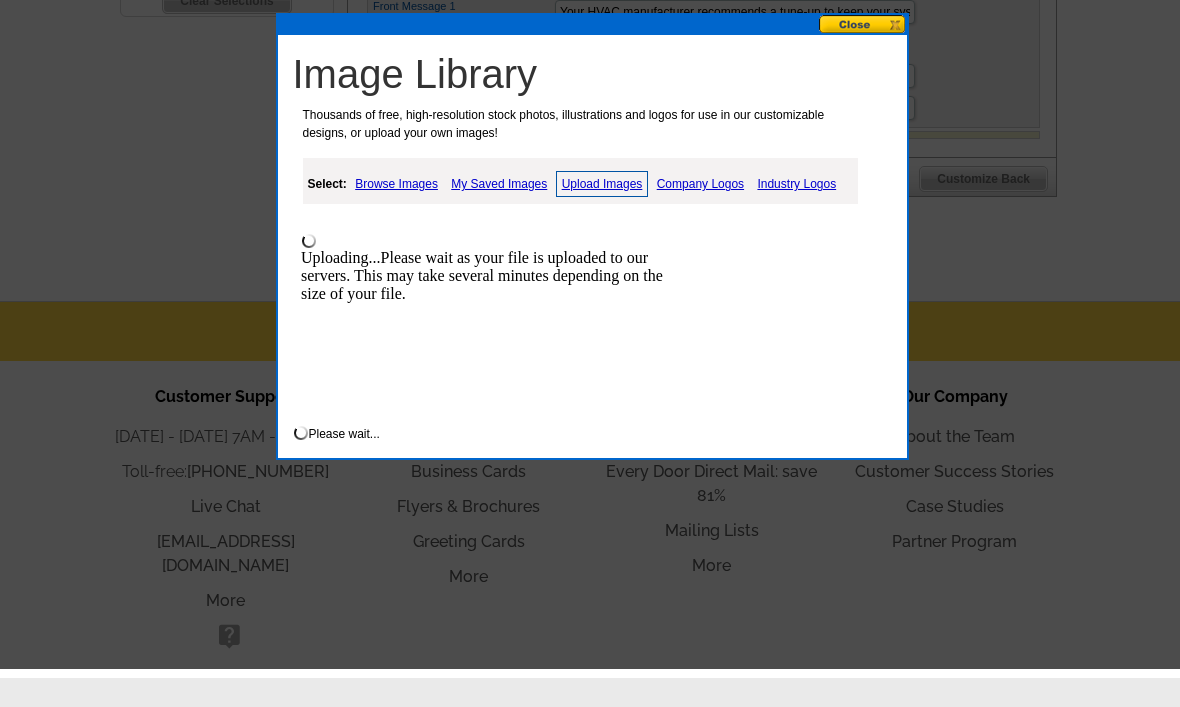 scroll, scrollTop: 746, scrollLeft: 0, axis: vertical 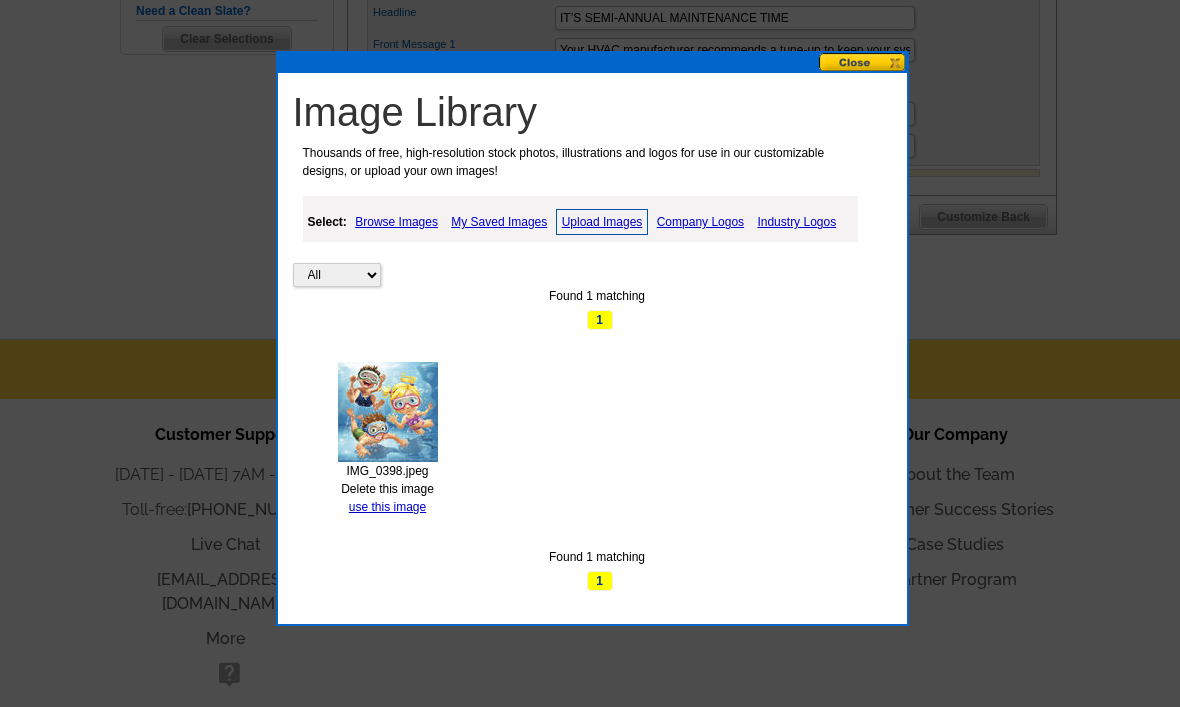 click on "use this image" at bounding box center (387, 507) 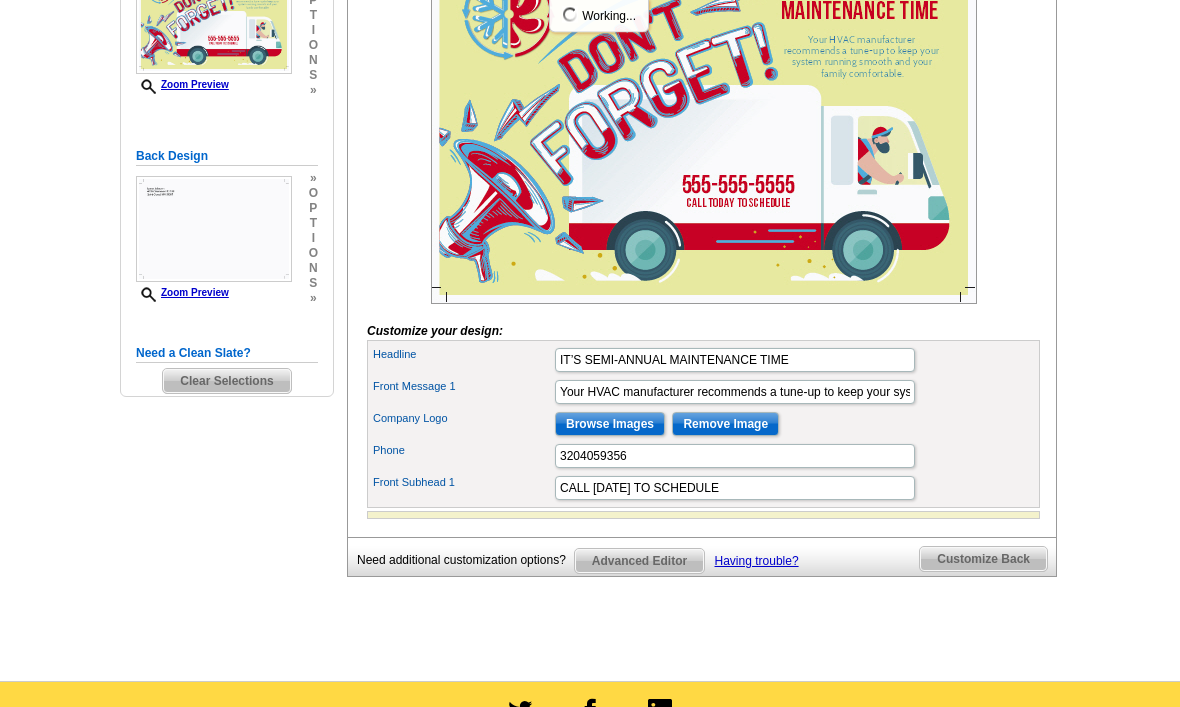 scroll, scrollTop: 404, scrollLeft: 0, axis: vertical 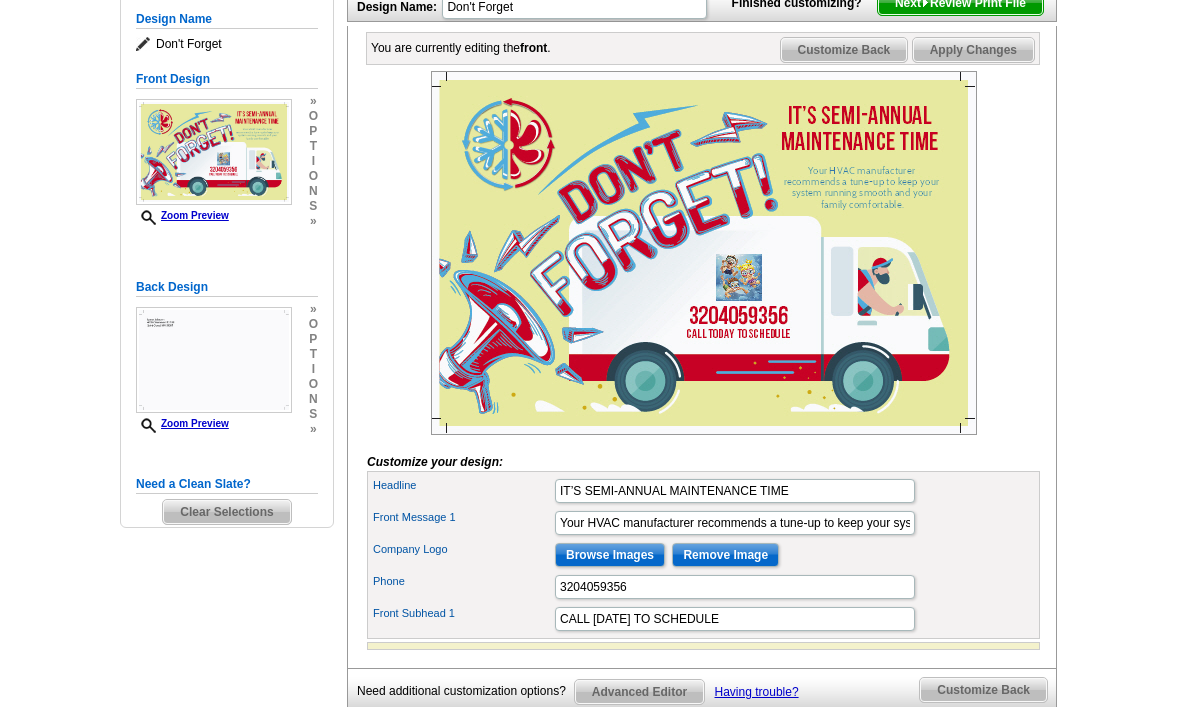 click on "Customize Back" at bounding box center (844, 51) 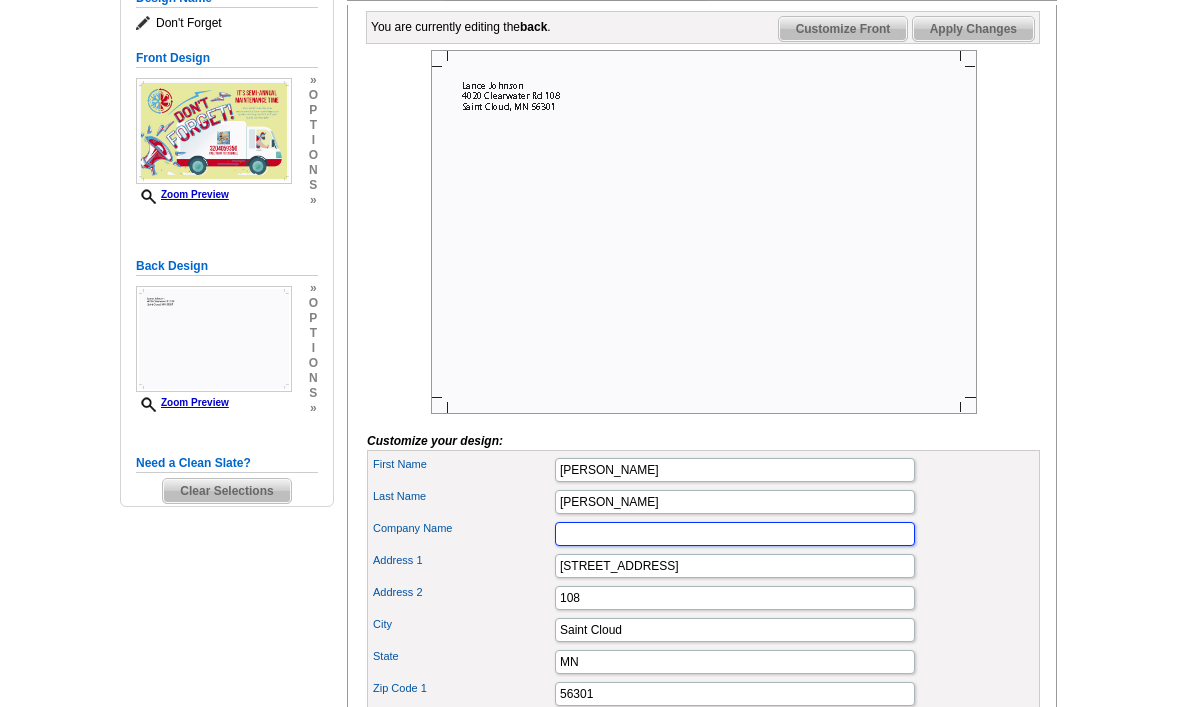 click on "Company Name" at bounding box center (735, 535) 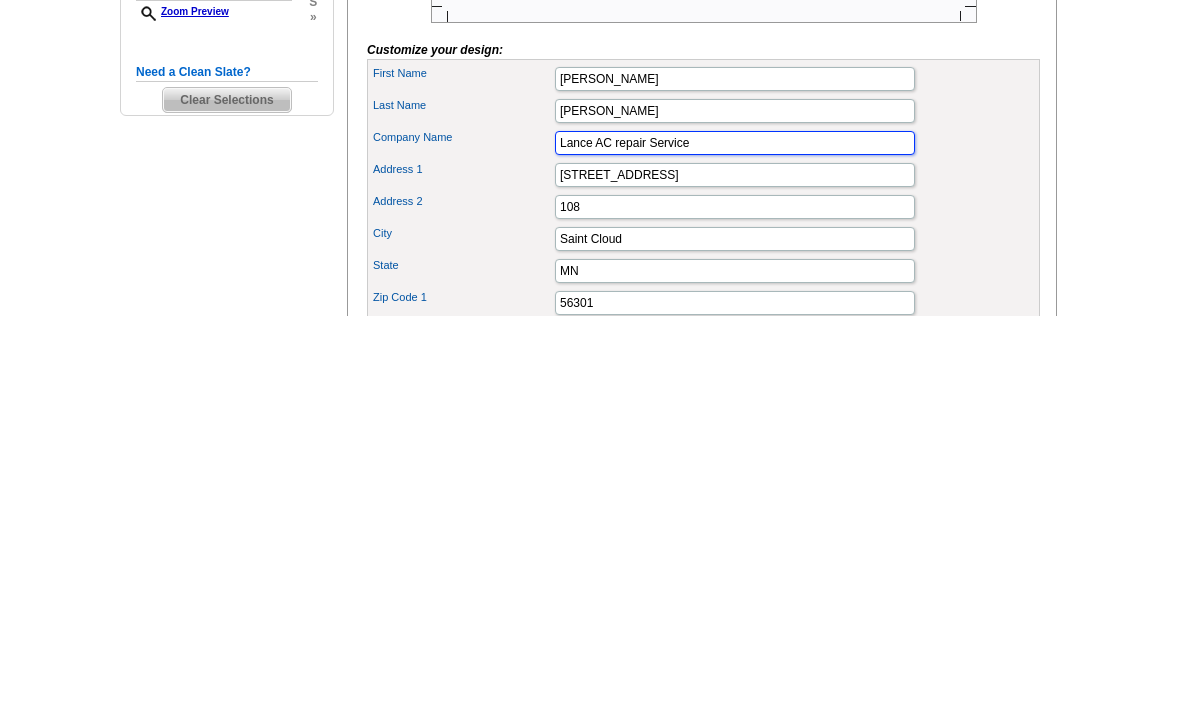 type on "Lance AC repair Service" 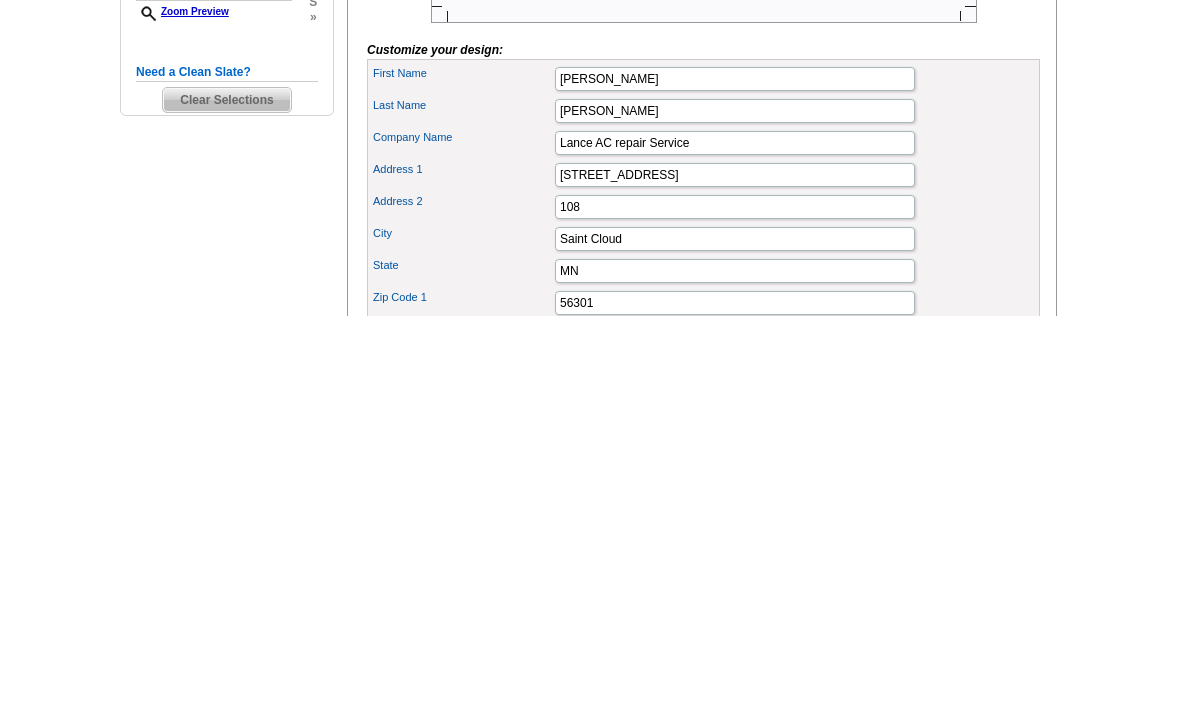 click on "Company Name
Lance AC repair Service" at bounding box center [703, 535] 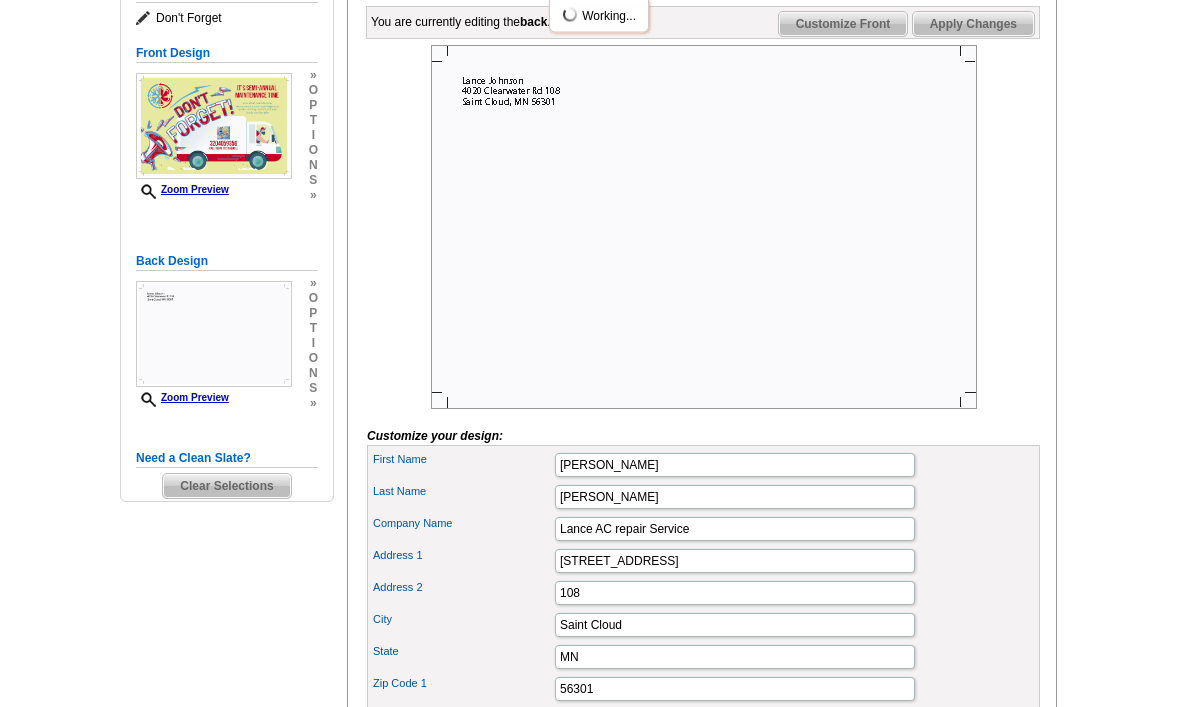 scroll, scrollTop: 299, scrollLeft: 0, axis: vertical 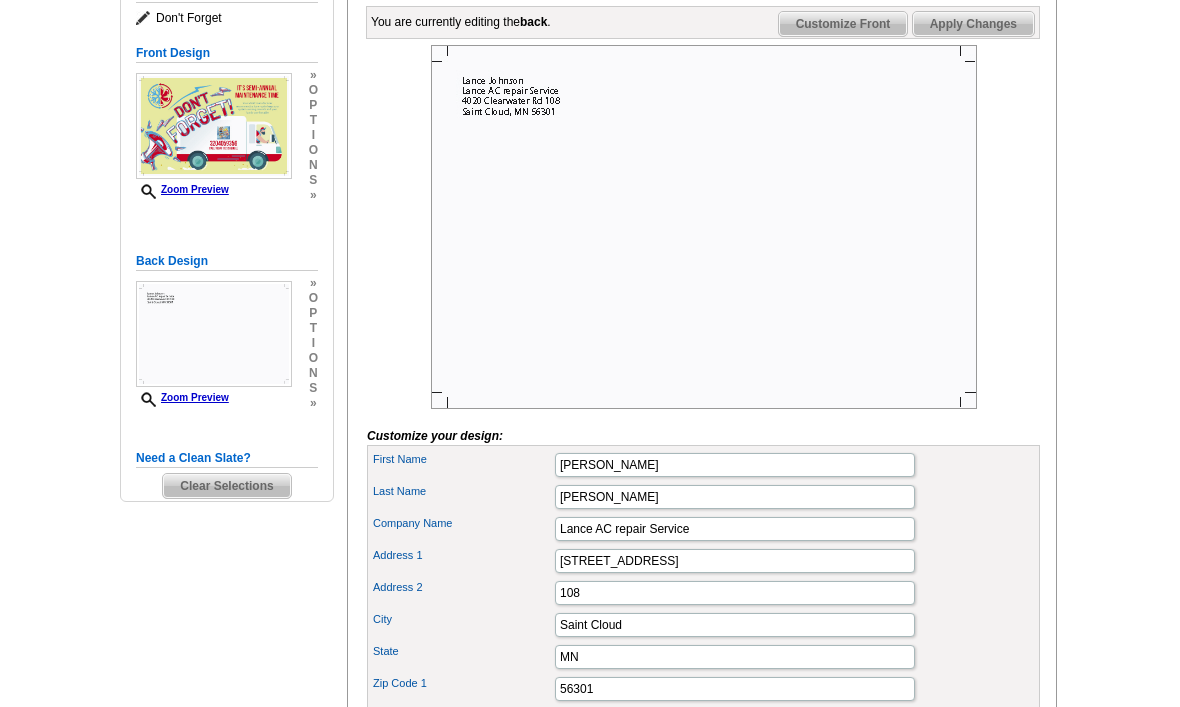 click on "Next   Review Print File" at bounding box center [960, -23] 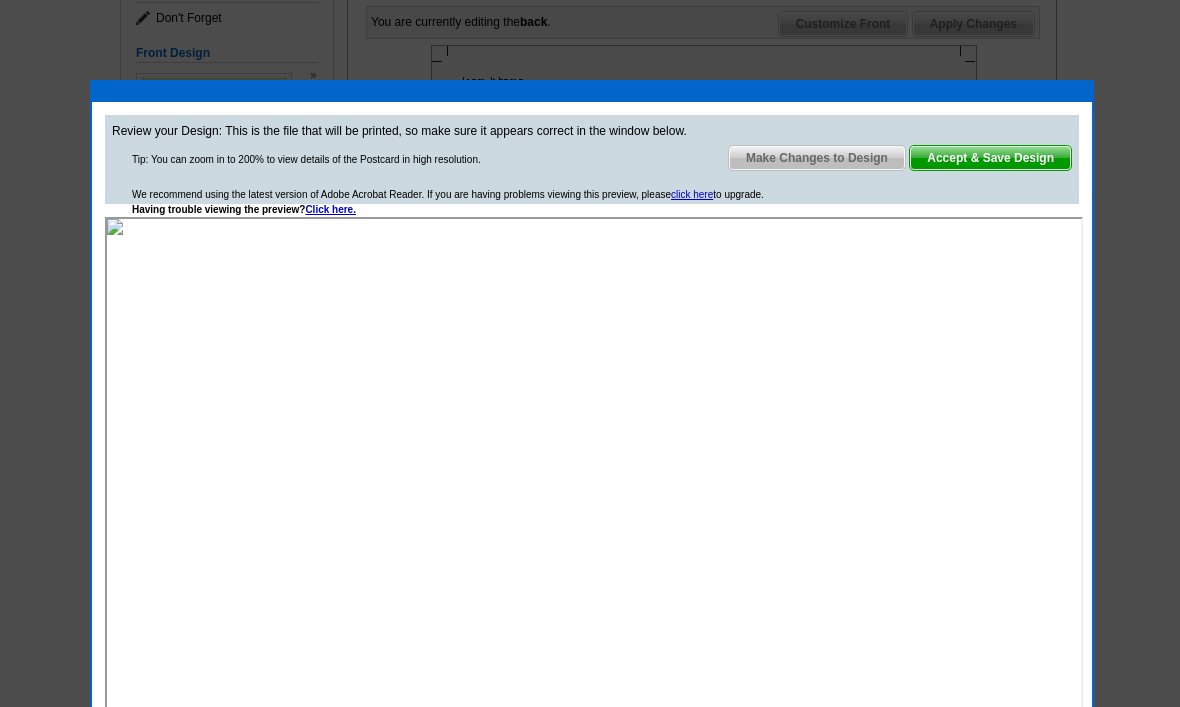 scroll, scrollTop: 0, scrollLeft: 0, axis: both 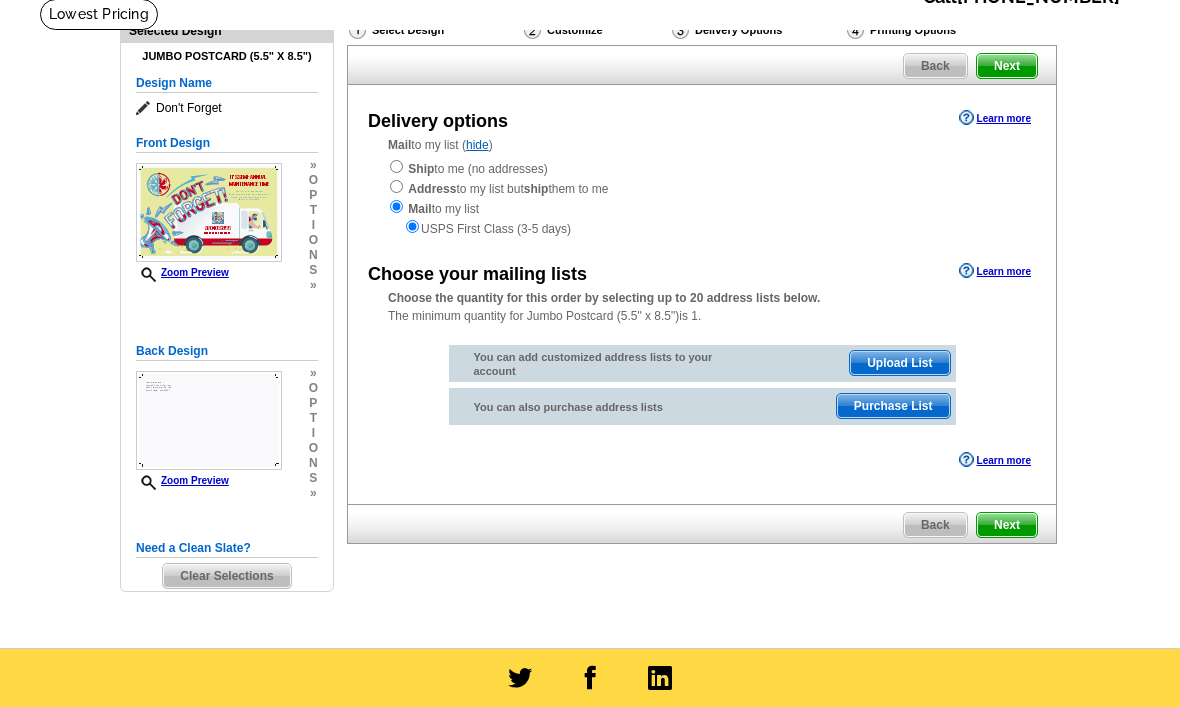 click on "Ship  to me (no addresses)
Address  to my list but  ship  them to me
Mail  to my list
USPS First Class                                                    (3-5 days)" at bounding box center [702, 198] 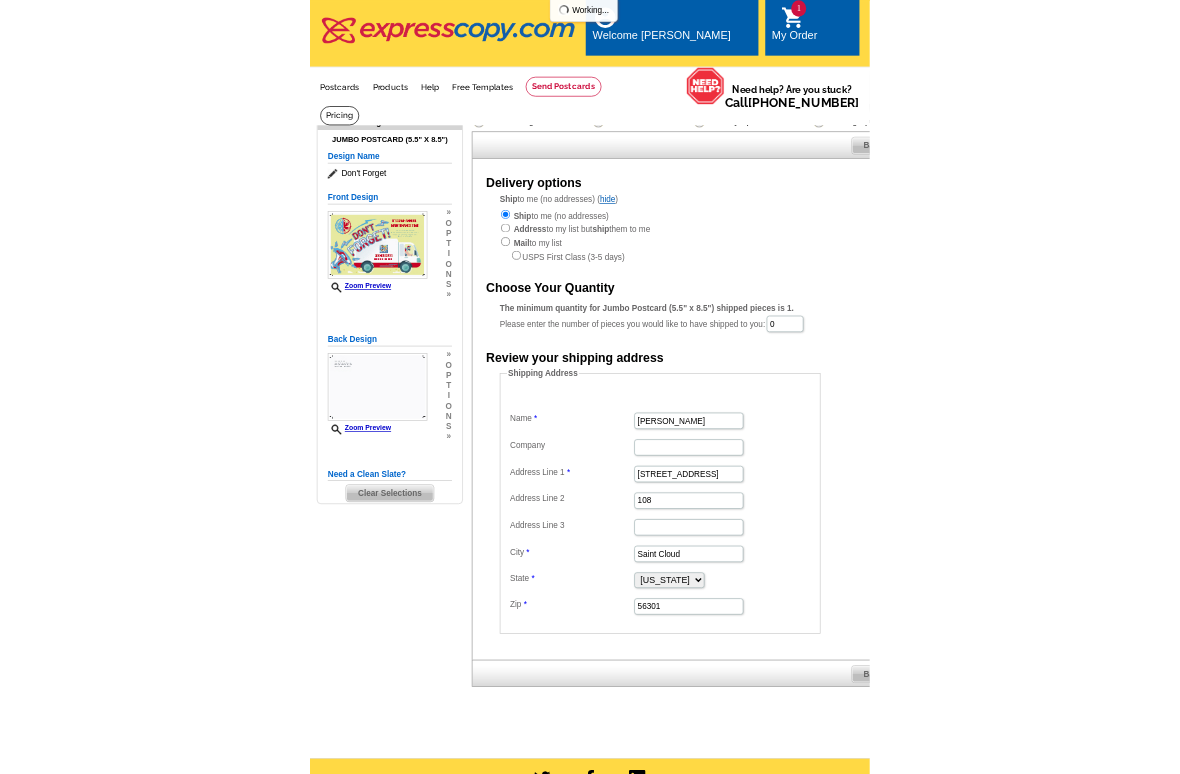 scroll, scrollTop: 0, scrollLeft: 0, axis: both 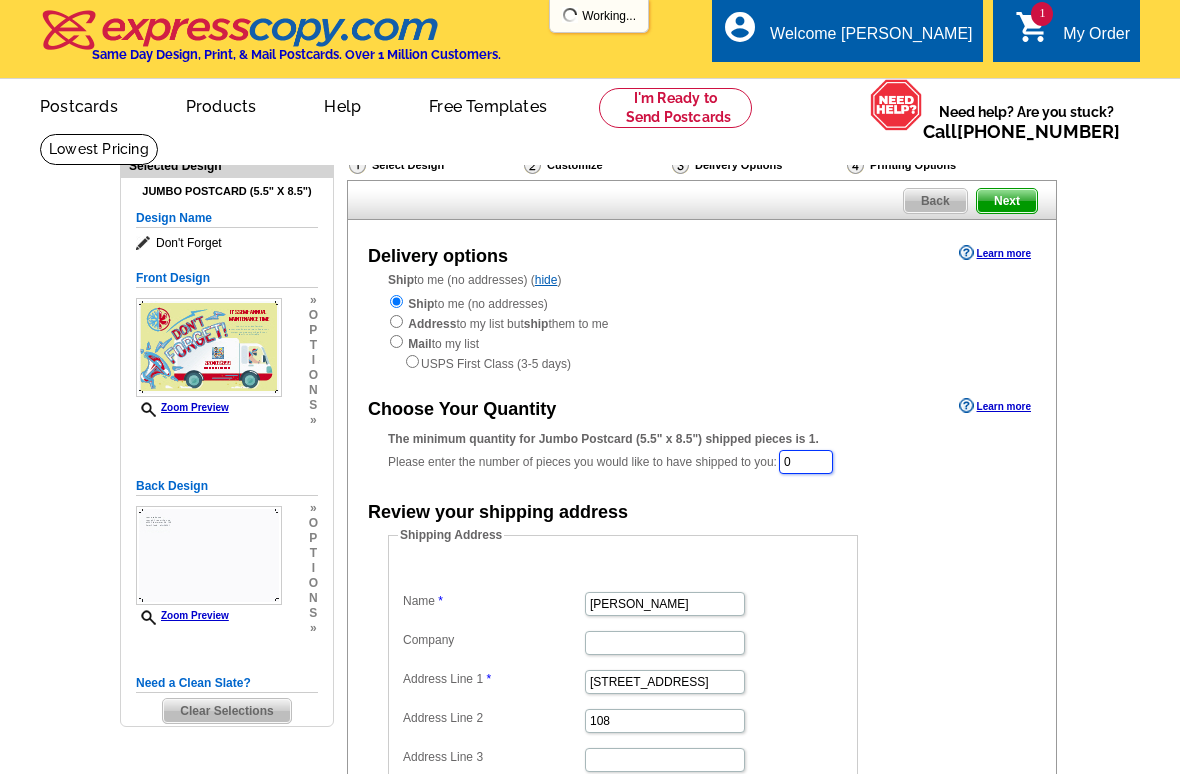 click on "0" at bounding box center [806, 462] 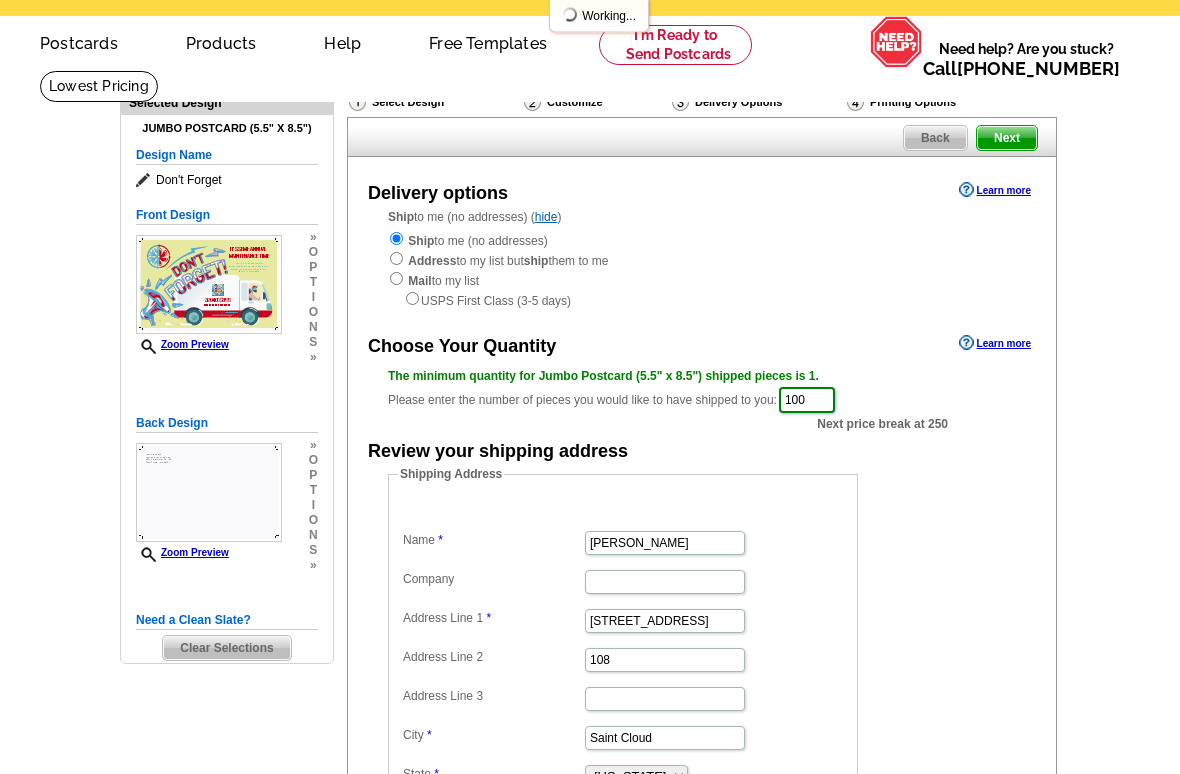 type on "100" 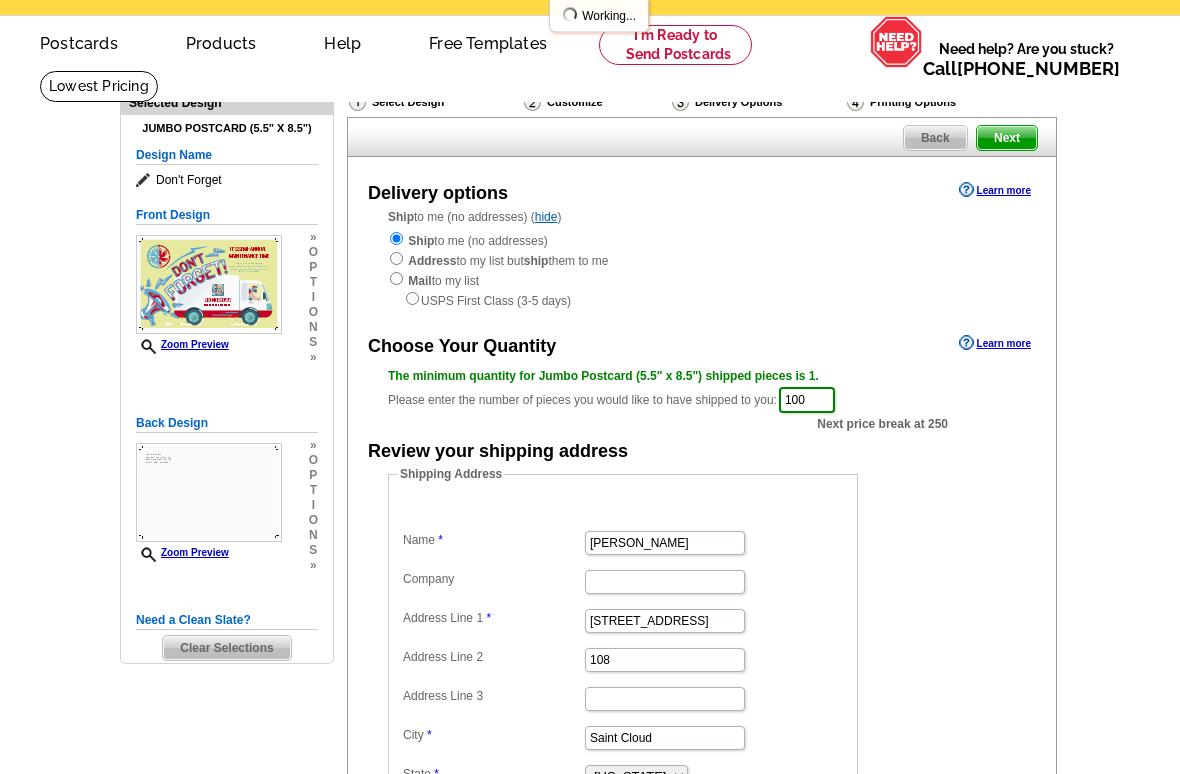 click on "Next" at bounding box center (1007, 139) 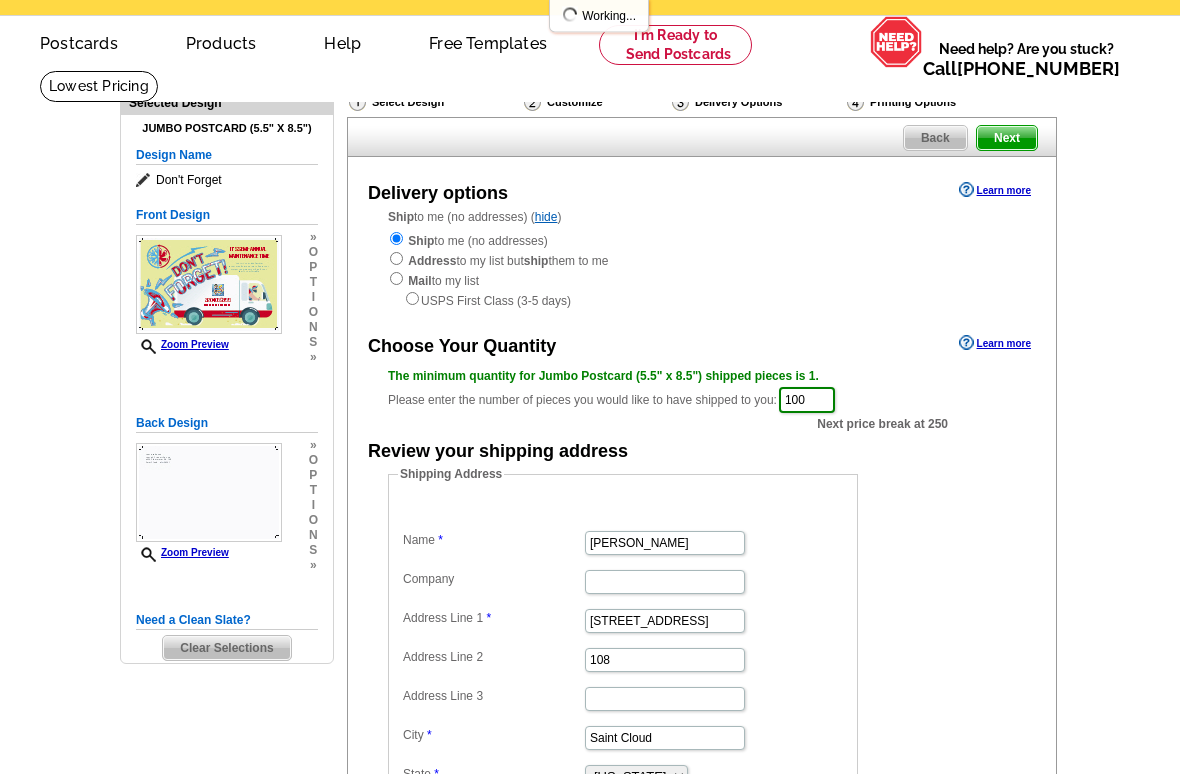 scroll, scrollTop: 63, scrollLeft: 0, axis: vertical 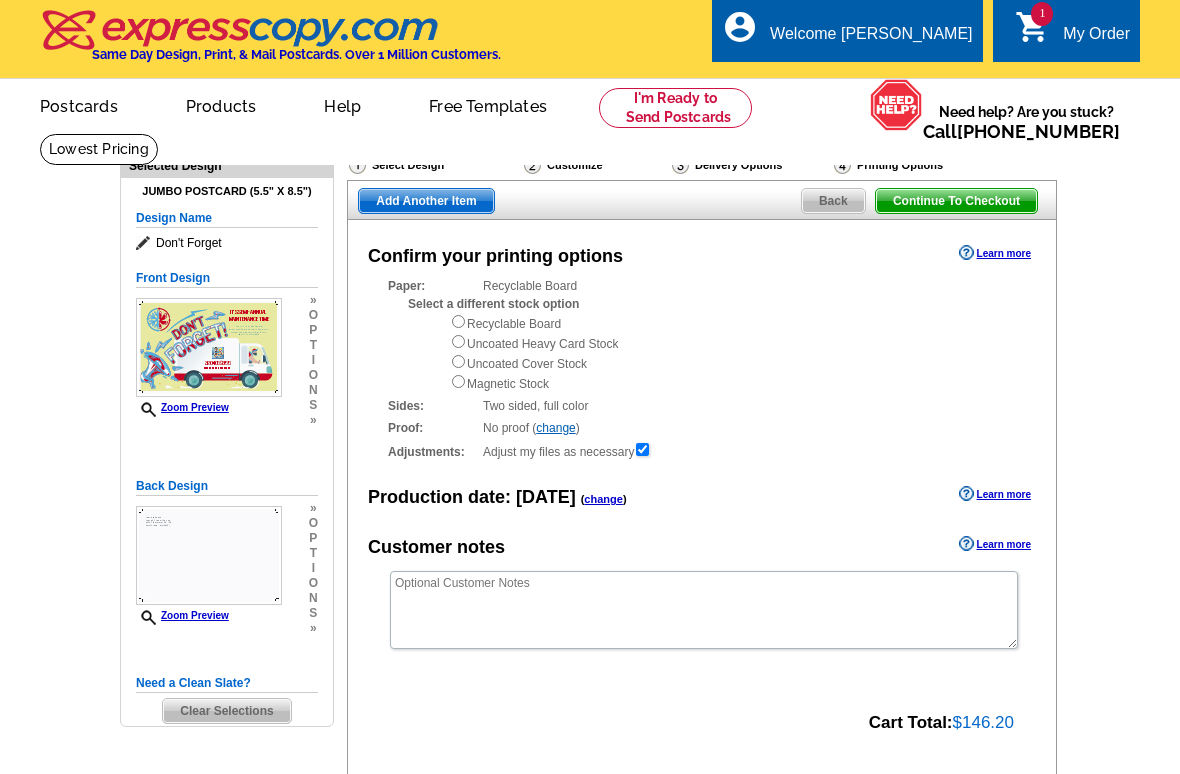 click on "Select a different stock option" at bounding box center [493, 304] 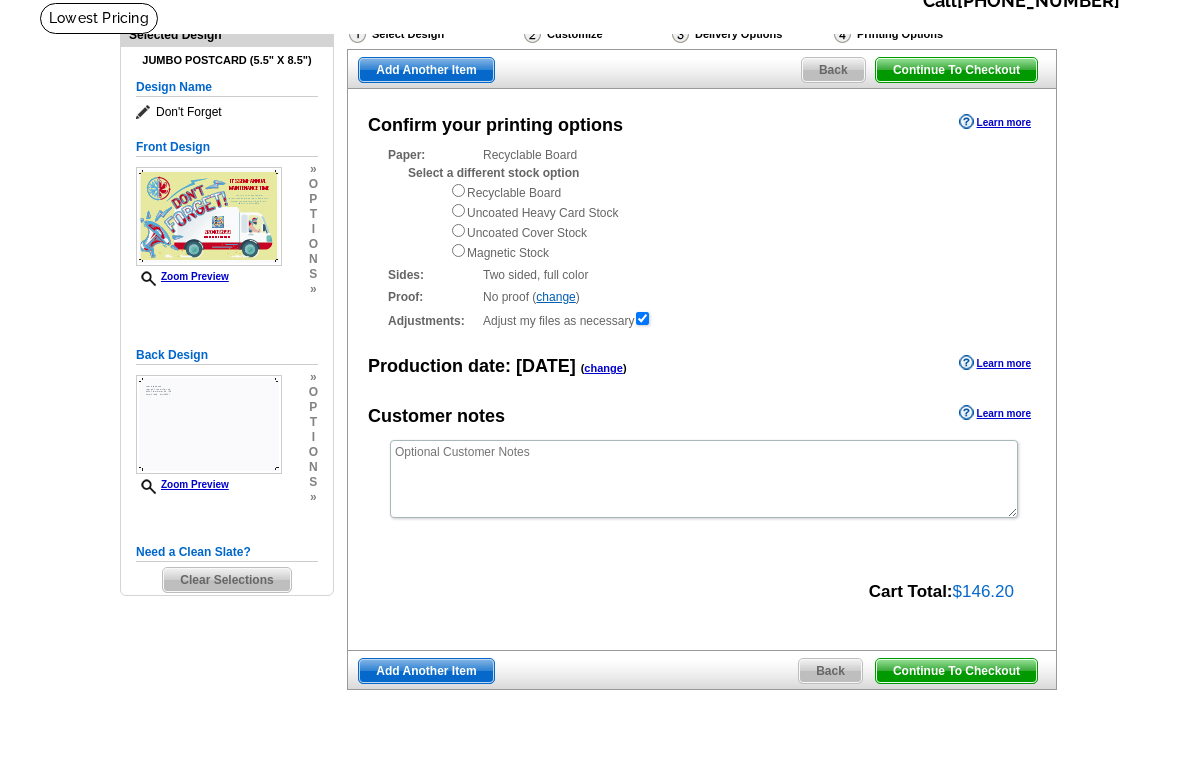 click at bounding box center [458, 191] 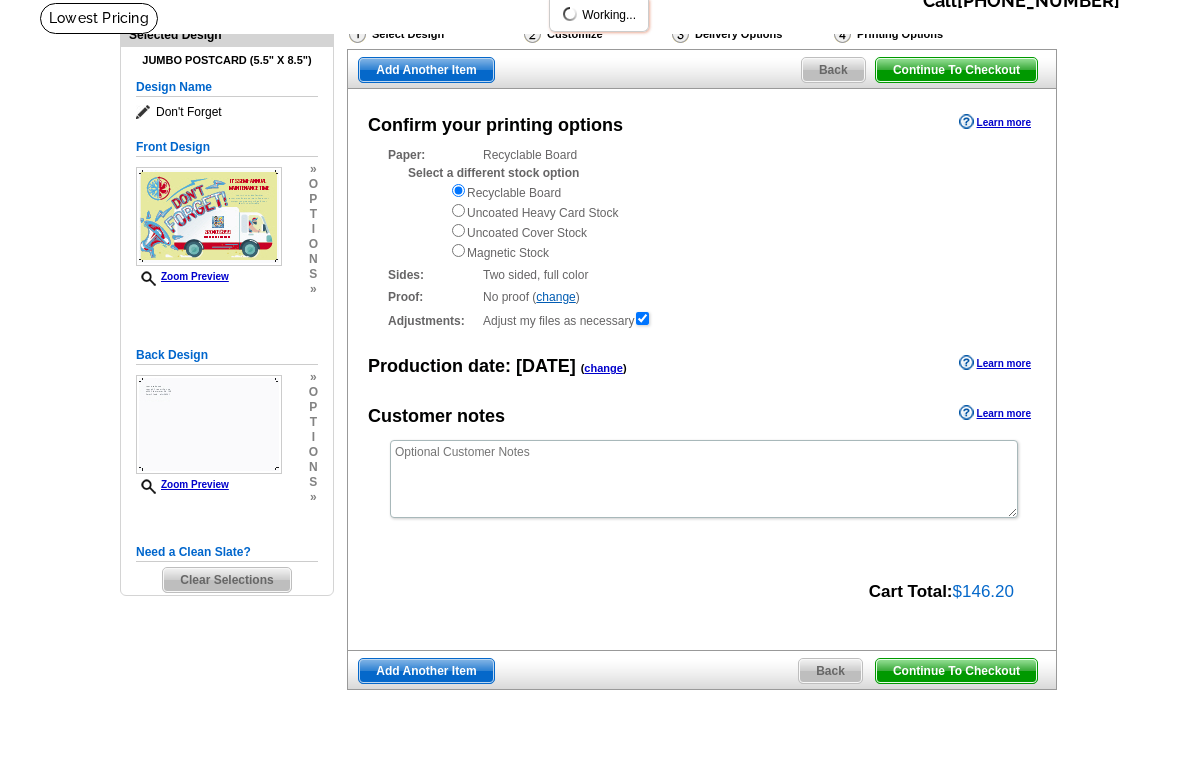 scroll, scrollTop: 131, scrollLeft: 0, axis: vertical 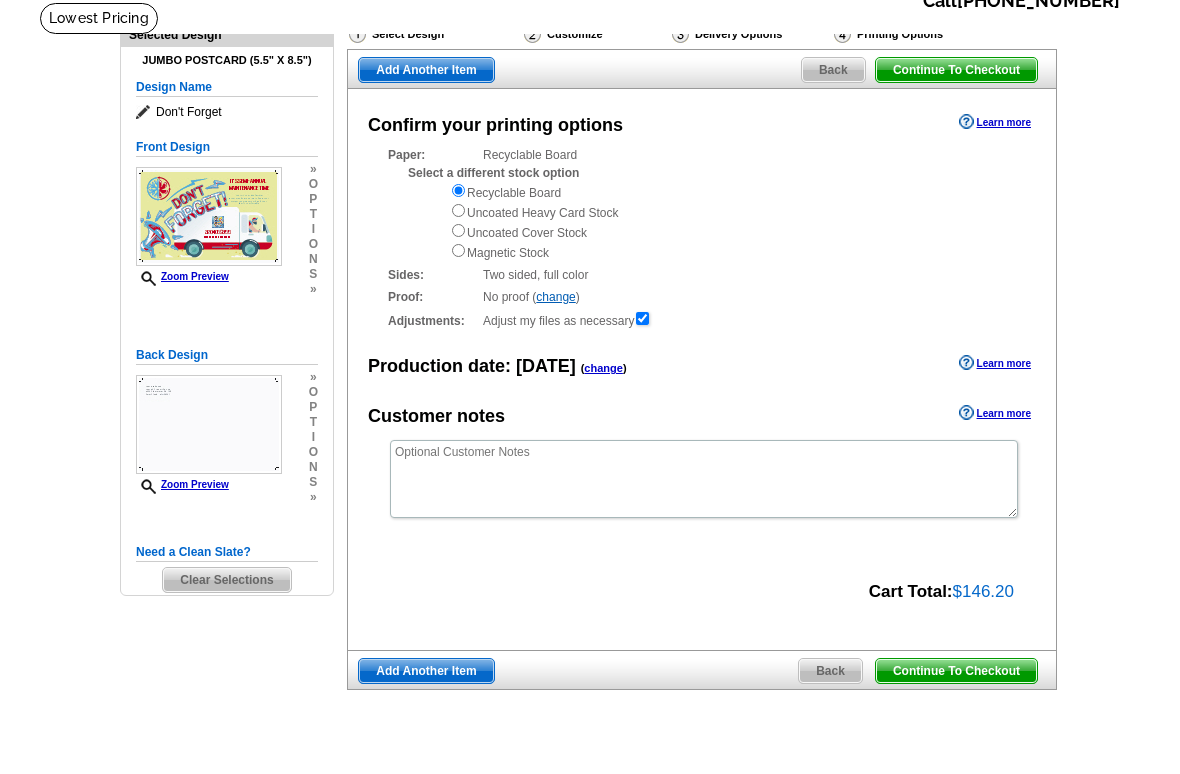 click on "Add Another Item" at bounding box center [426, 70] 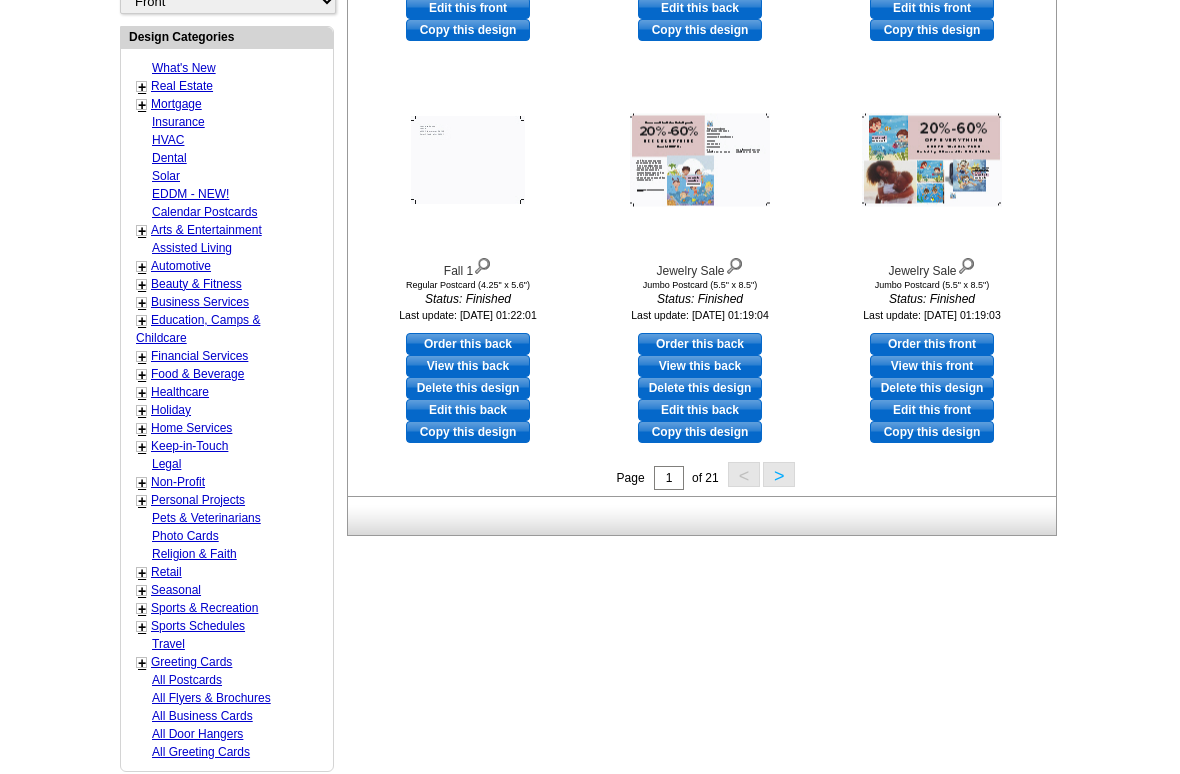 scroll, scrollTop: 703, scrollLeft: 0, axis: vertical 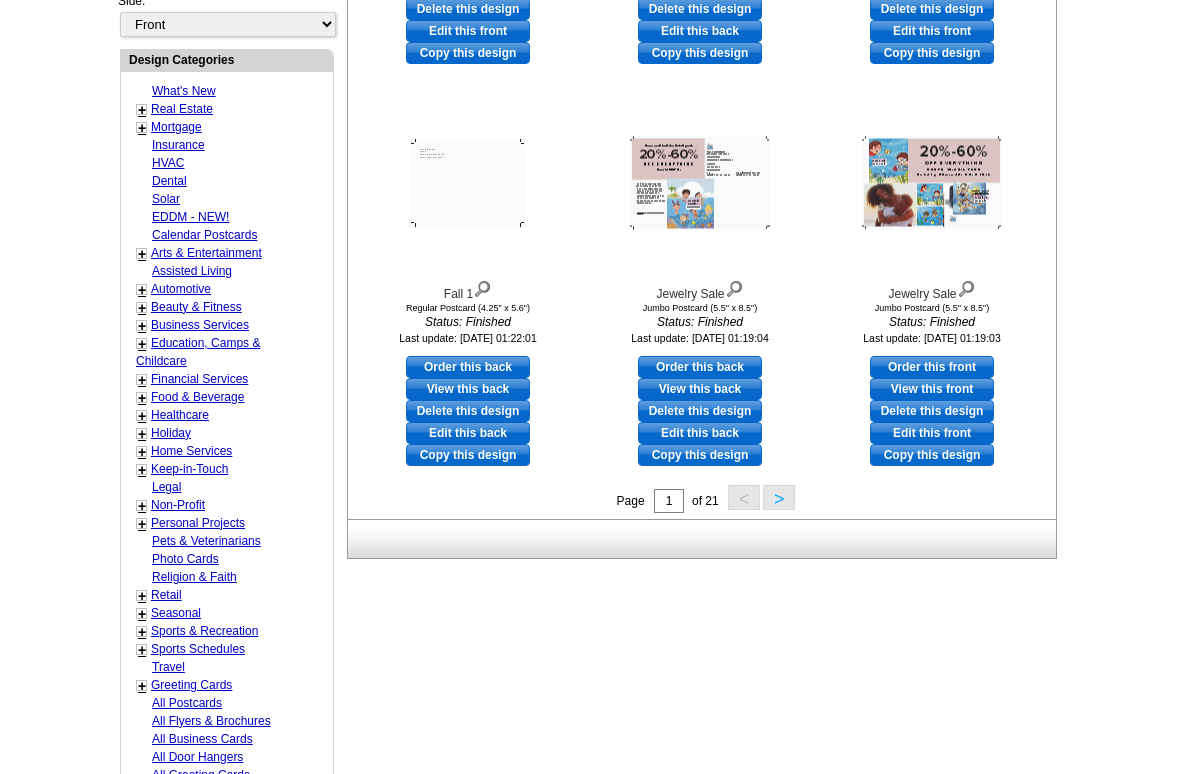 click on "Business Services" at bounding box center (200, 326) 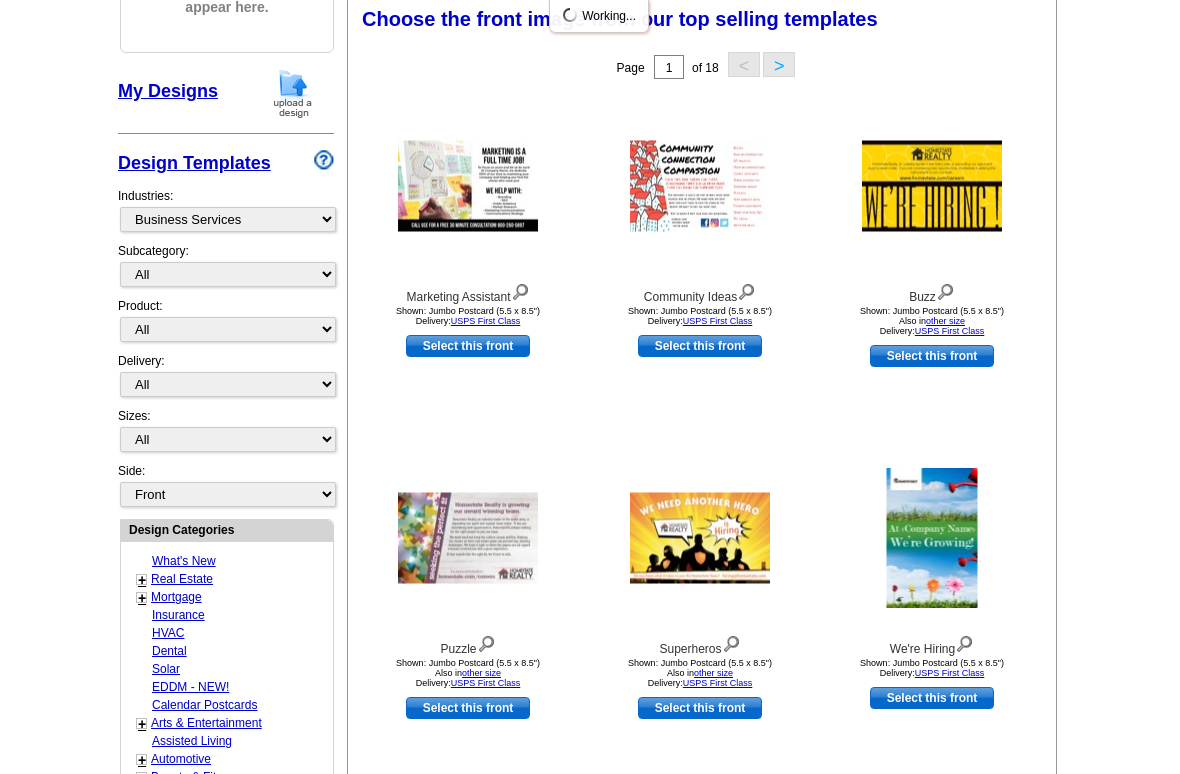 scroll, scrollTop: 293, scrollLeft: 0, axis: vertical 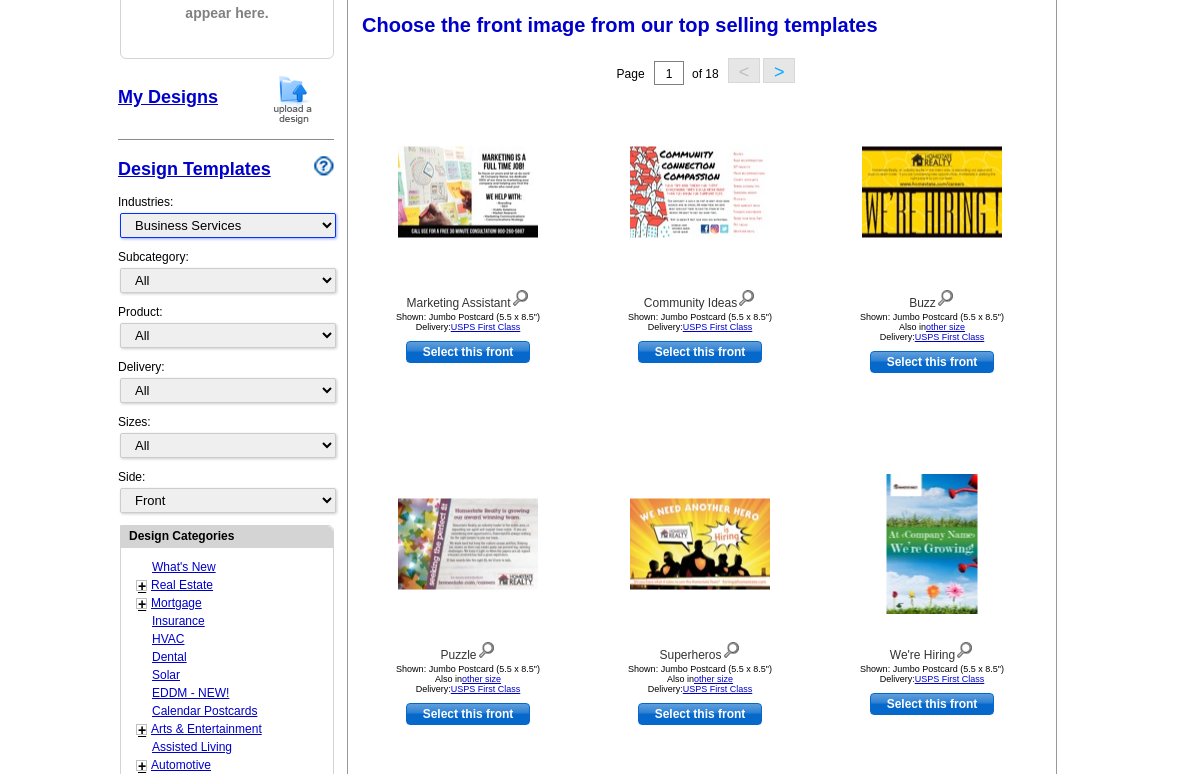 click on "What's New Real Estate Mortgage Insurance HVAC Dental Solar EDDM - NEW! Calendar Postcards Arts & Entertainment Assisted Living Automotive Beauty & Fitness Business Services Education, Camps & Childcare Financial Services Food & Beverage Healthcare Holiday Home Services Keep-in-Touch Legal Non-Profit Personal Projects Pets & Veterinarians Photo Cards Religion & Faith Retail Seasonal Sports & Recreation Sports Schedules Travel Greeting Cards All Postcards All Flyers & Brochures All Business Cards All Door Hangers All Greeting Cards" at bounding box center [228, 225] 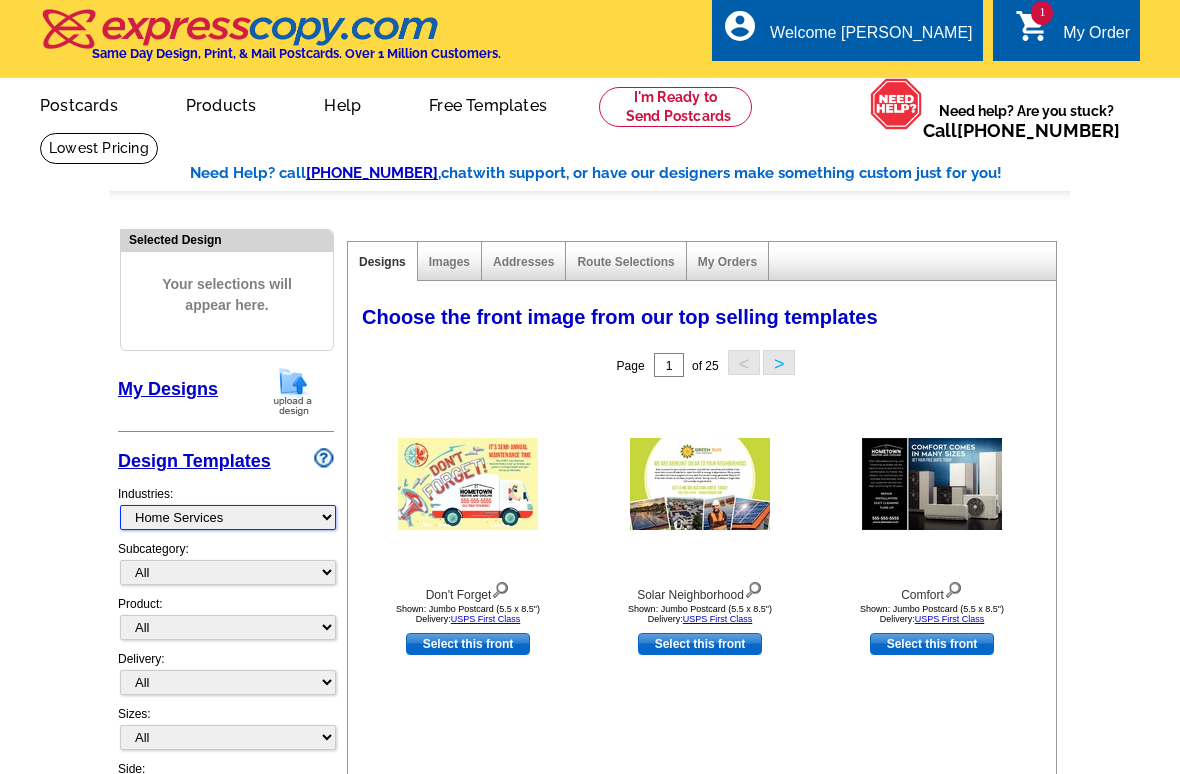 scroll, scrollTop: 0, scrollLeft: 0, axis: both 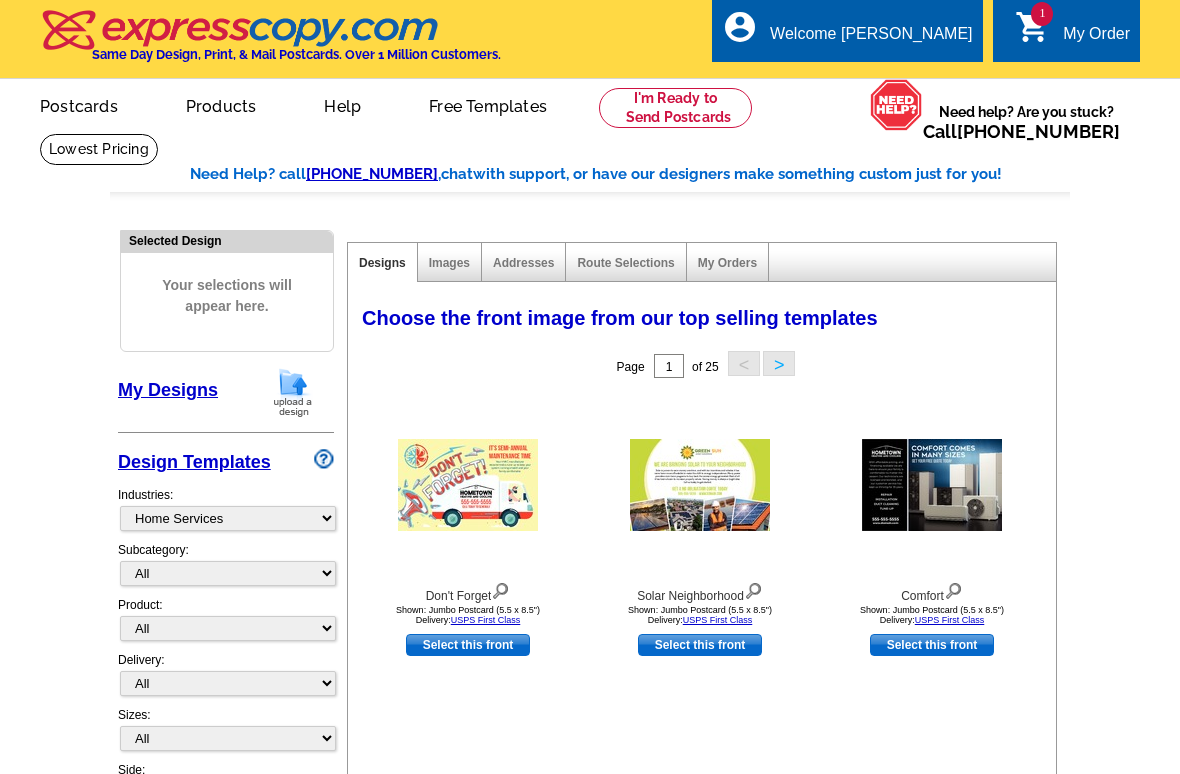 click on "local_phone
Same Day Design, Print, & Mail Postcards. Over 1 Million Customers.
account_circle
Welcome [PERSON_NAME]
My Account Logout
1
shopping_cart
My Order" at bounding box center (590, 40) 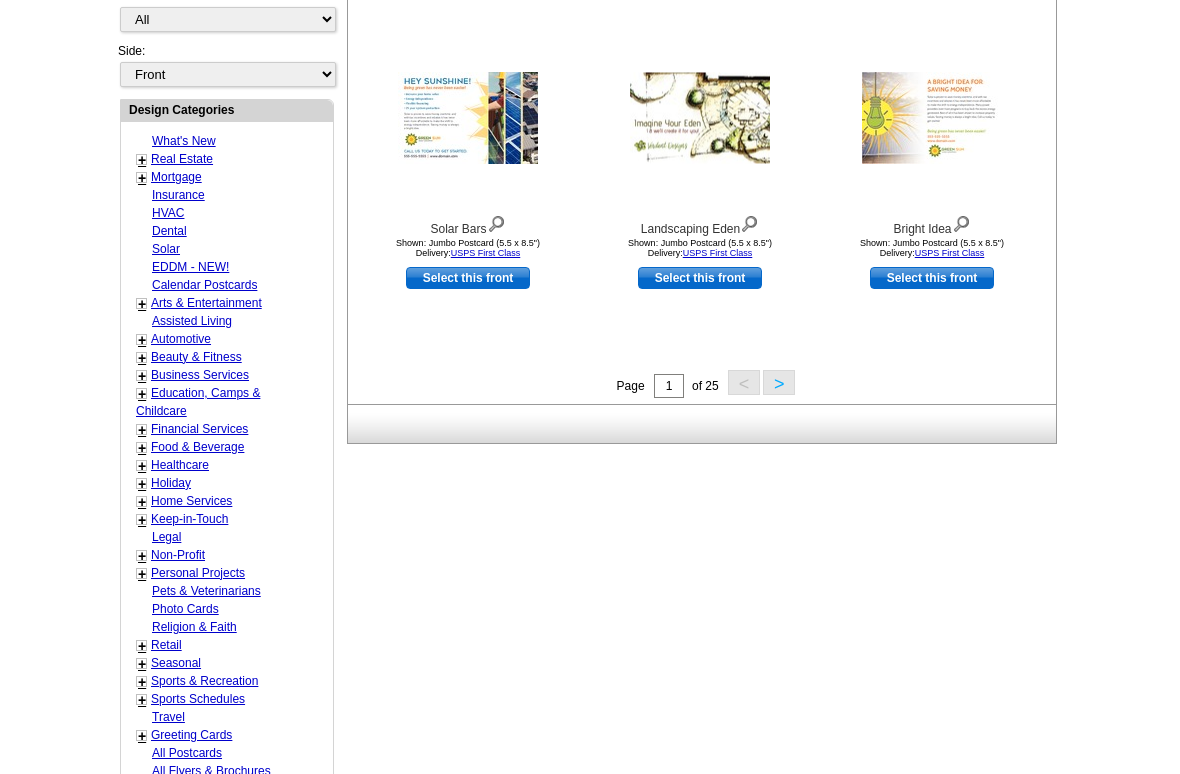 scroll, scrollTop: 699, scrollLeft: 0, axis: vertical 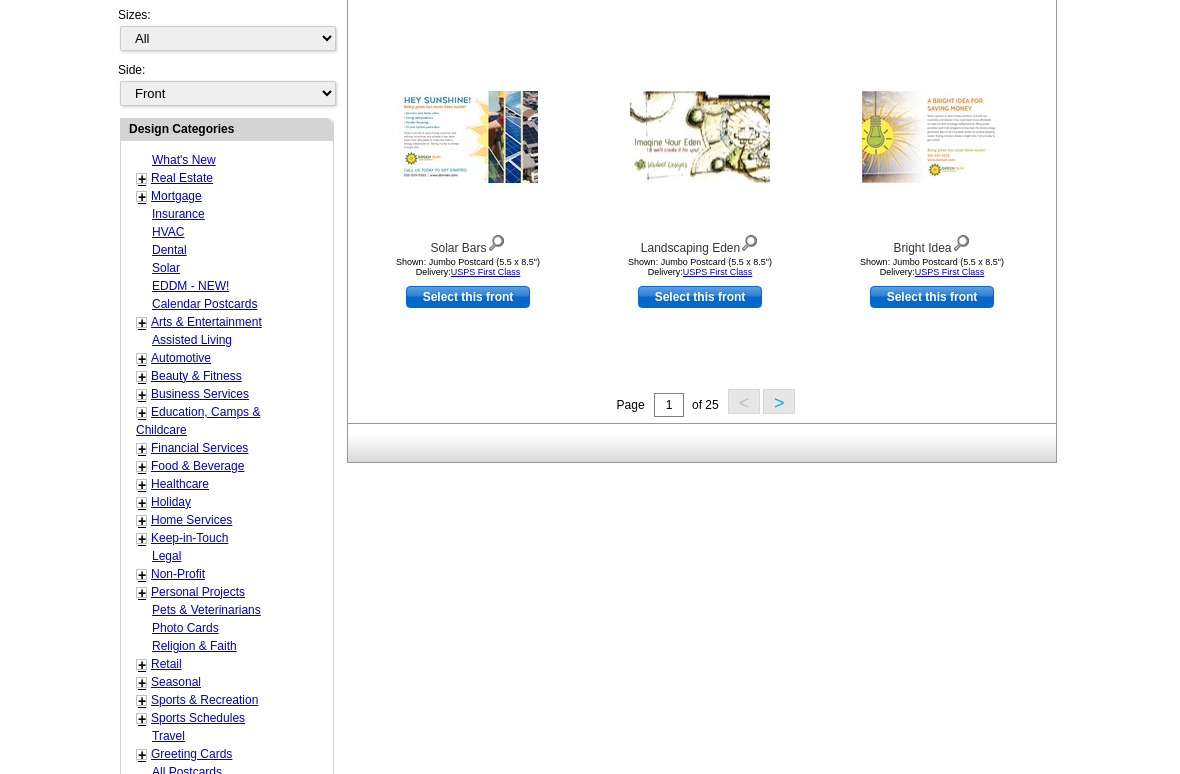 click on "Landscaping Eden
Shown: Jumbo Postcard (5.5 x 8.5")
Delivery:  USPS First Class
Select this front" at bounding box center [700, 214] 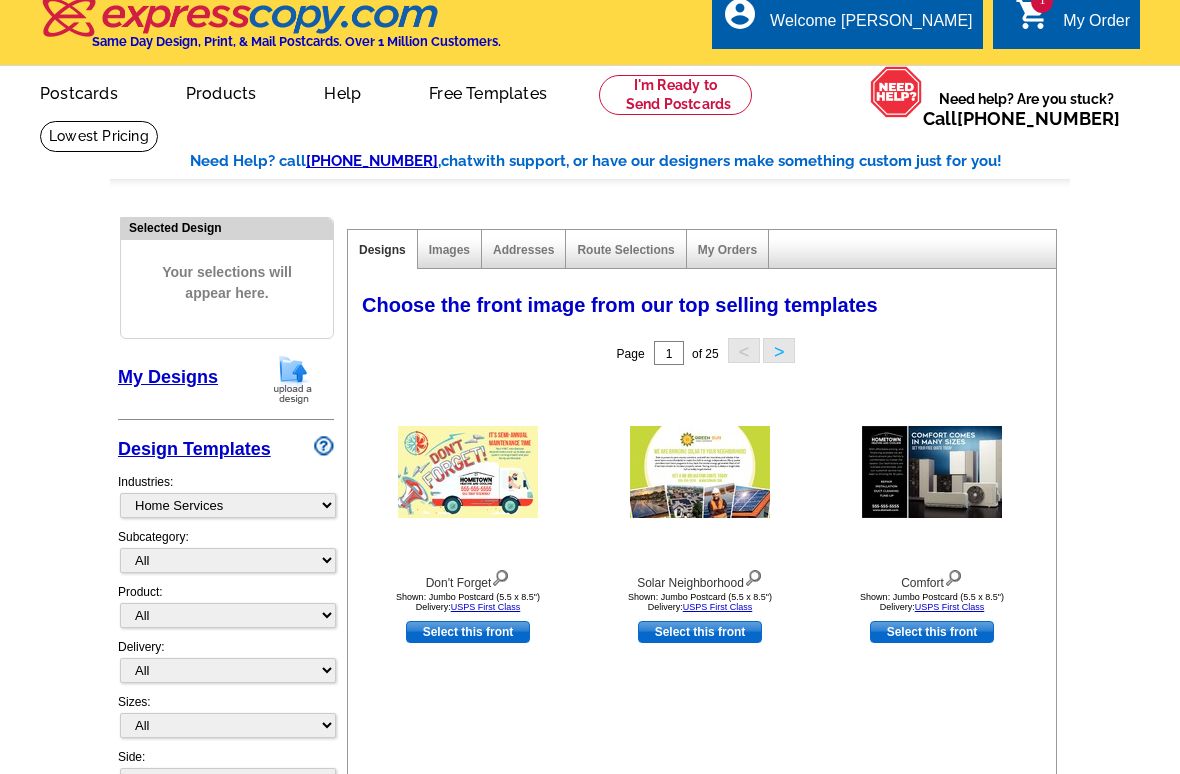 scroll, scrollTop: 0, scrollLeft: 0, axis: both 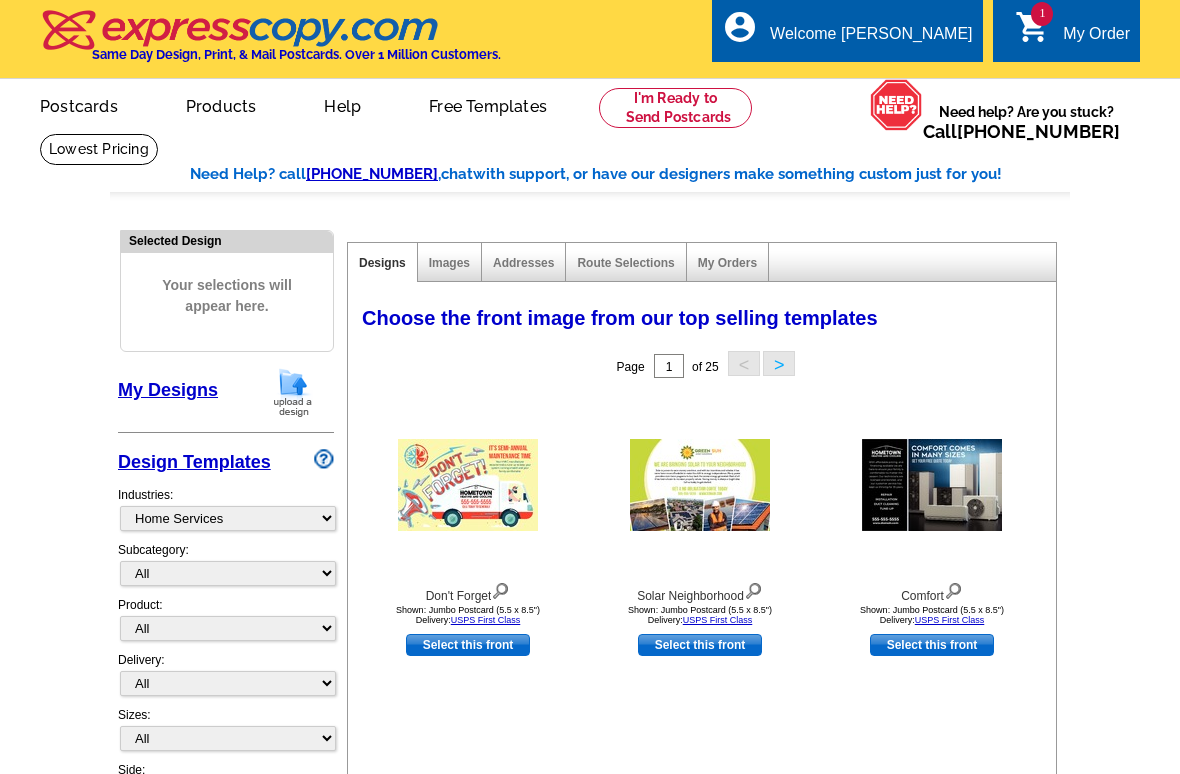 click on ">" at bounding box center [779, 363] 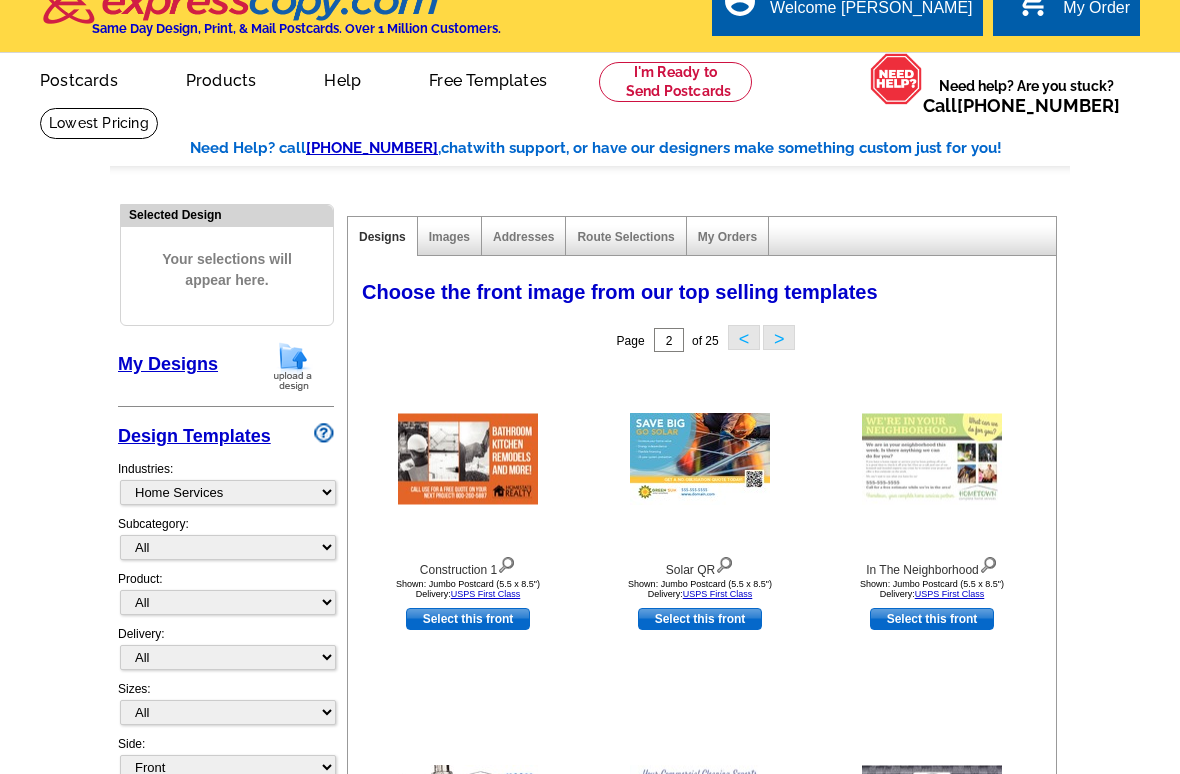 scroll, scrollTop: 28, scrollLeft: 0, axis: vertical 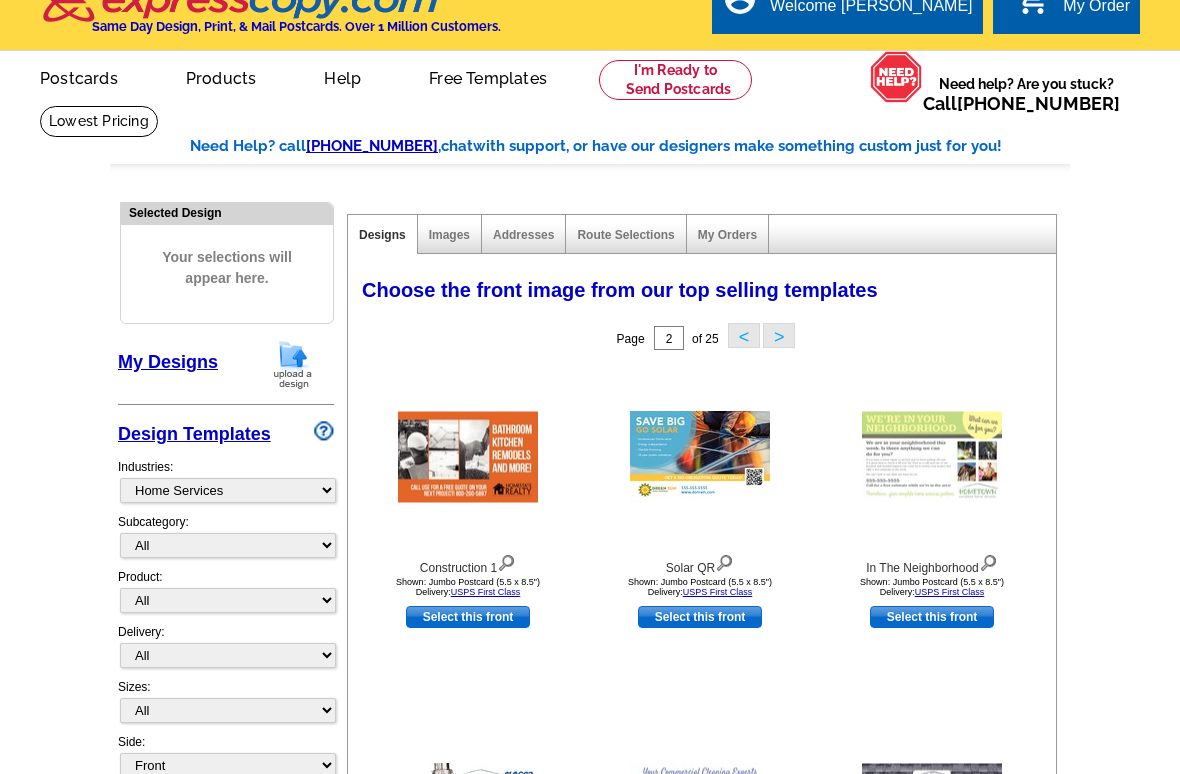 click on "<" at bounding box center (744, 335) 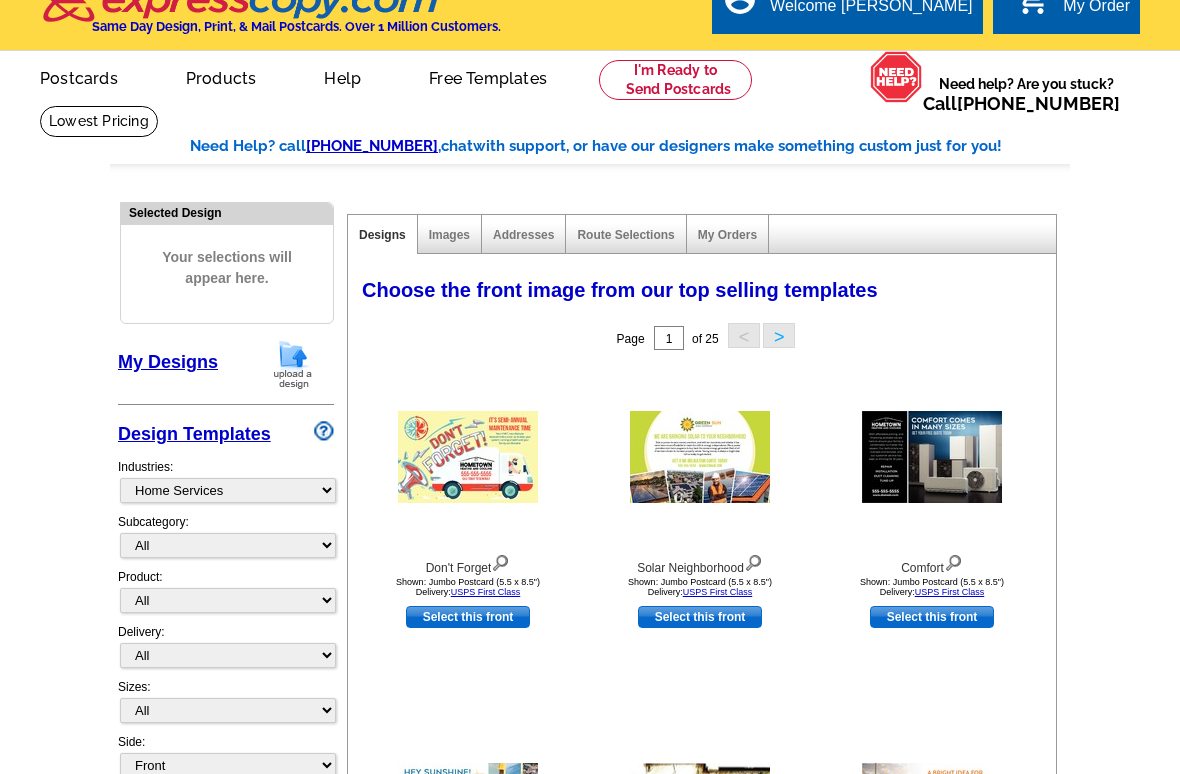 click on "Choose the front image from our top selling templates
Select one of the templates below for the front of your print order.
Next Step: Choosing a Back" at bounding box center (706, 294) 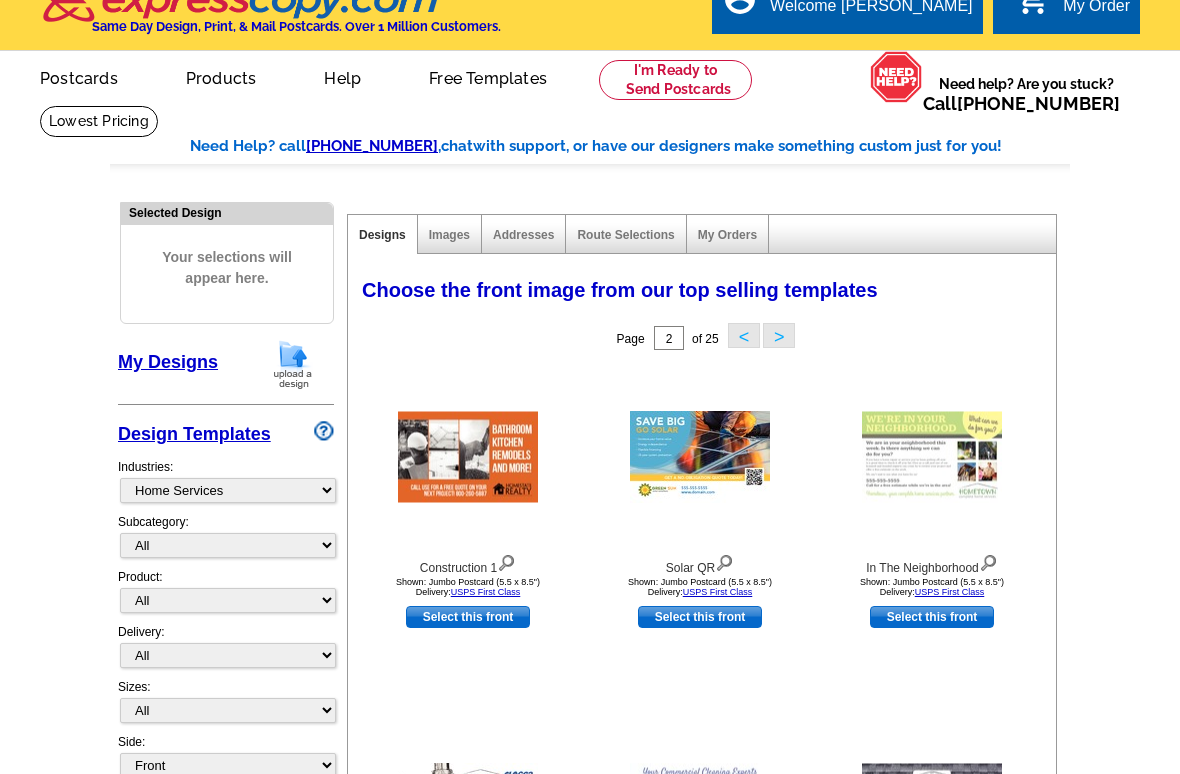 click on "Select this front" at bounding box center (468, 617) 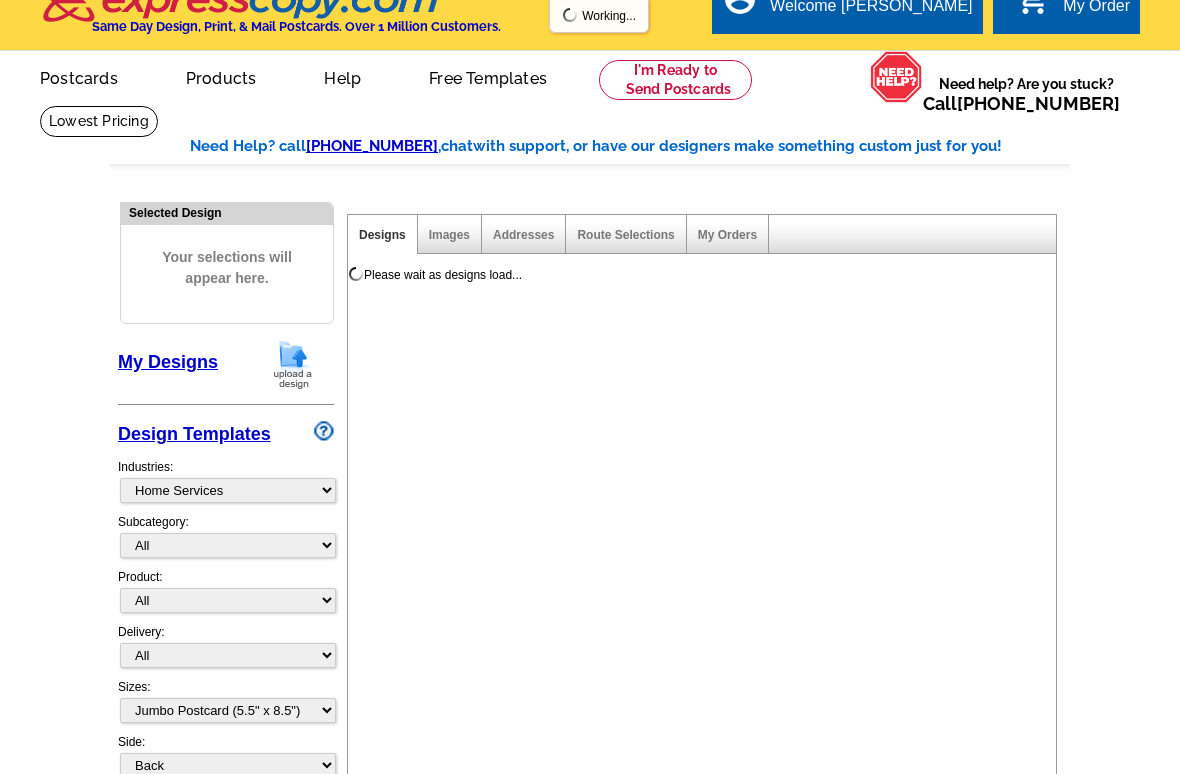 scroll, scrollTop: 0, scrollLeft: 0, axis: both 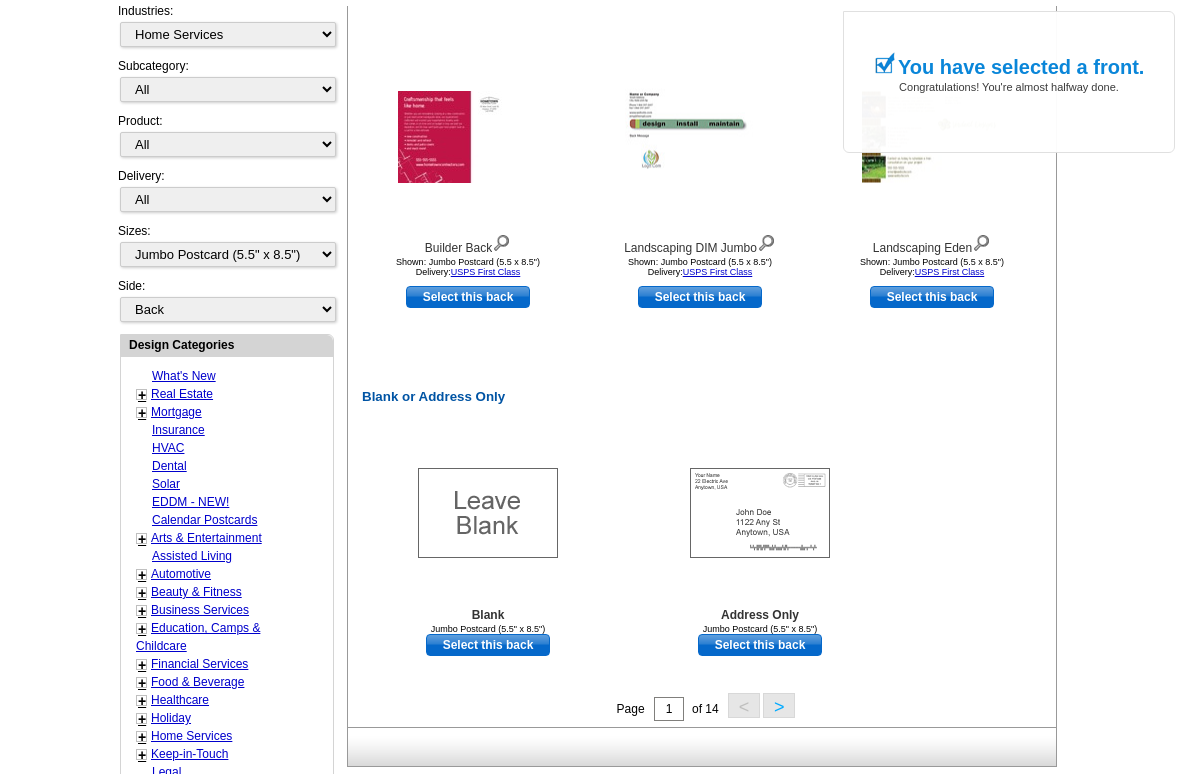 click on "Select this back" at bounding box center (760, 639) 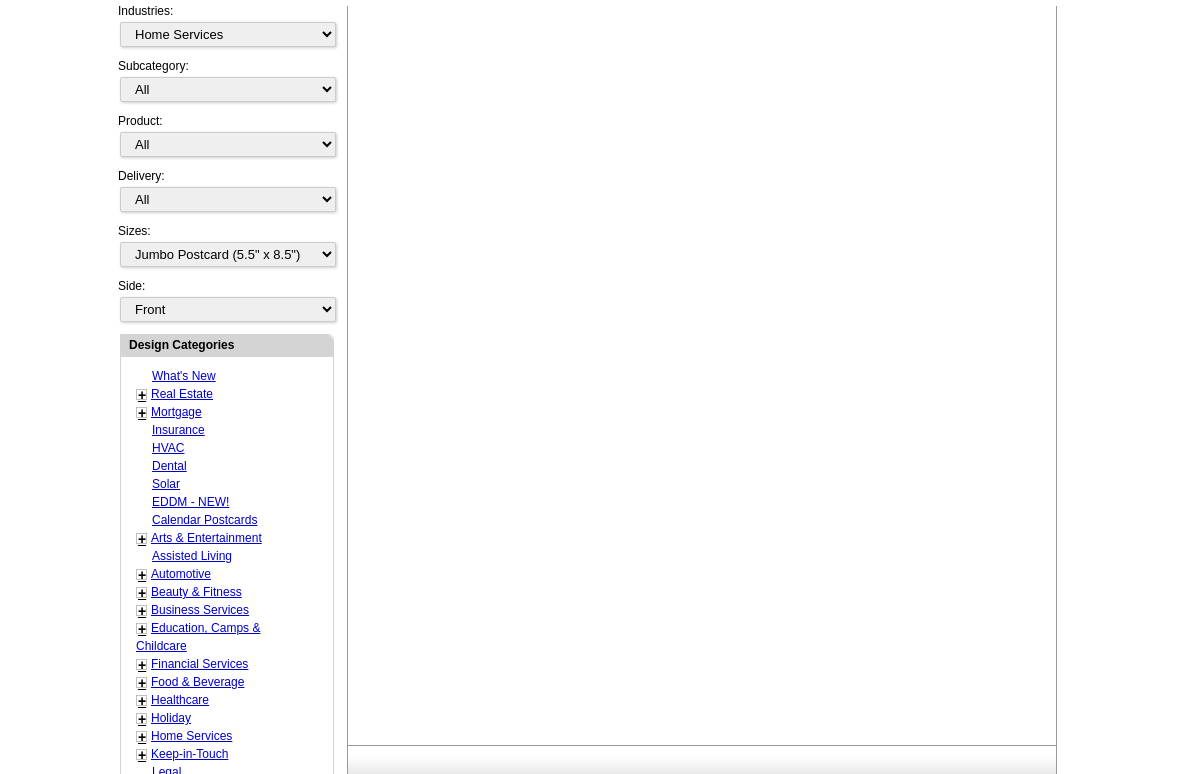 scroll, scrollTop: 700, scrollLeft: 0, axis: vertical 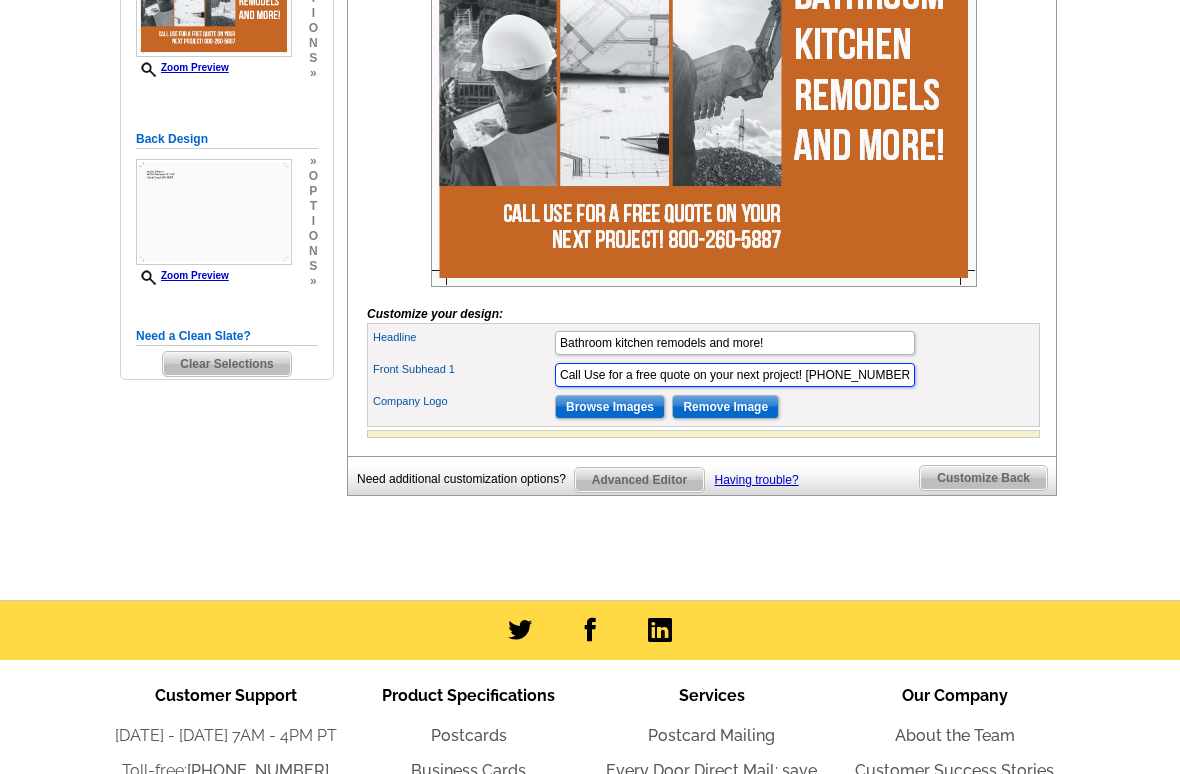 click on "Call Use for a free quote on your next project! [PHONE_NUMBER]" at bounding box center (735, 376) 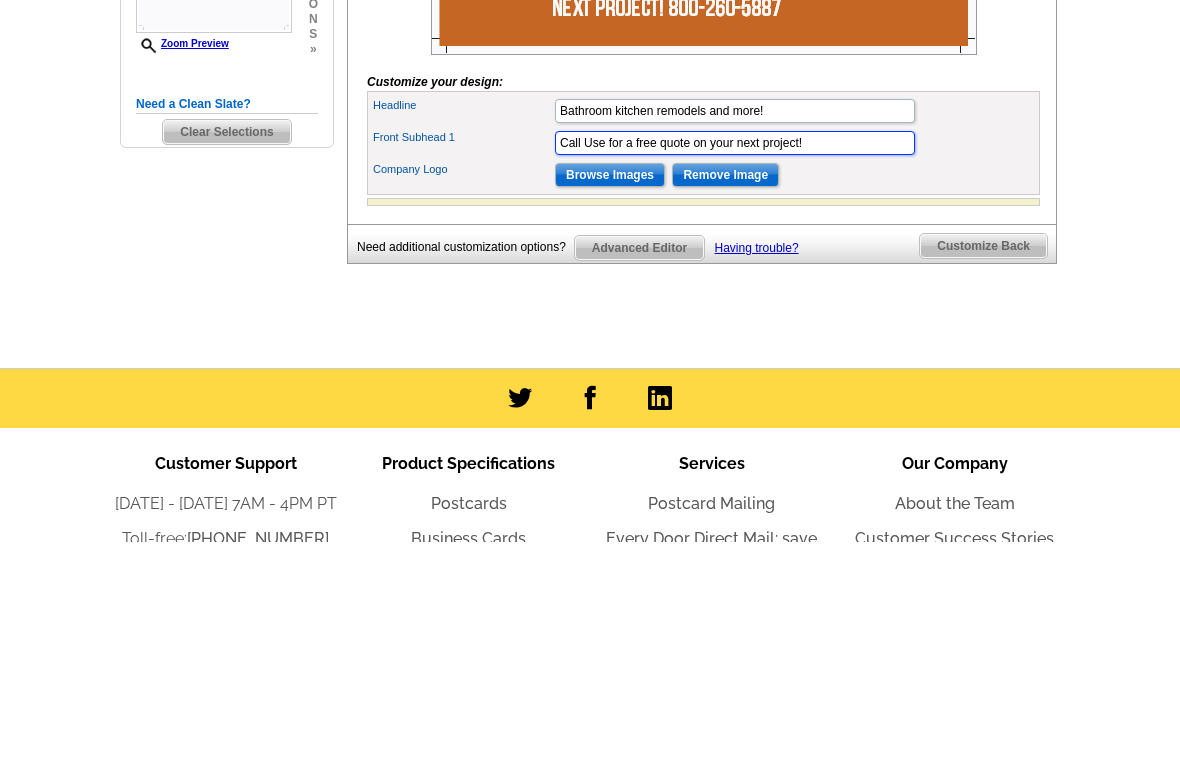 scroll, scrollTop: 652, scrollLeft: 0, axis: vertical 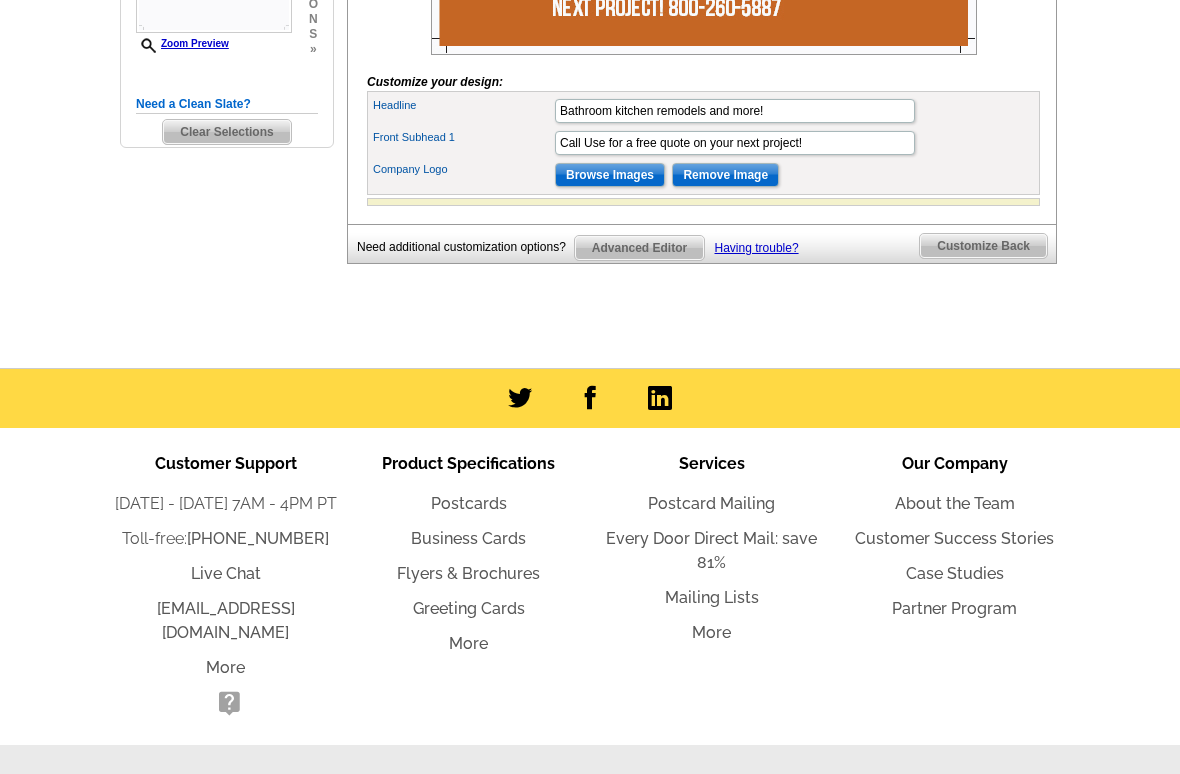 click on "Company Logo
Browse Images
Remove Image" at bounding box center [703, 176] 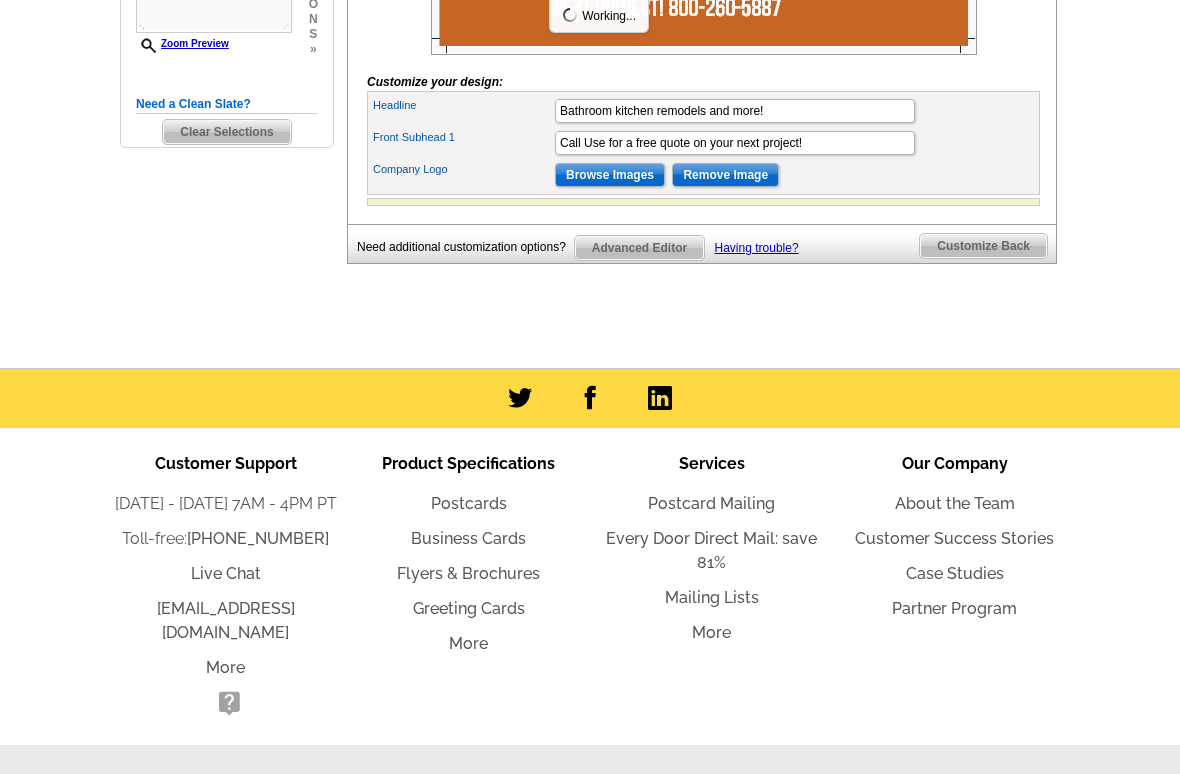 scroll, scrollTop: 0, scrollLeft: 0, axis: both 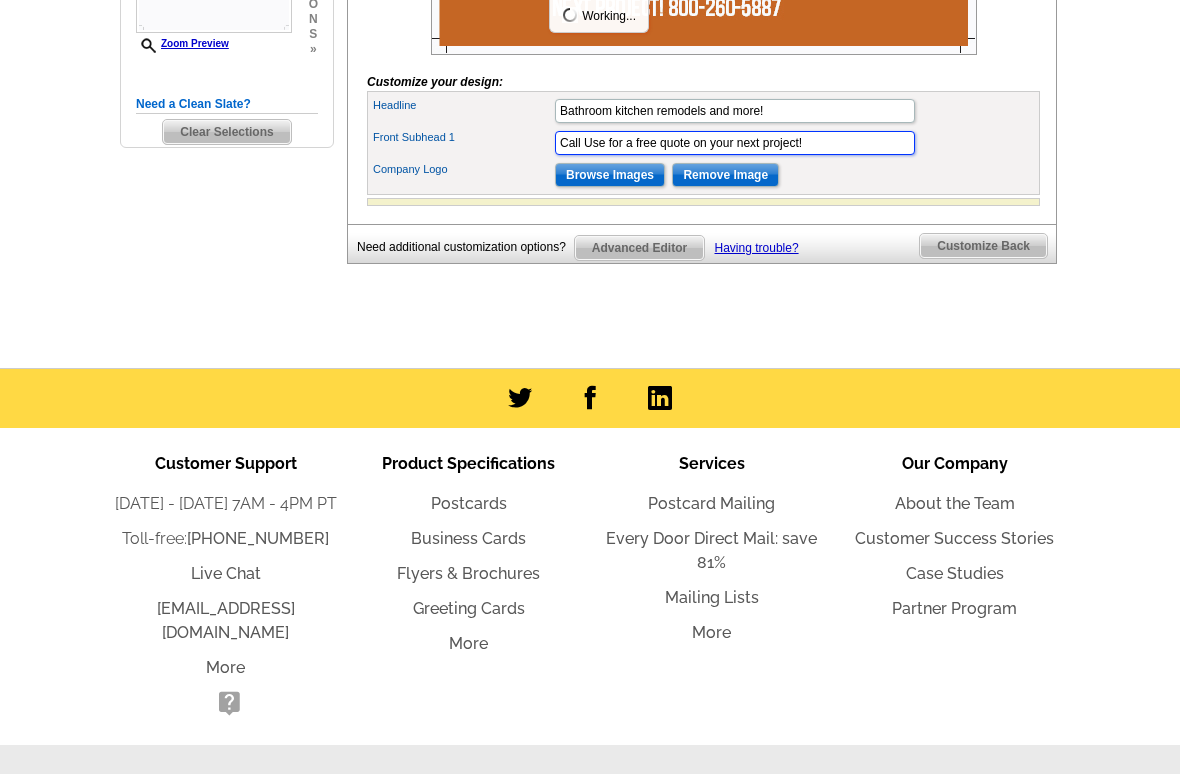 click on "Call Use for a free quote on your next project!" at bounding box center [735, 143] 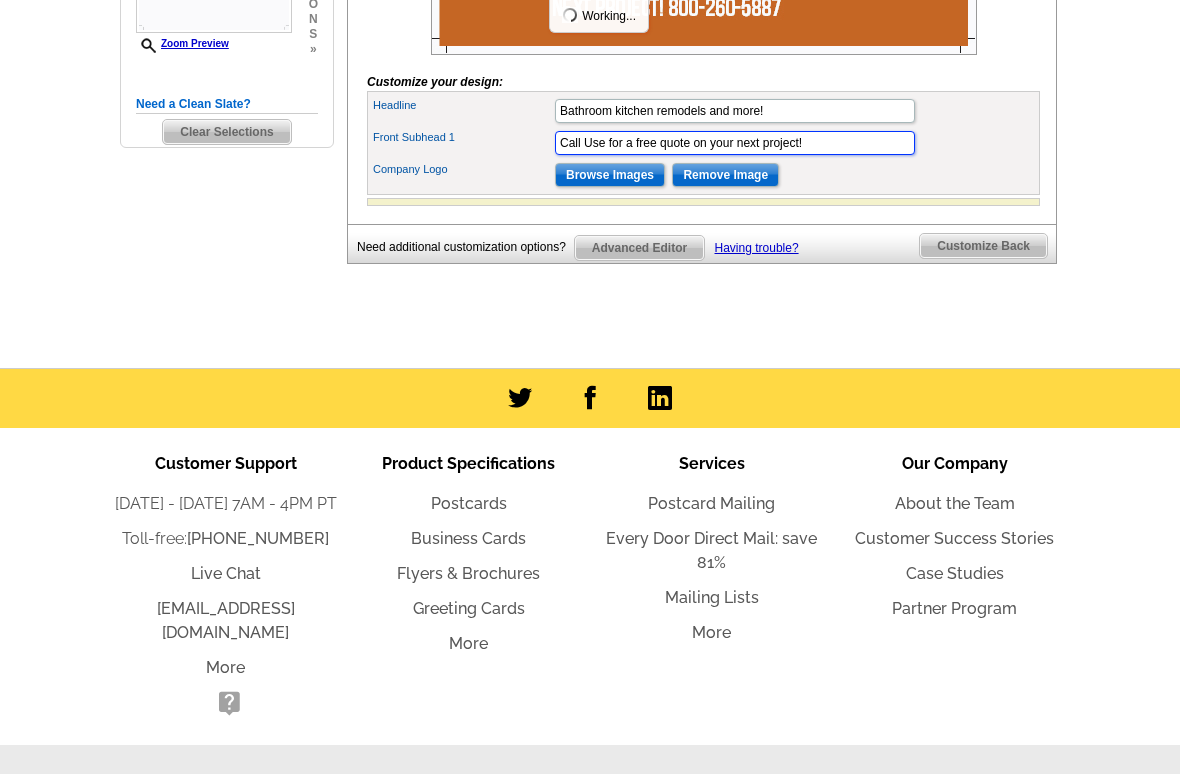 scroll, scrollTop: 652, scrollLeft: 0, axis: vertical 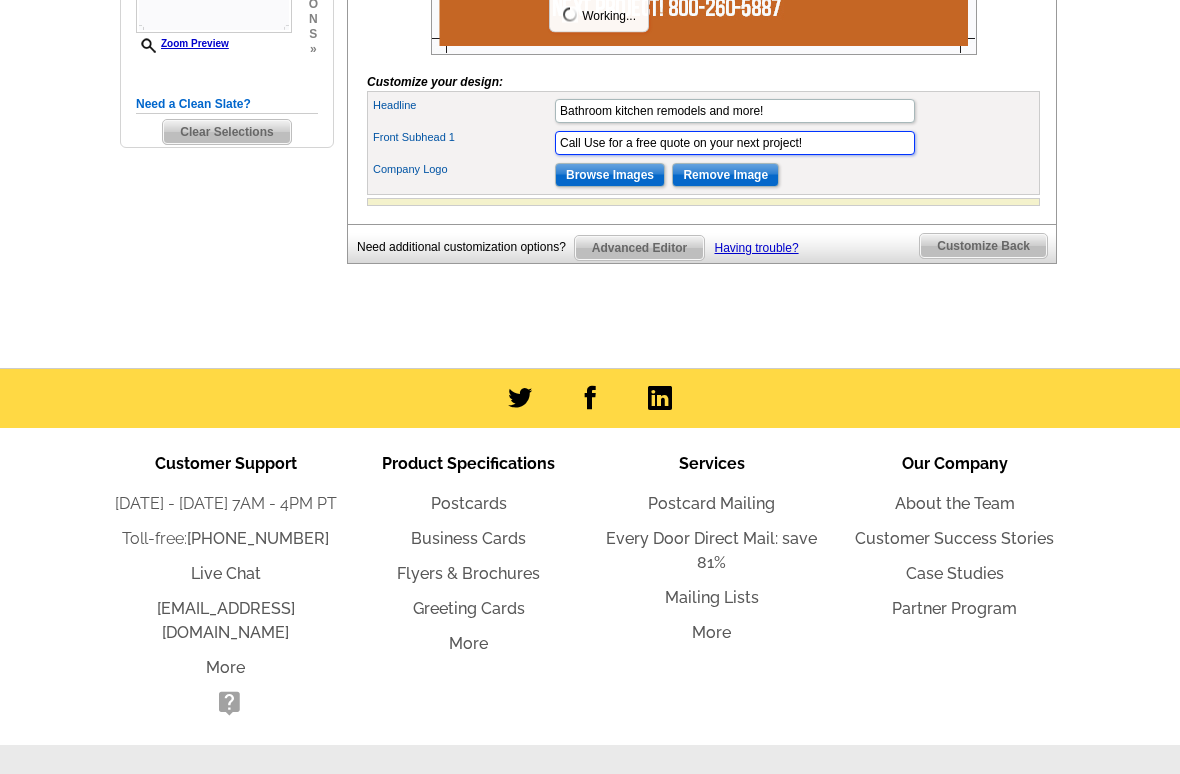 paste on "[PHONE_NUMBER]" 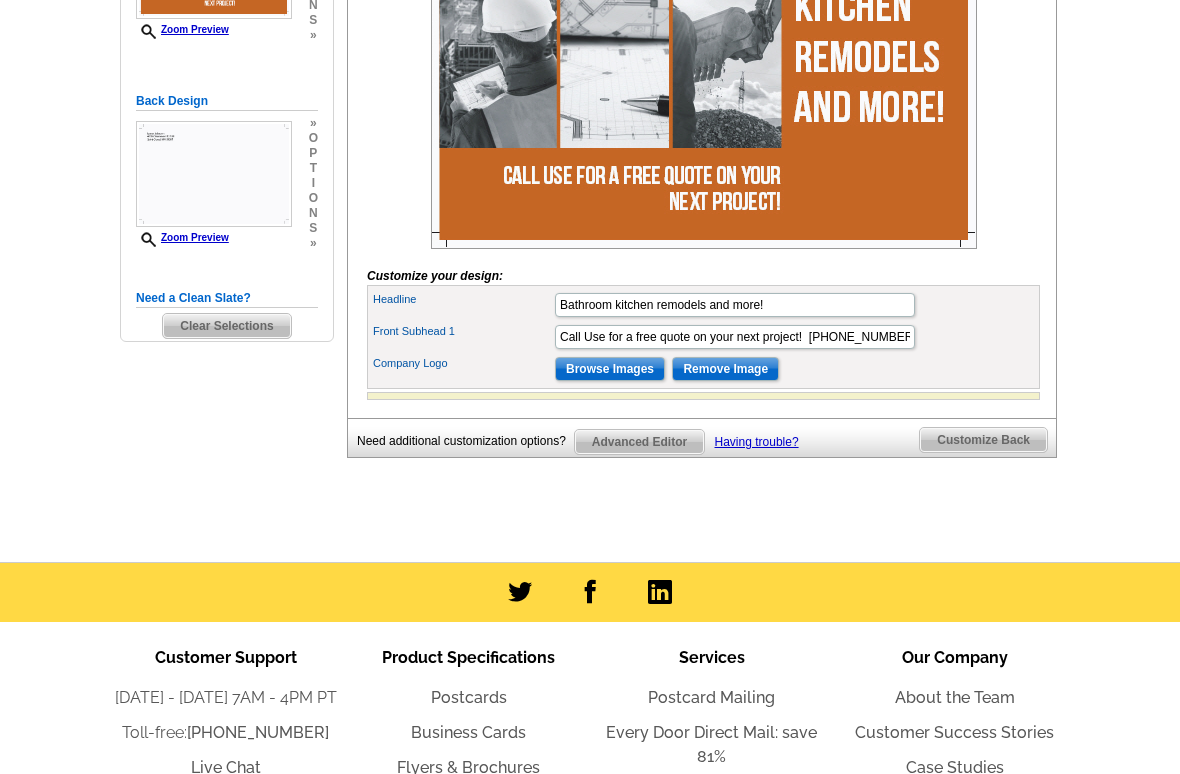 scroll, scrollTop: 458, scrollLeft: 0, axis: vertical 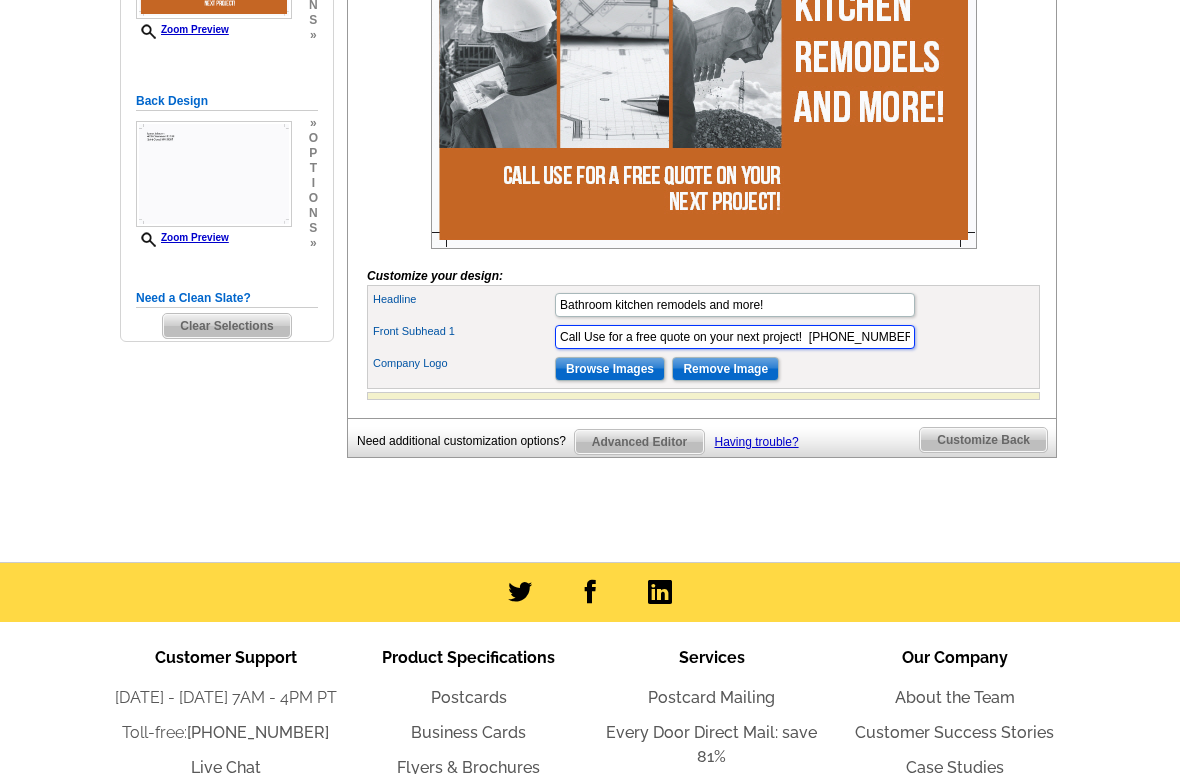 click on "Call Use for a free quote on your next project!  [PHONE_NUMBER]" at bounding box center [735, 338] 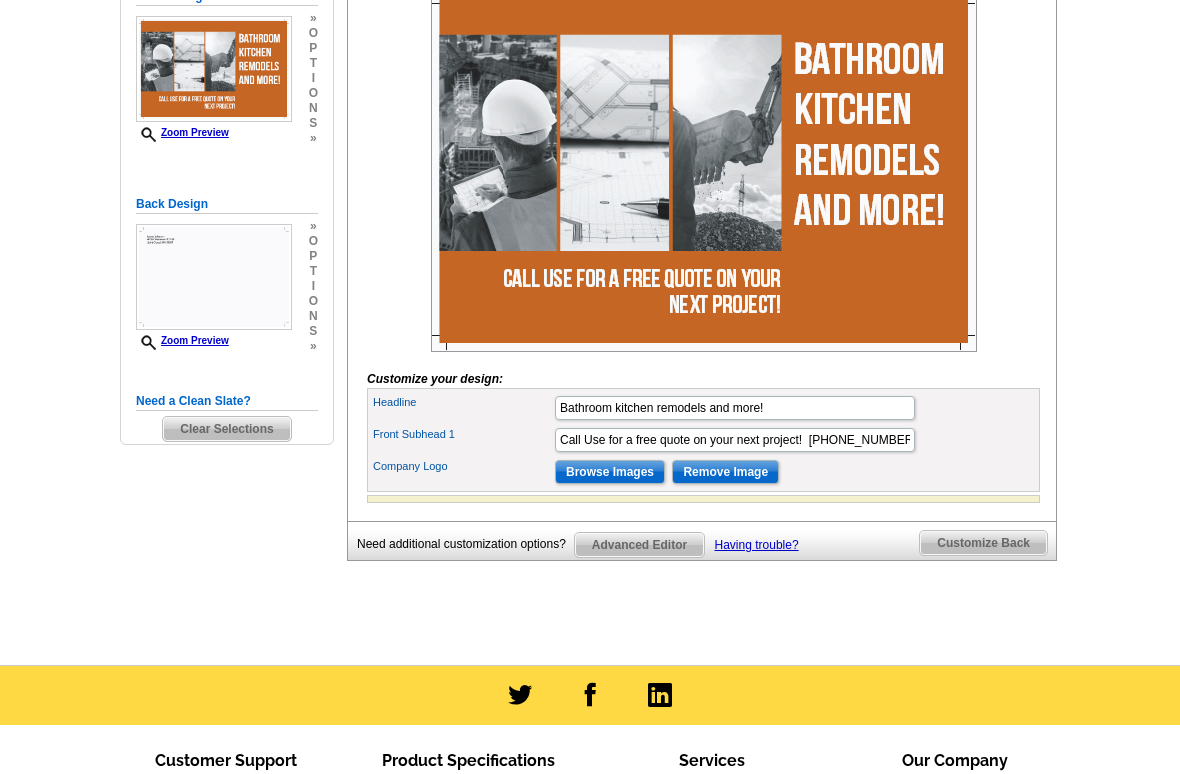 scroll, scrollTop: 354, scrollLeft: 0, axis: vertical 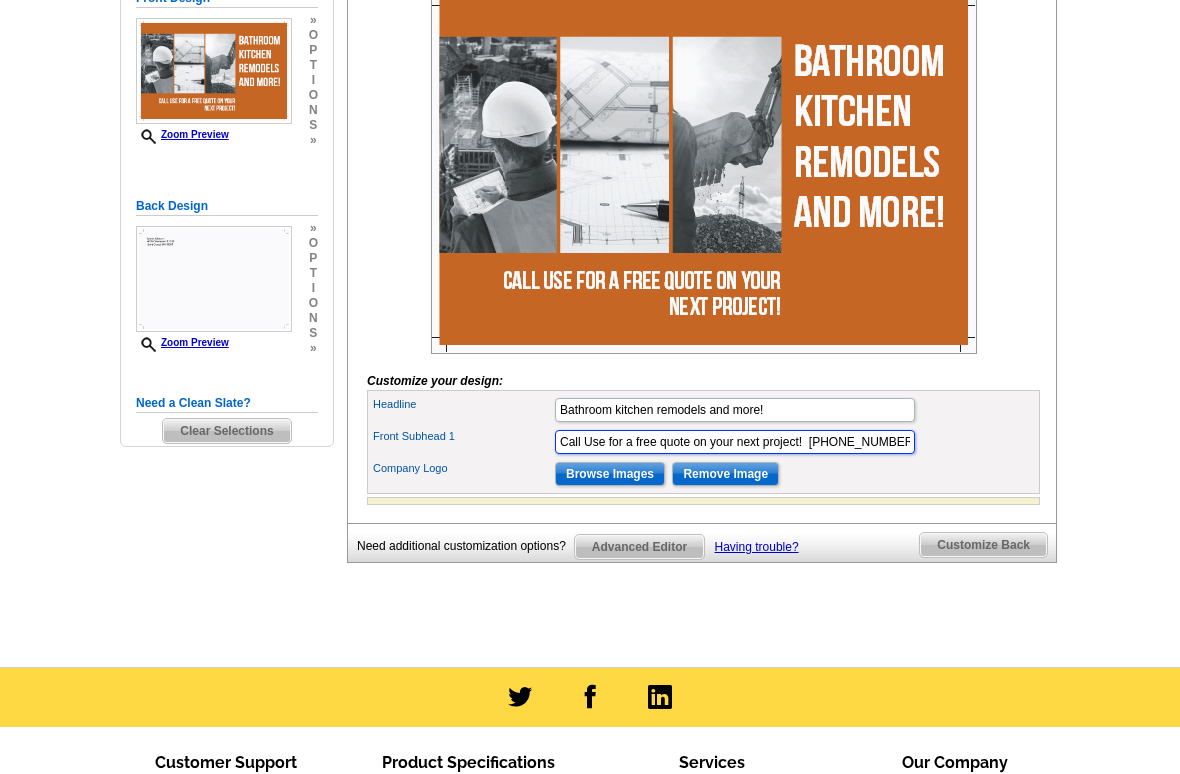 type on "Call Use for a free quote on your next project!  [PHONE_NUMBER]" 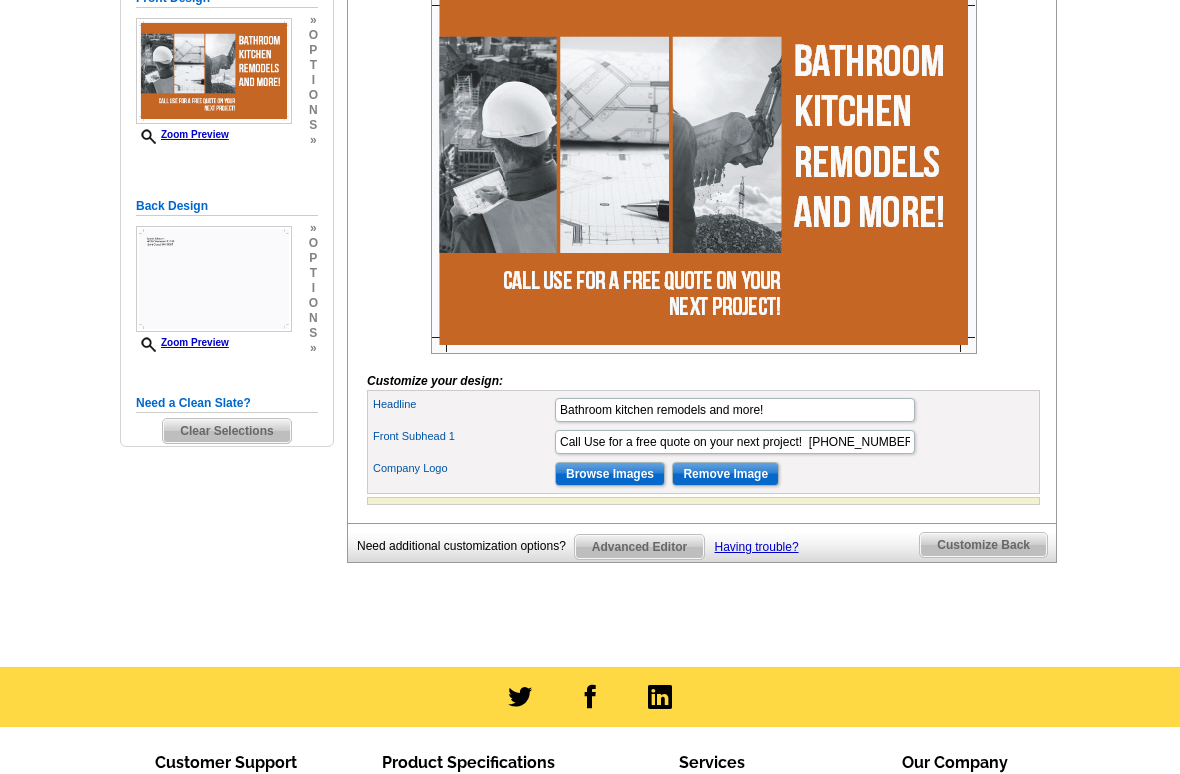 click on "Browse Images" at bounding box center (610, 474) 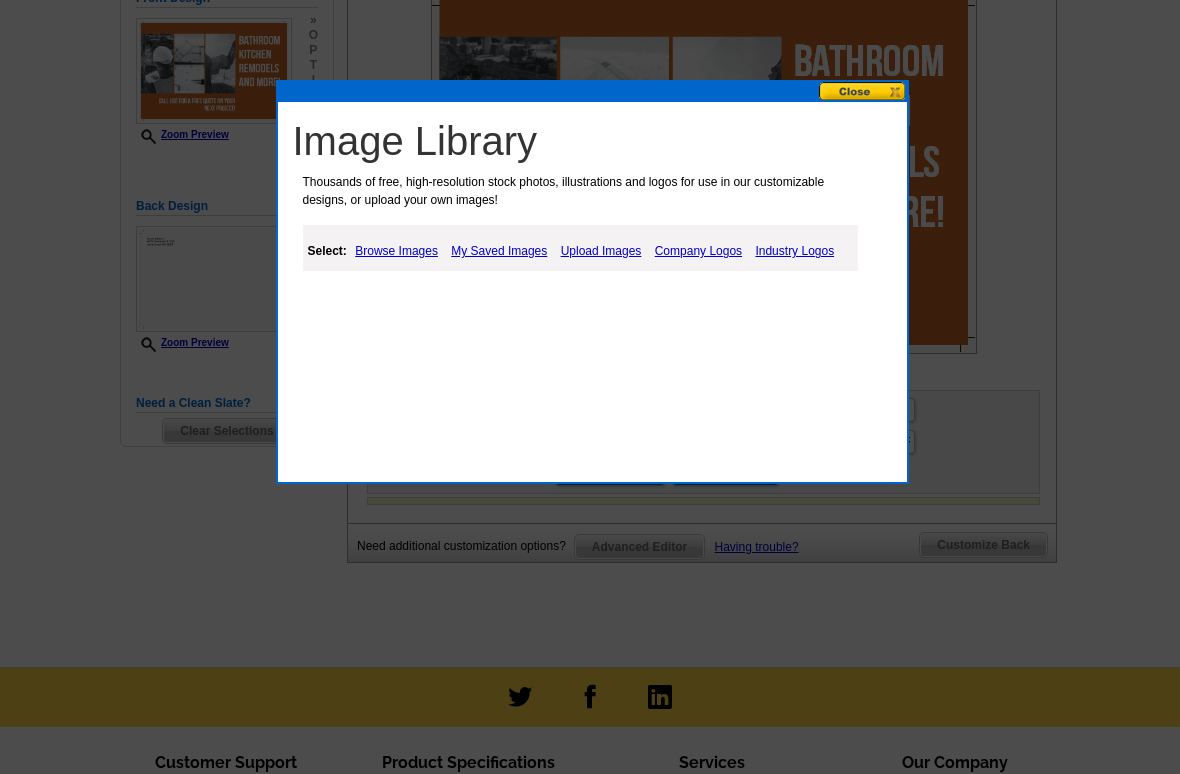 click at bounding box center (863, 91) 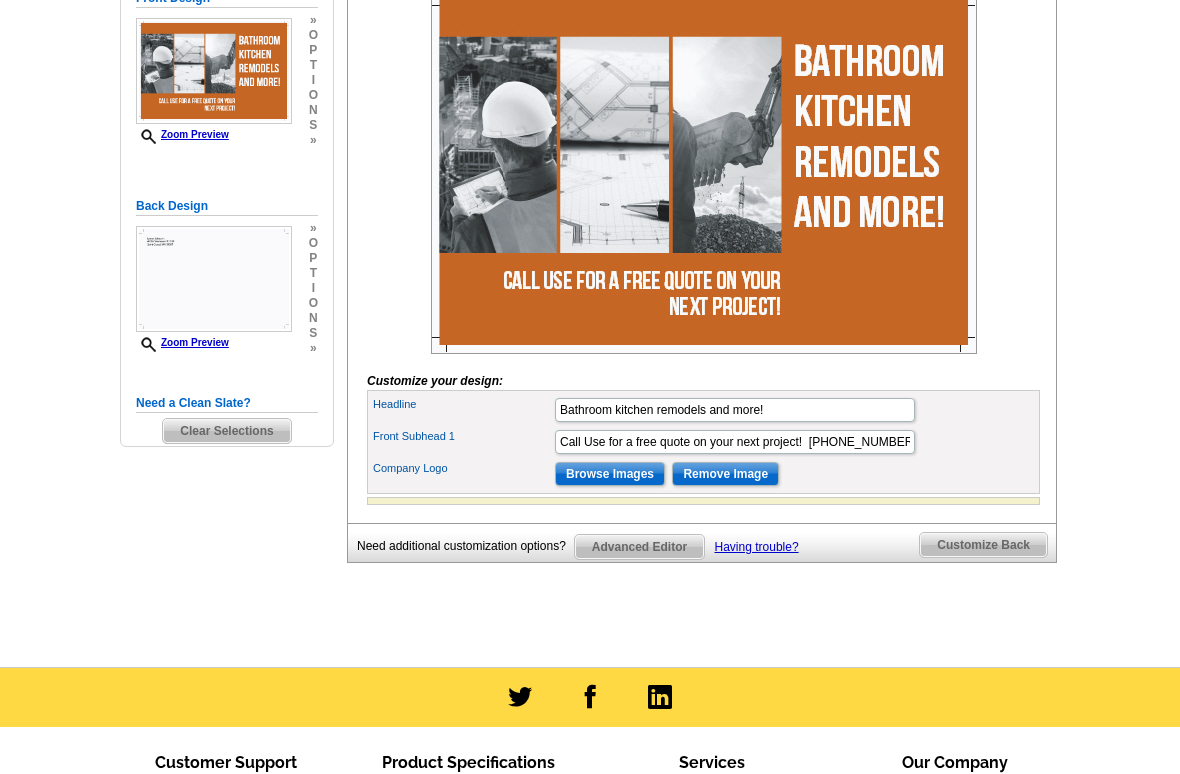 click on "Browse Images" at bounding box center [610, 474] 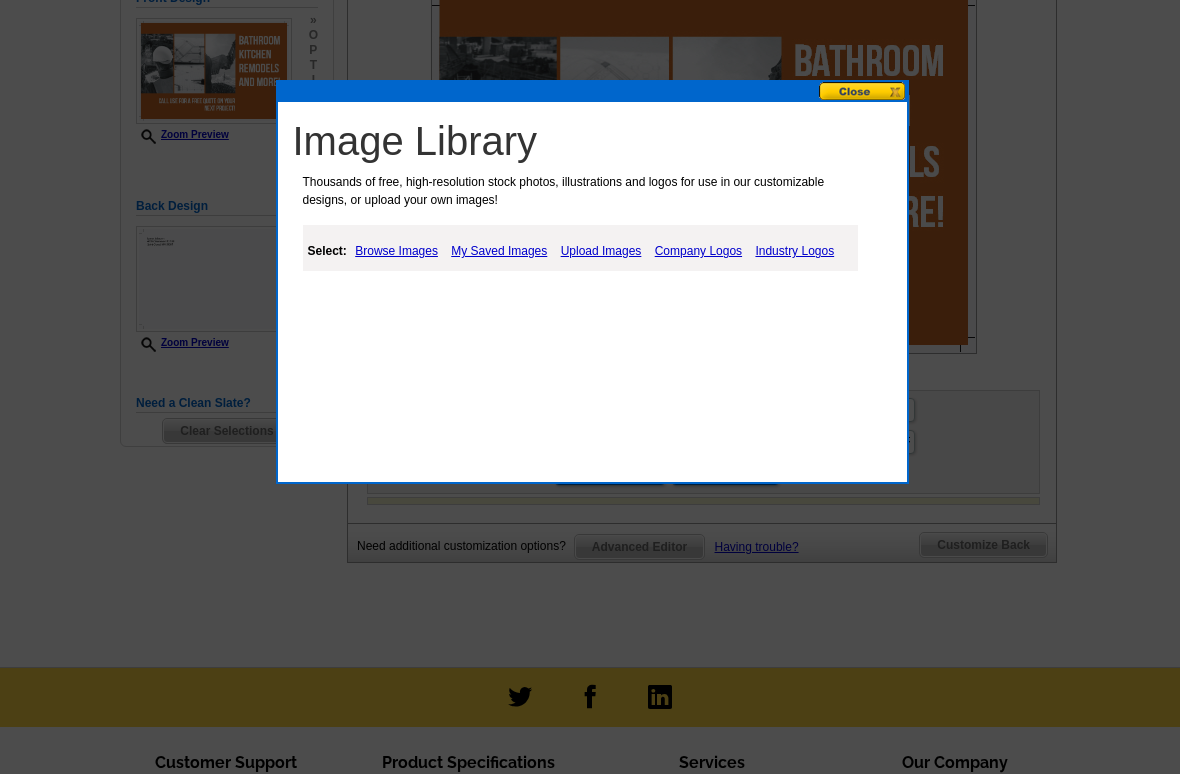 click on "Upload Images" at bounding box center [601, 251] 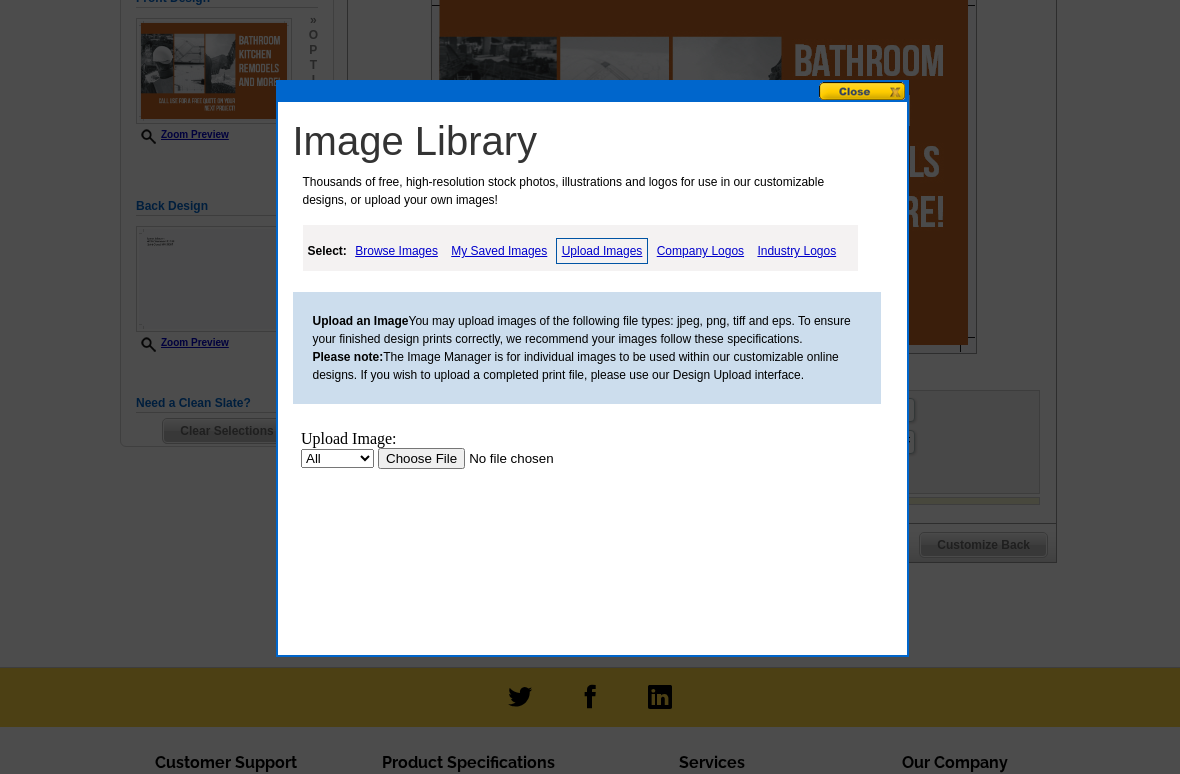 scroll, scrollTop: 0, scrollLeft: 0, axis: both 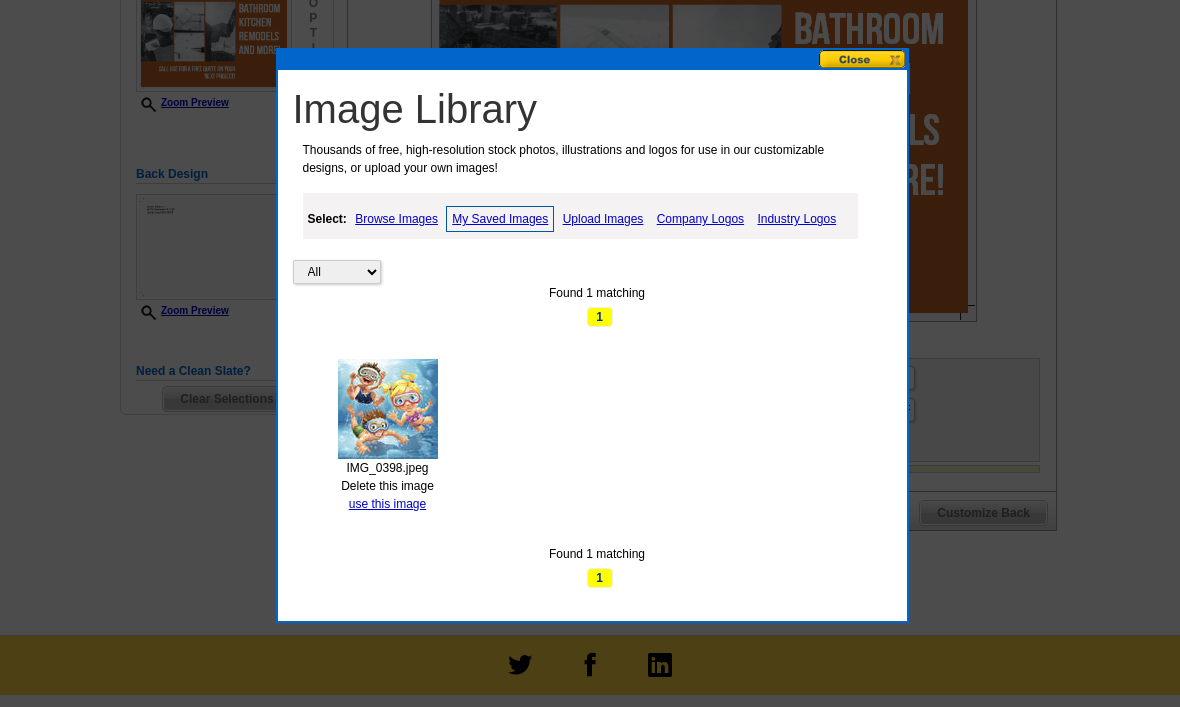 click on "Upload Images" at bounding box center [603, 219] 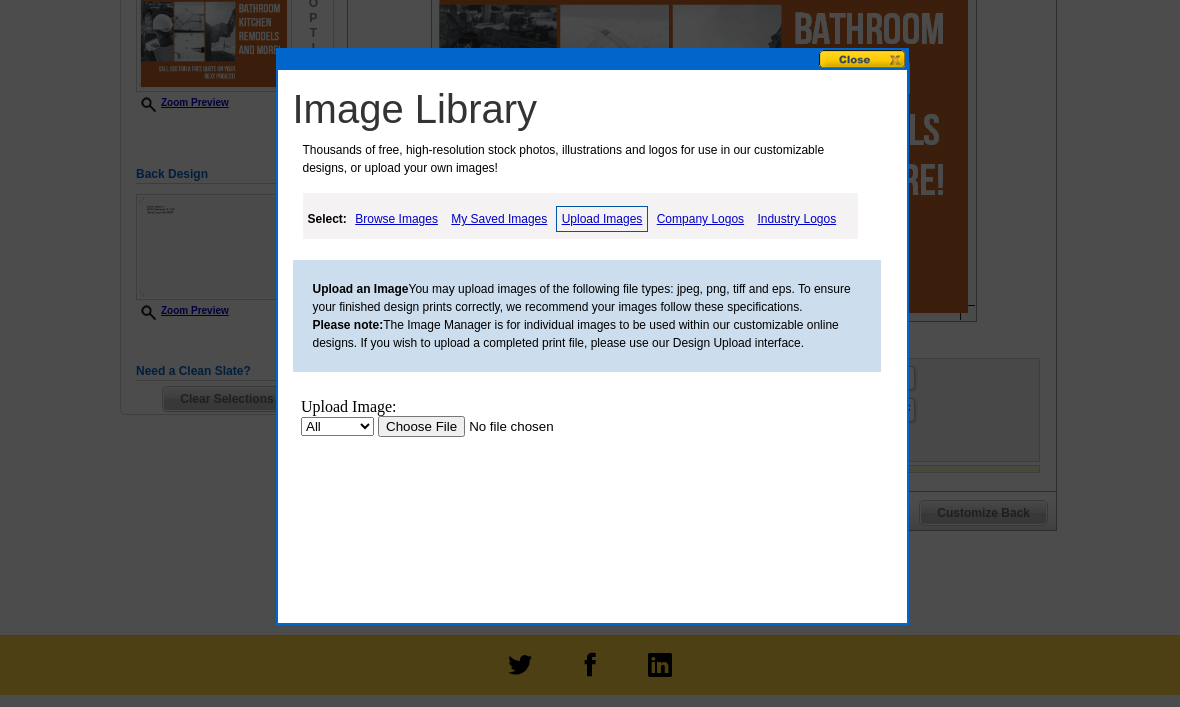 scroll, scrollTop: 0, scrollLeft: 0, axis: both 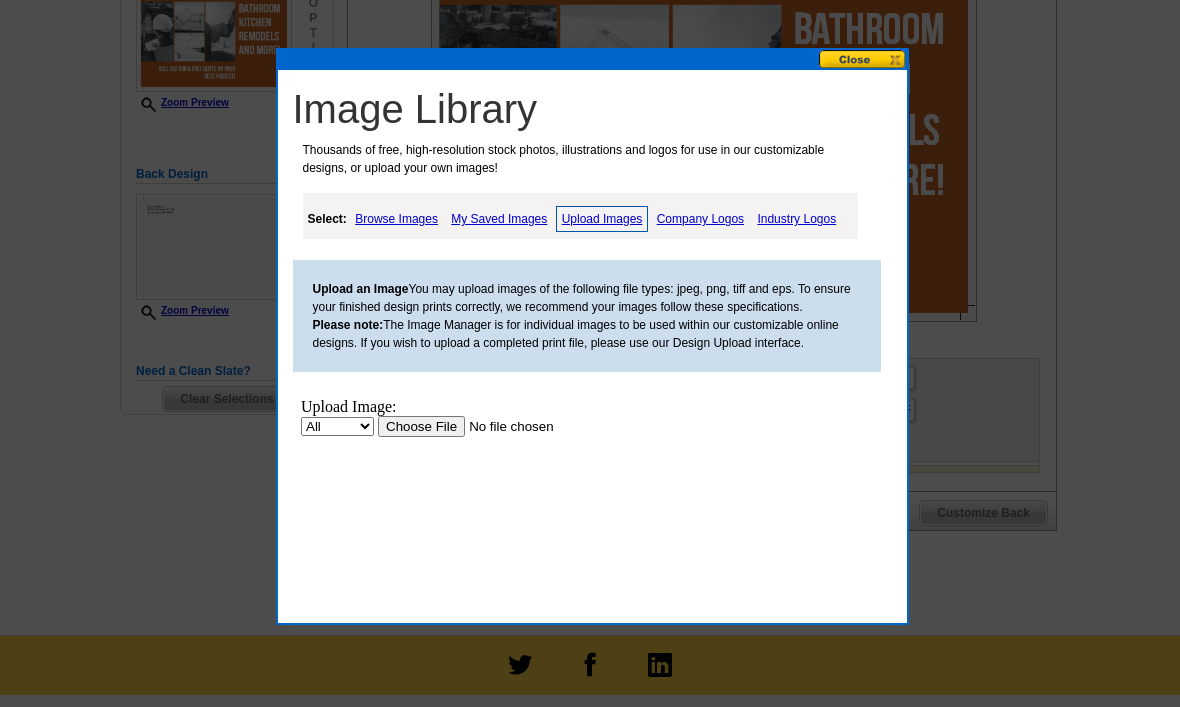 click at bounding box center [503, 426] 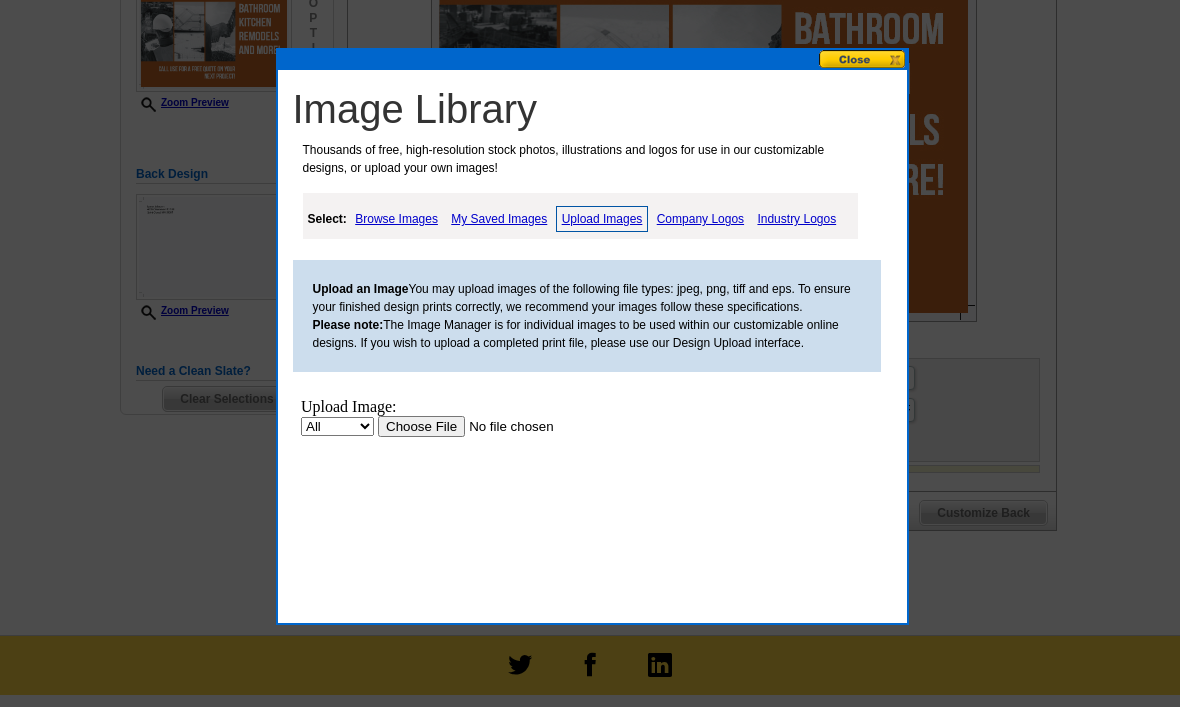 click at bounding box center [503, 426] 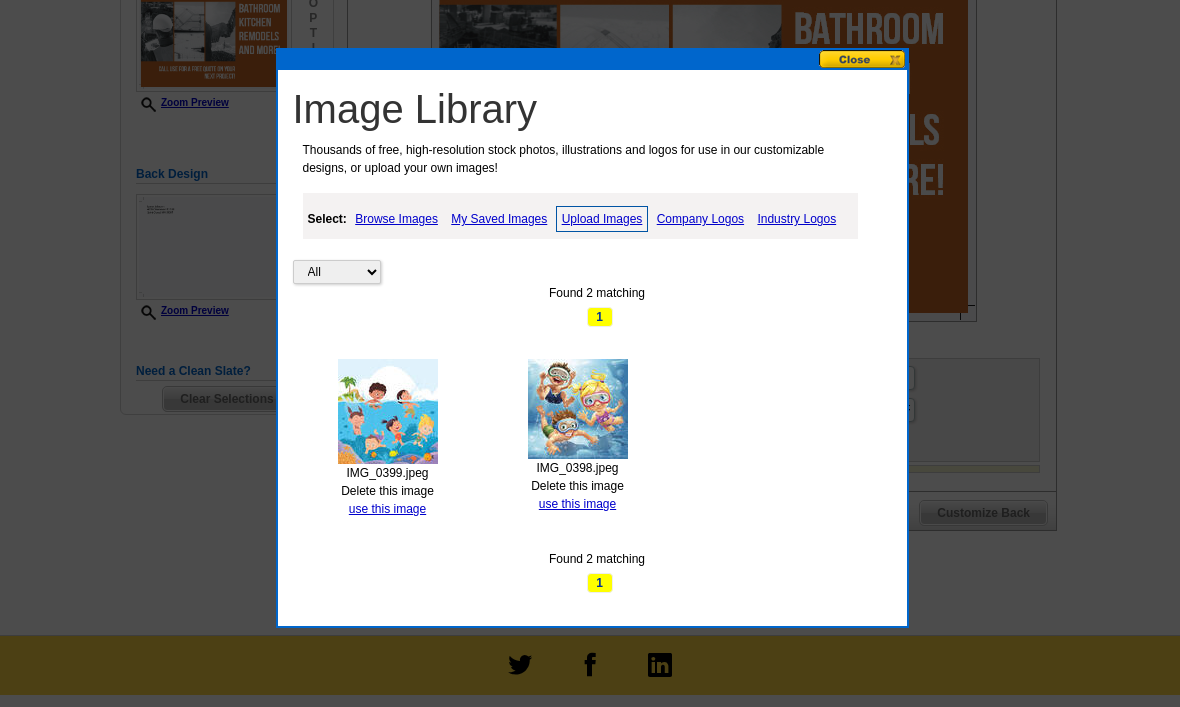 click on "use this image" at bounding box center [387, 509] 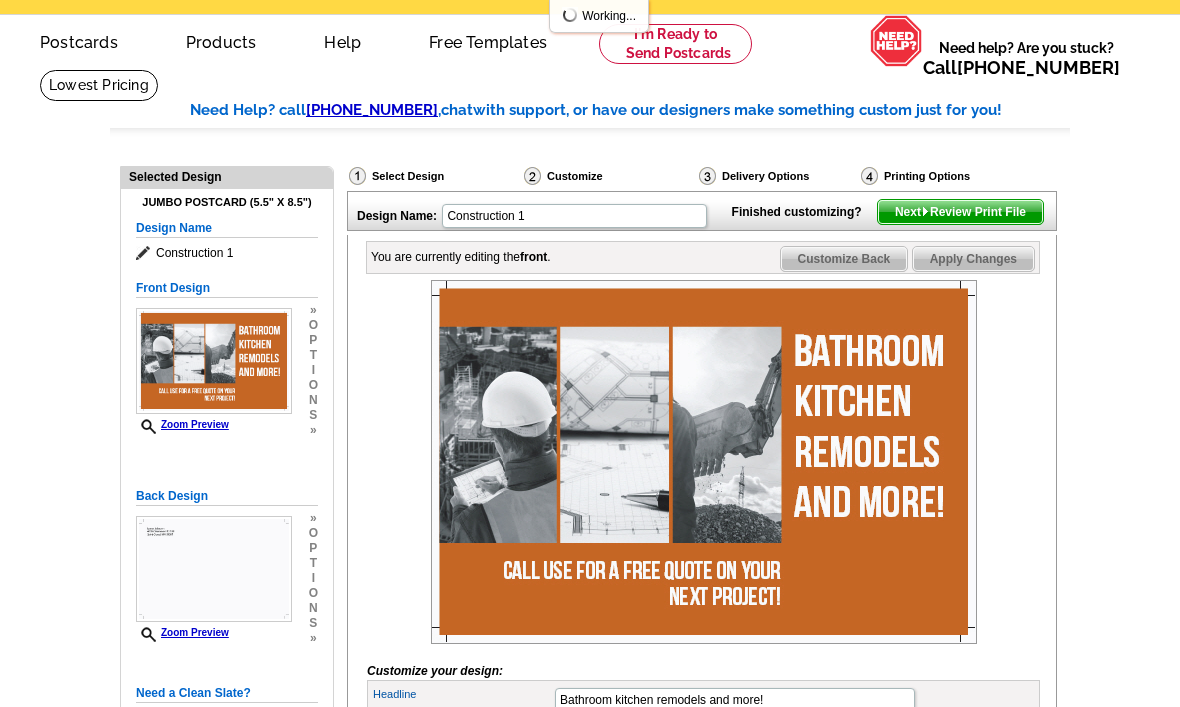 scroll, scrollTop: 67, scrollLeft: 0, axis: vertical 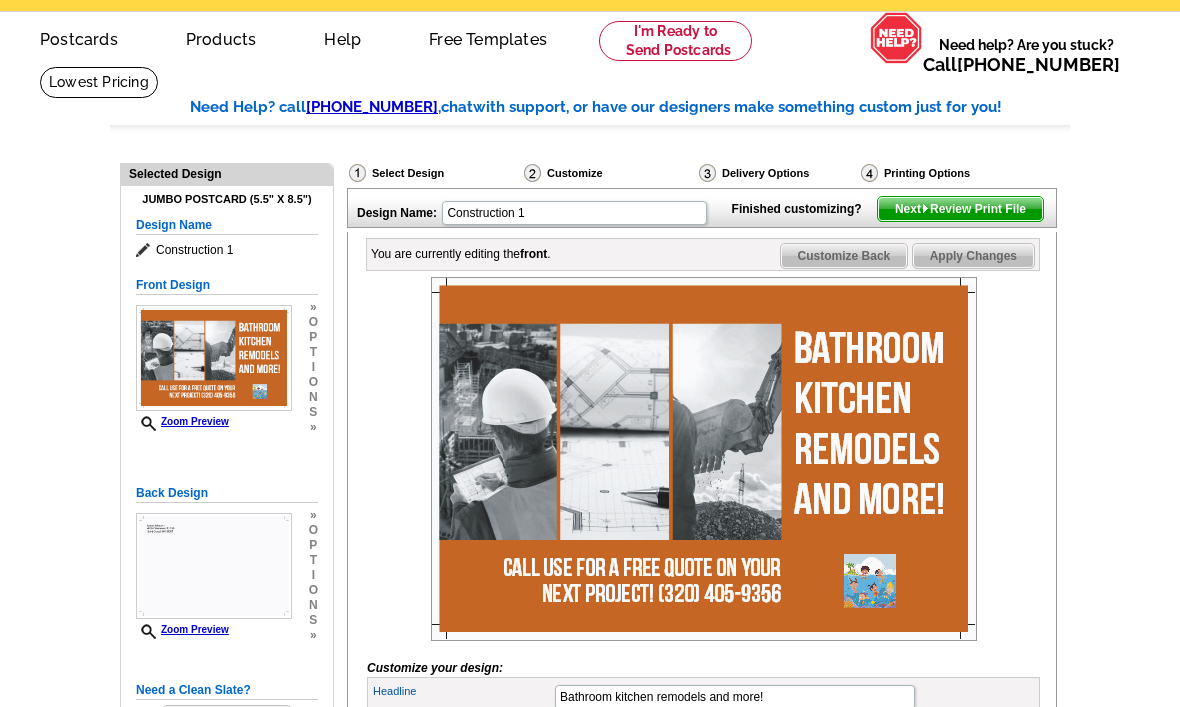 click on "Next   Review Print File" at bounding box center [960, 209] 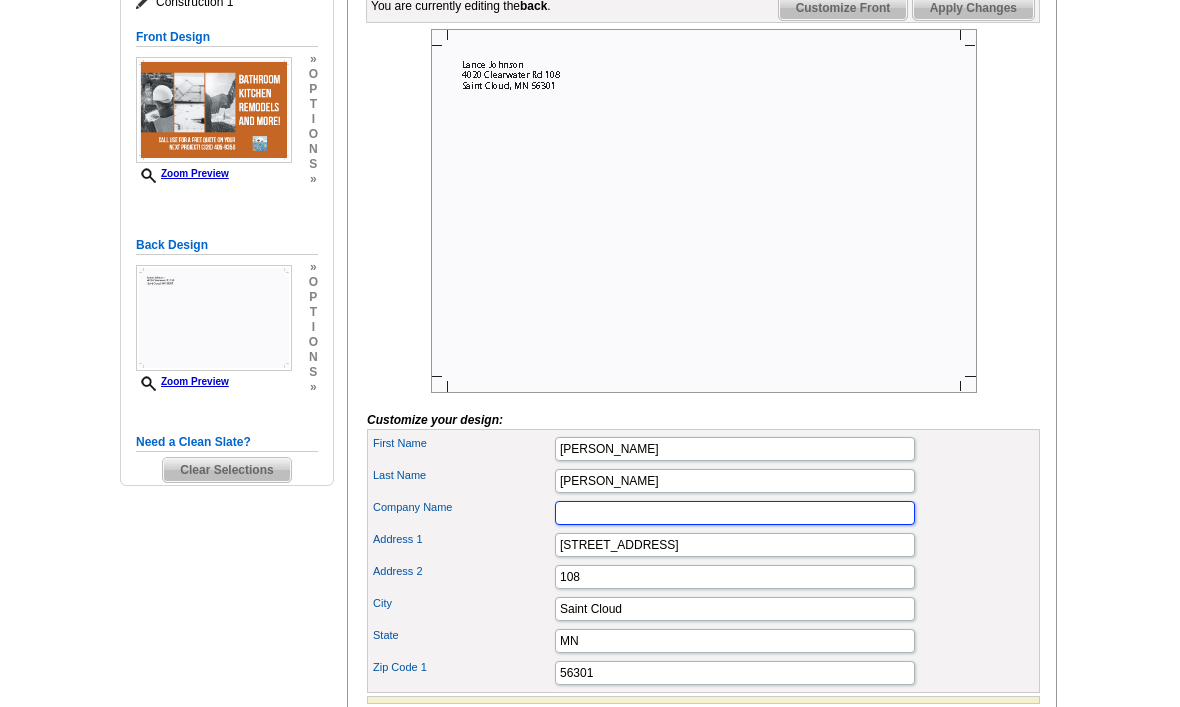 click on "Company Name" at bounding box center [735, 514] 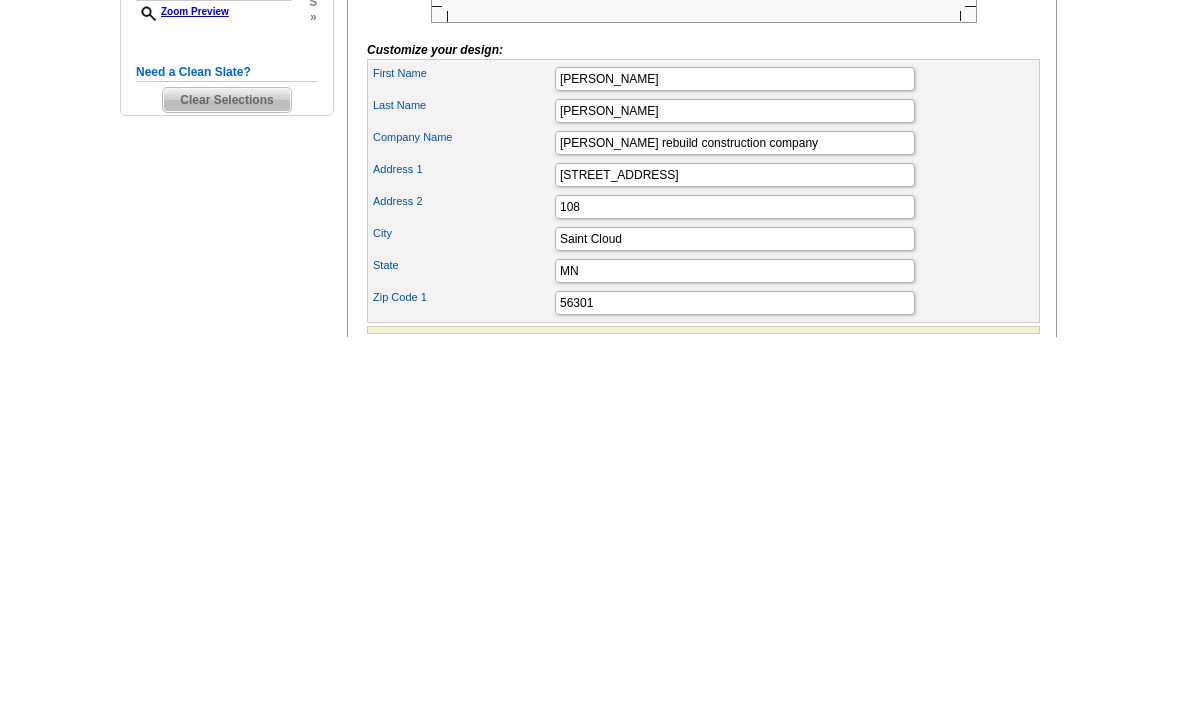 scroll, scrollTop: 685, scrollLeft: 0, axis: vertical 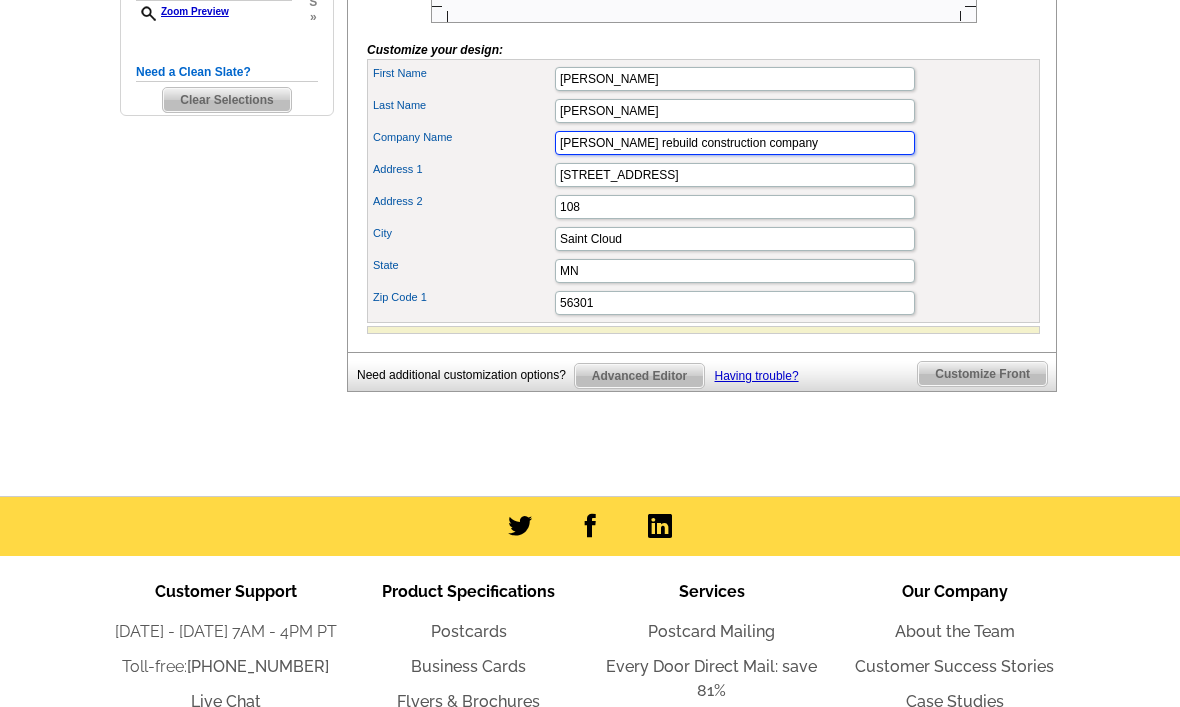 type on "Lance rebuild construction company" 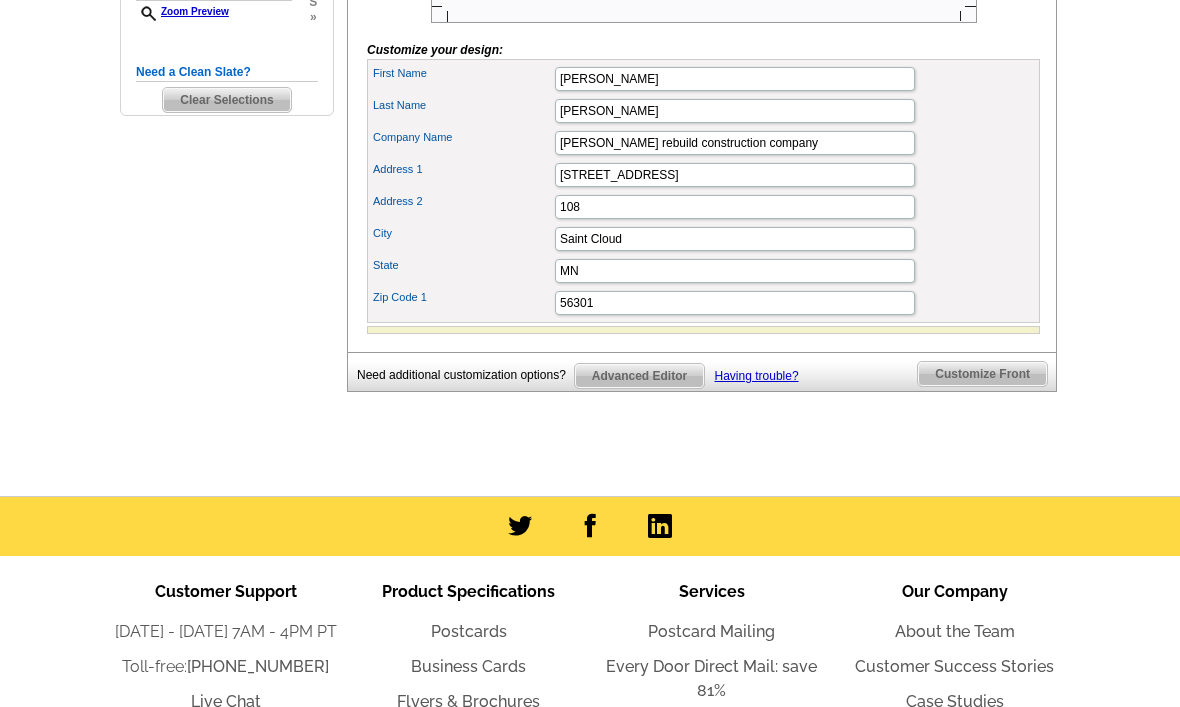 click on "Customize Front" at bounding box center [982, 374] 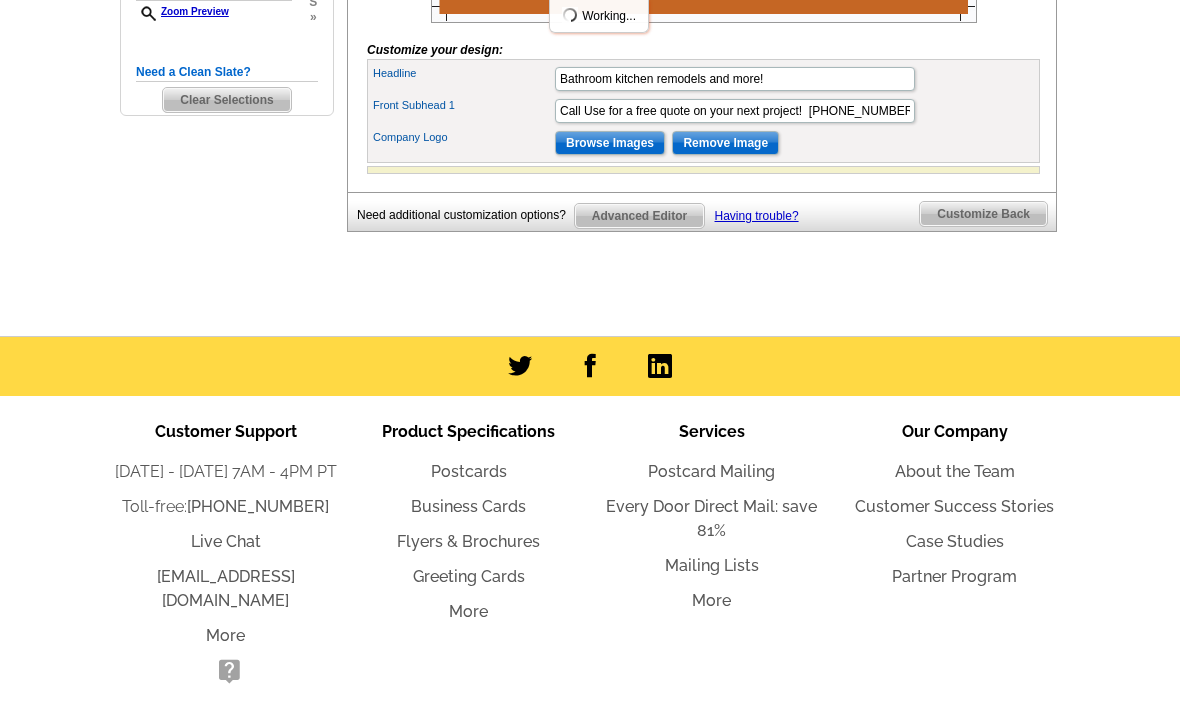 click on "Customize Back" at bounding box center [983, 214] 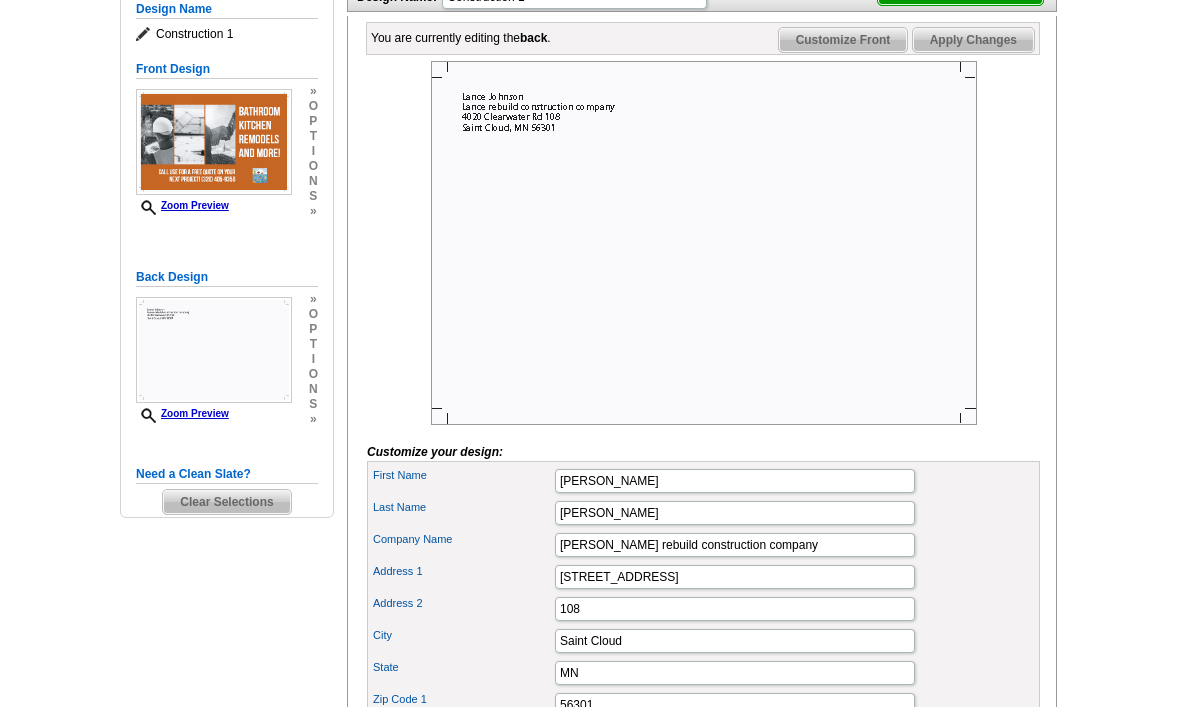 scroll, scrollTop: 274, scrollLeft: 0, axis: vertical 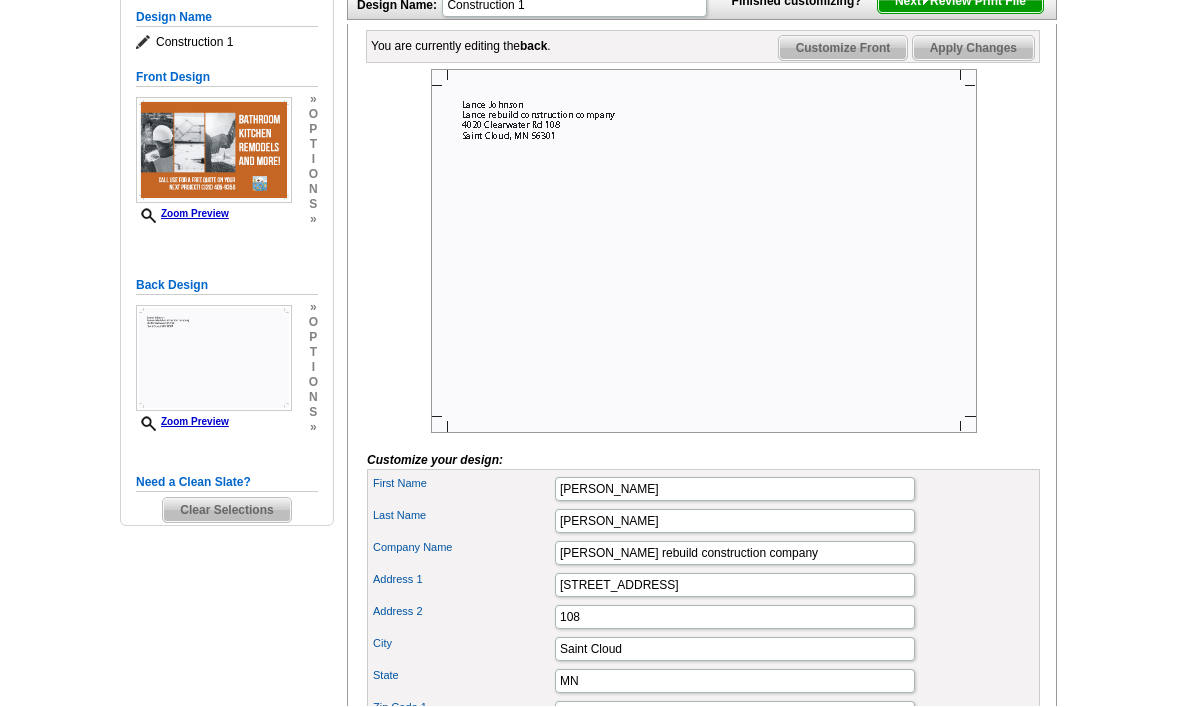 click on "Finished customizing?
Next   Review Print File" at bounding box center (889, -2) 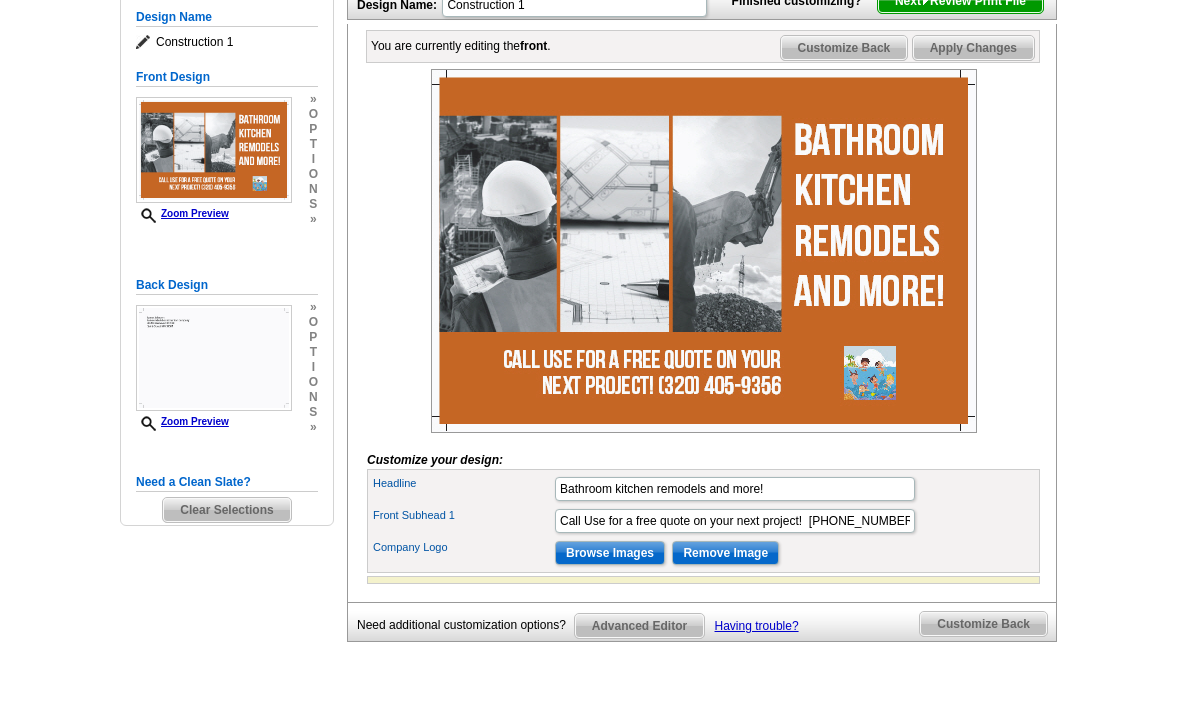 click on "Next   Review Print File" at bounding box center [960, 1] 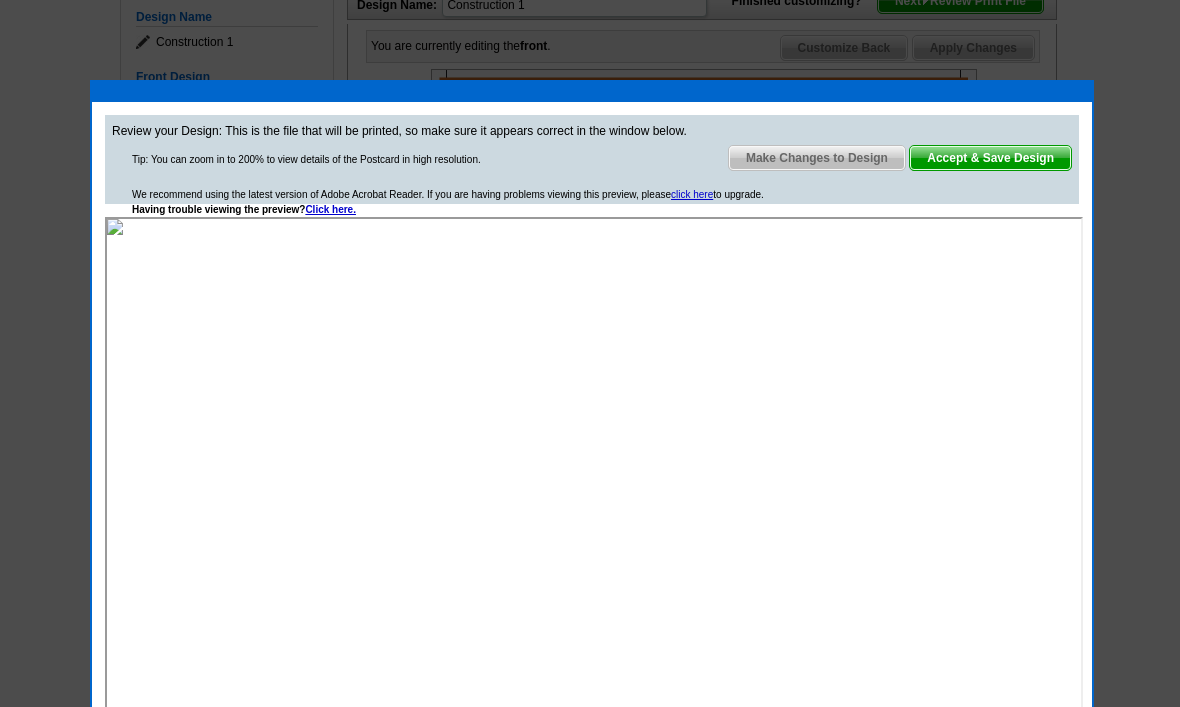 scroll, scrollTop: 0, scrollLeft: 0, axis: both 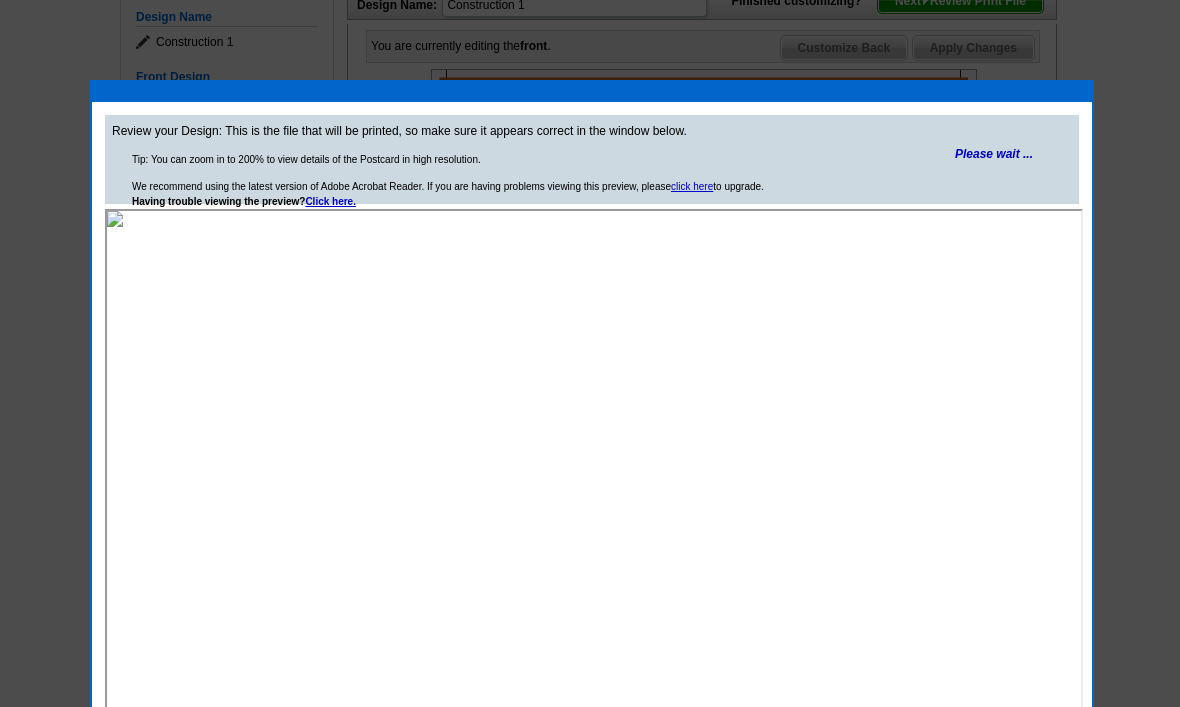 click on "Please wait ..." at bounding box center [994, 154] 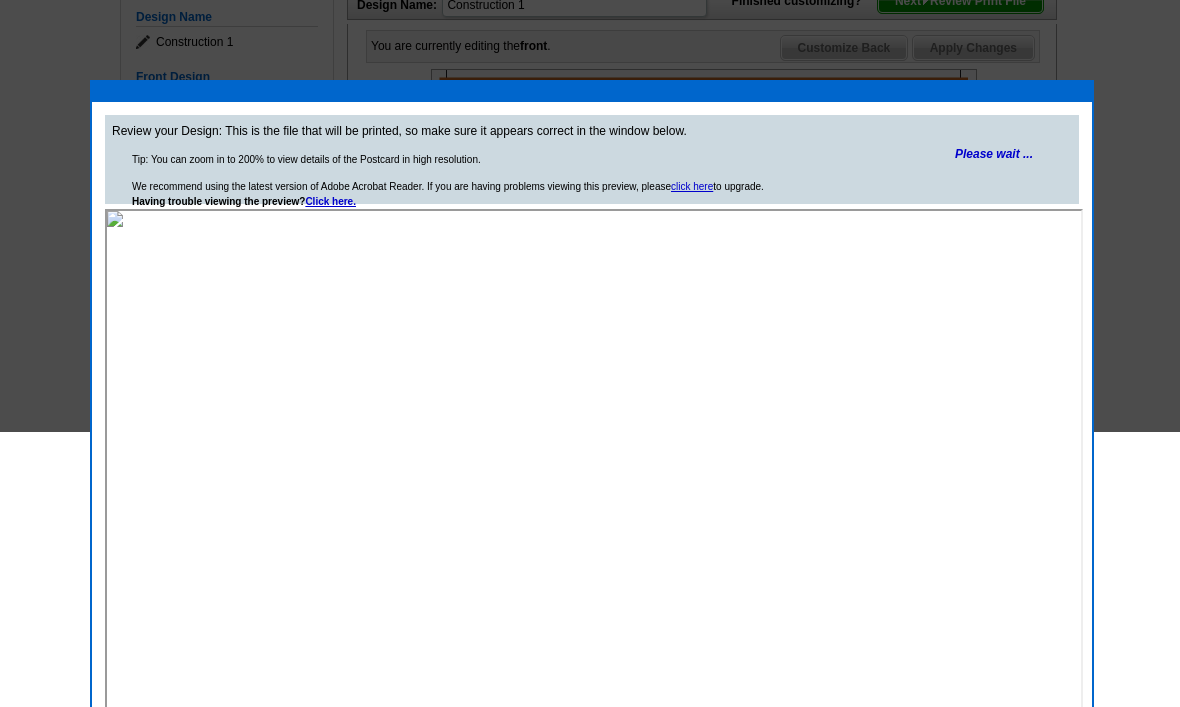 scroll, scrollTop: 0, scrollLeft: 0, axis: both 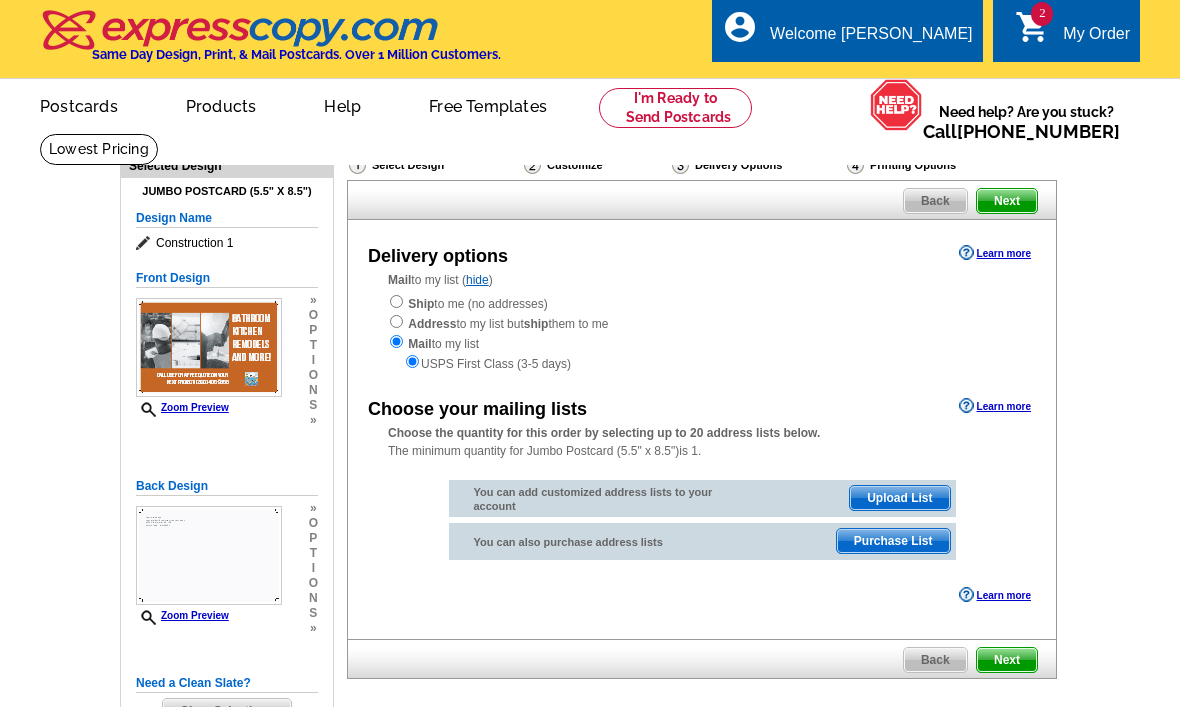 click on "Next" at bounding box center (1007, 201) 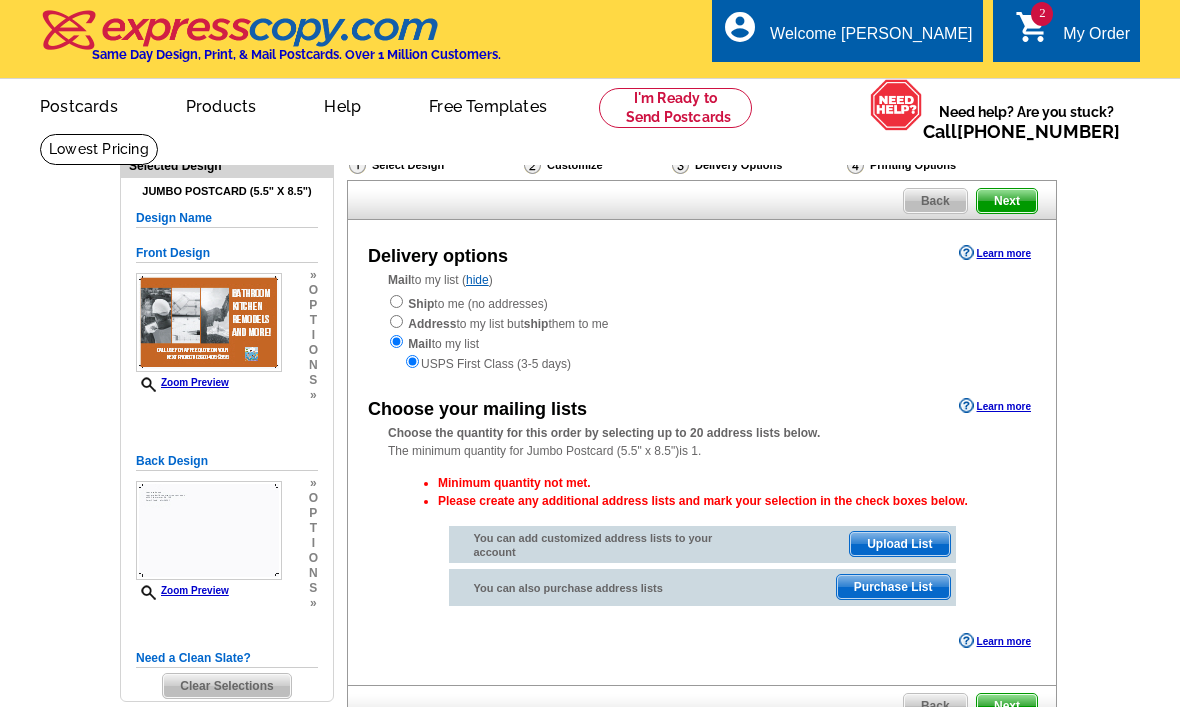 scroll, scrollTop: 0, scrollLeft: 0, axis: both 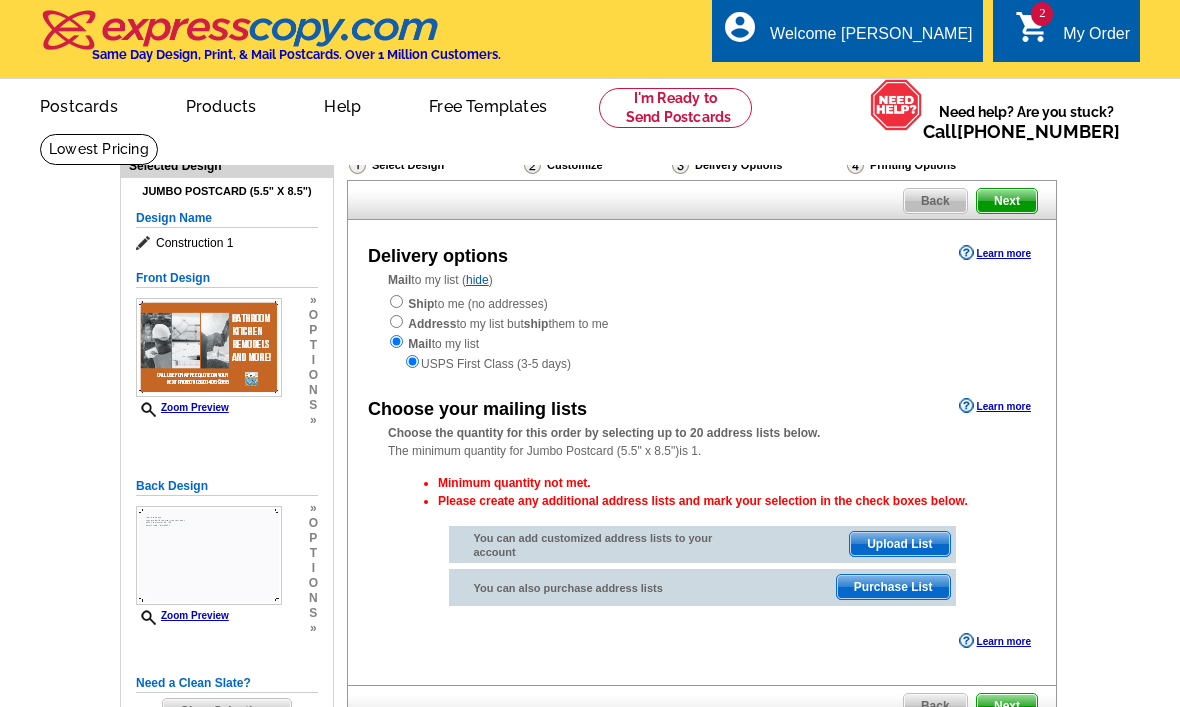 click at bounding box center [396, 301] 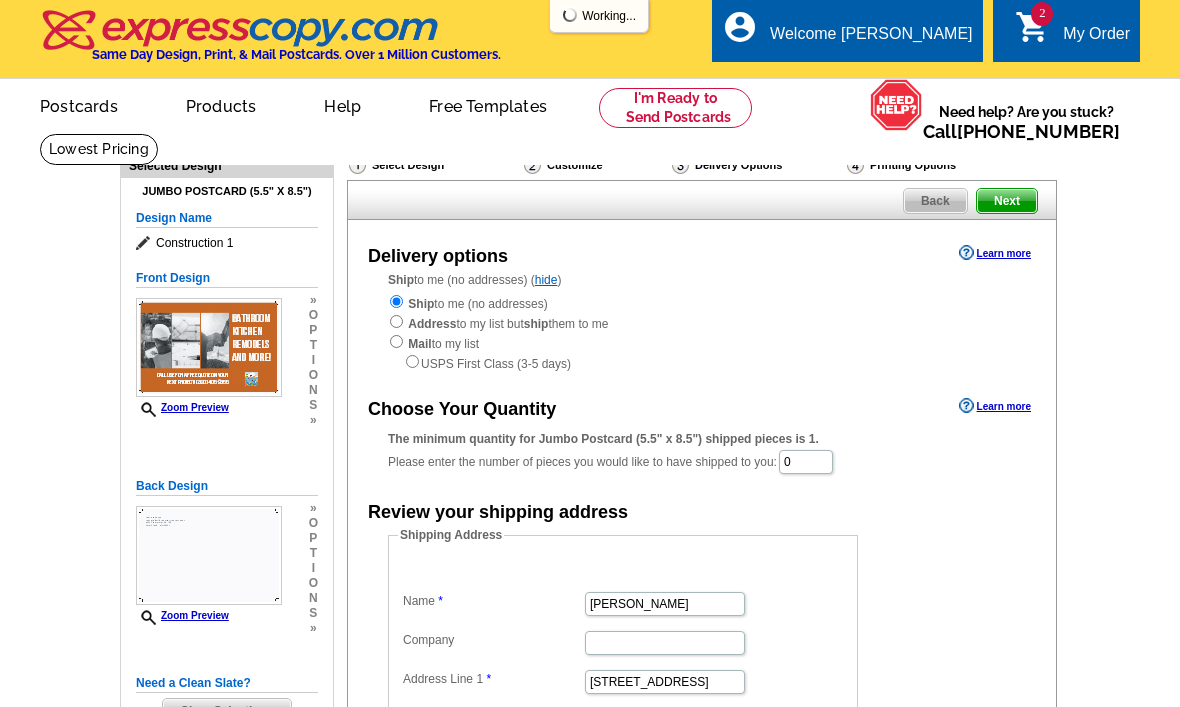 click on "The minimum quantity for Jumbo Postcard (5.5" x 8.5") shipped pieces is 1." at bounding box center (702, 439) 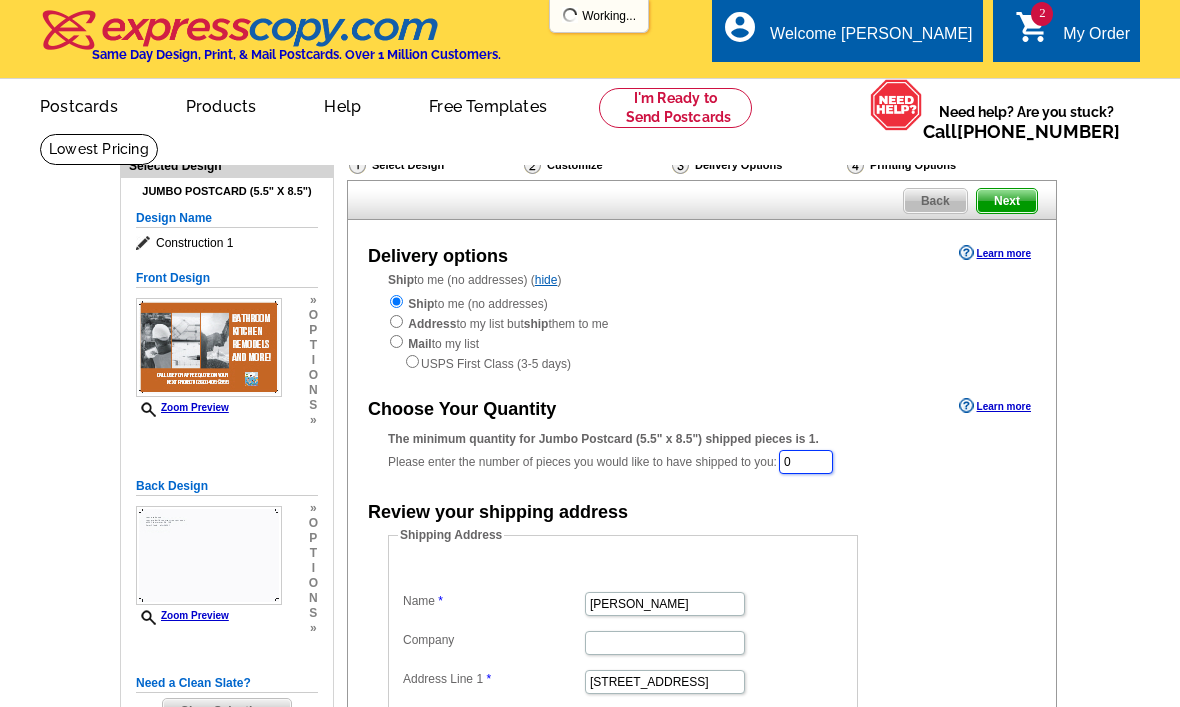 click on "0" at bounding box center [806, 462] 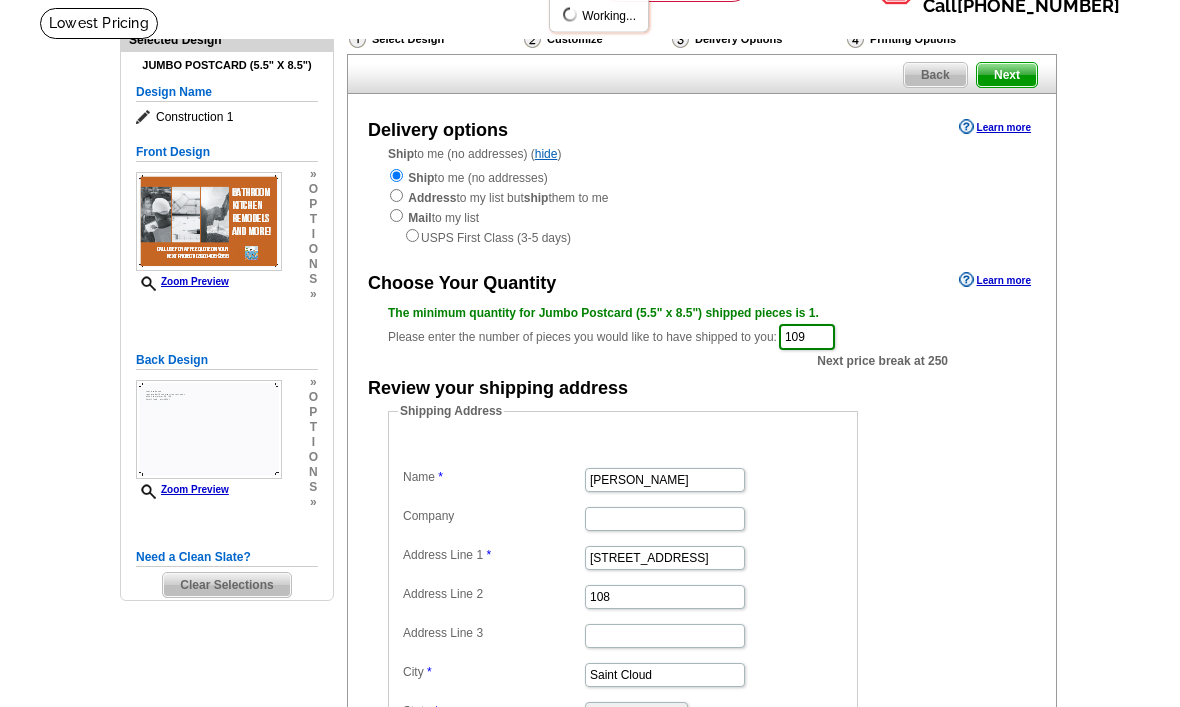 scroll, scrollTop: 0, scrollLeft: 0, axis: both 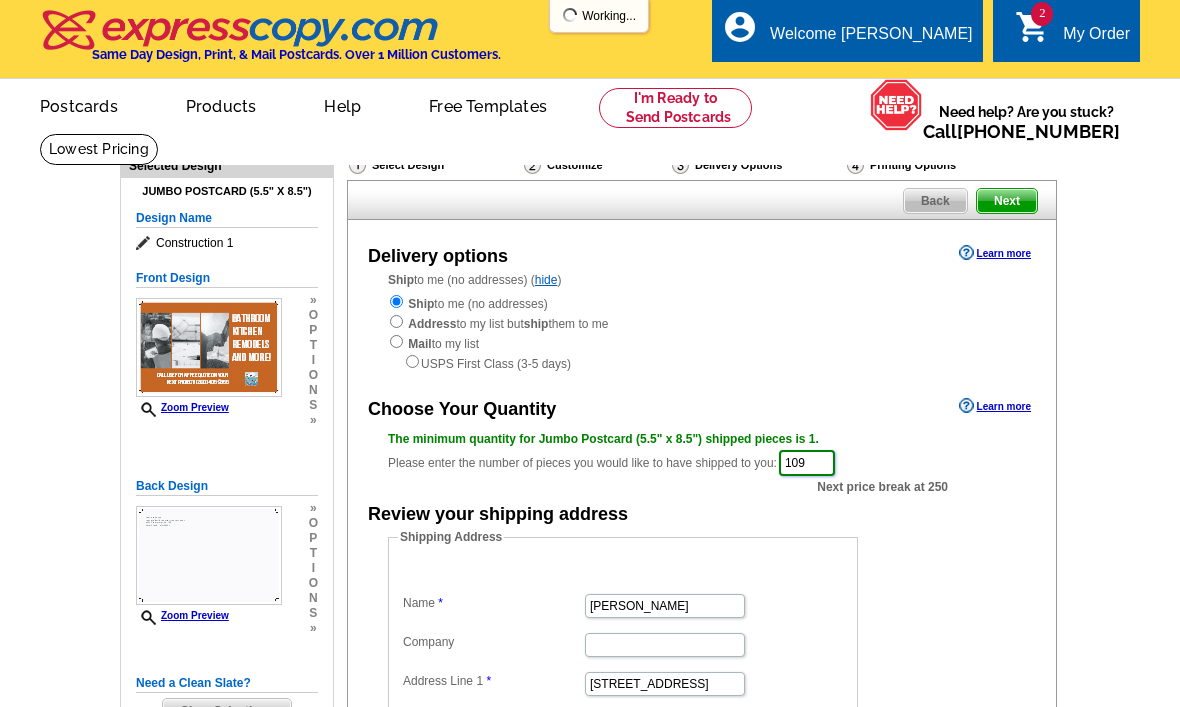 type on "109" 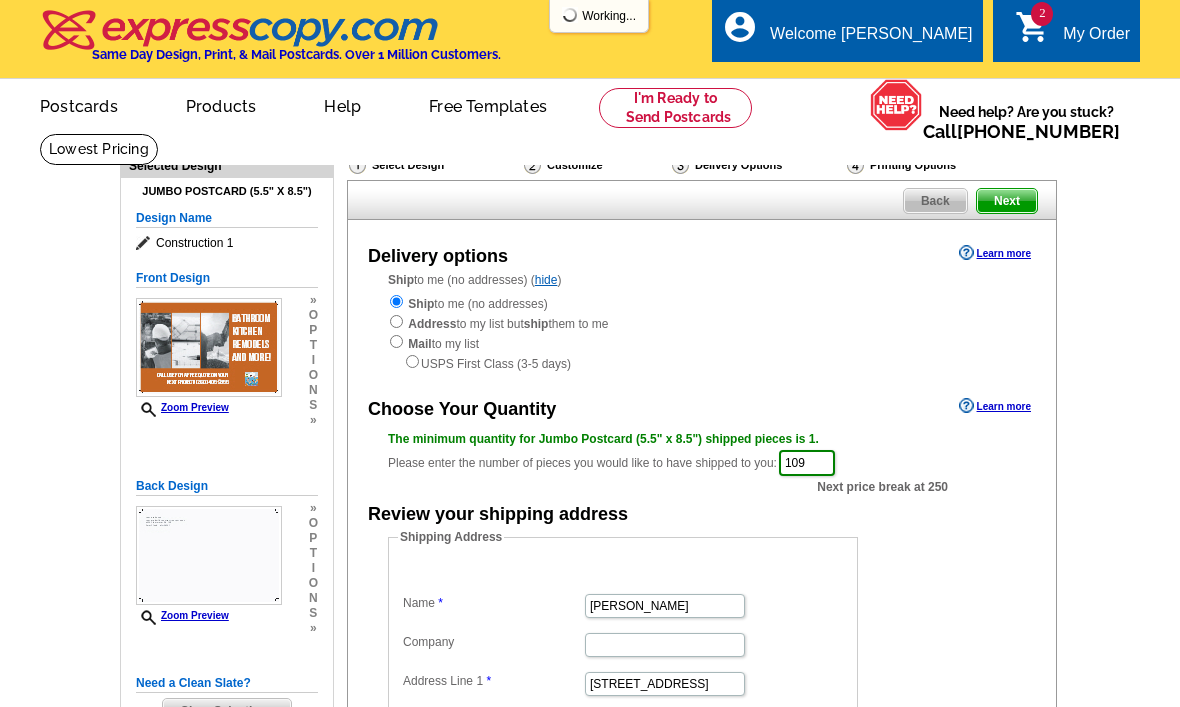 click on "Next" at bounding box center [1007, 201] 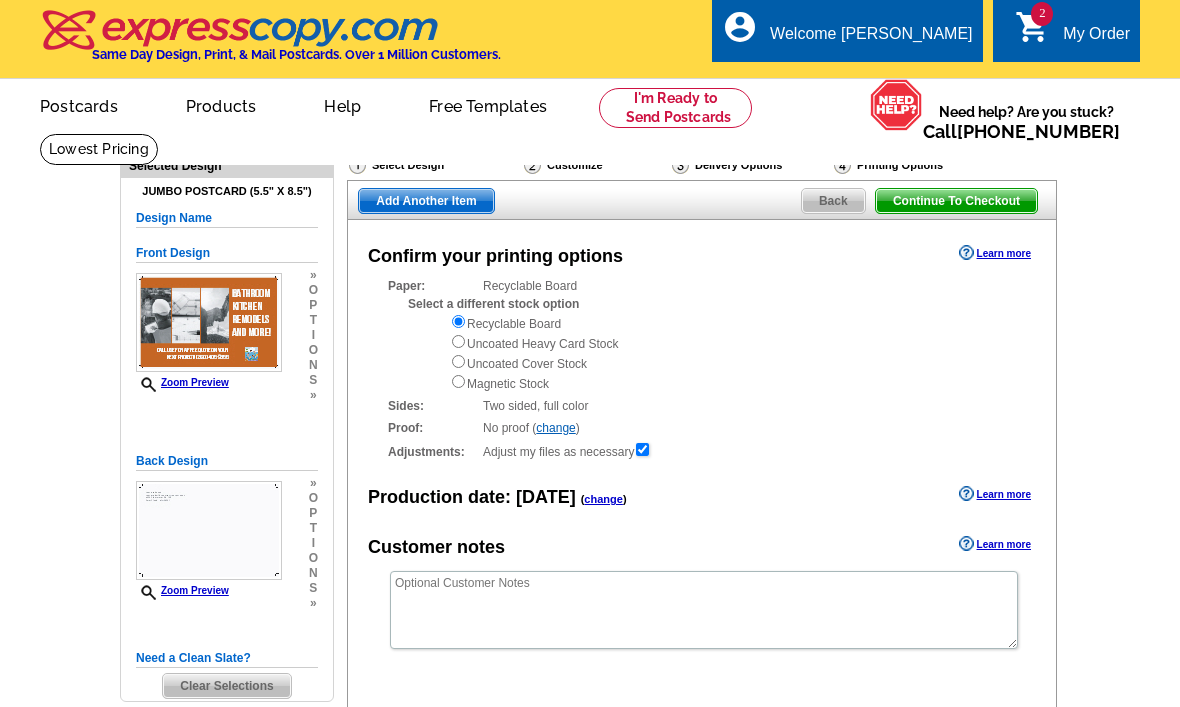scroll, scrollTop: 0, scrollLeft: 0, axis: both 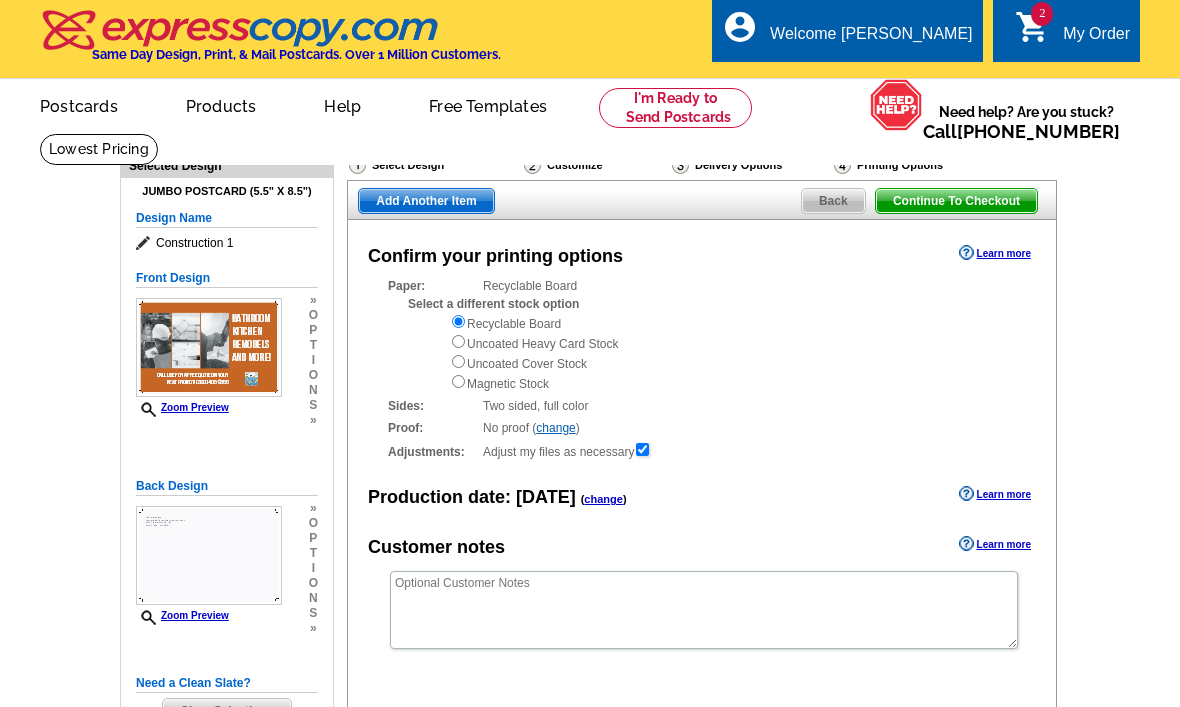click on "Continue To Checkout" at bounding box center (956, 201) 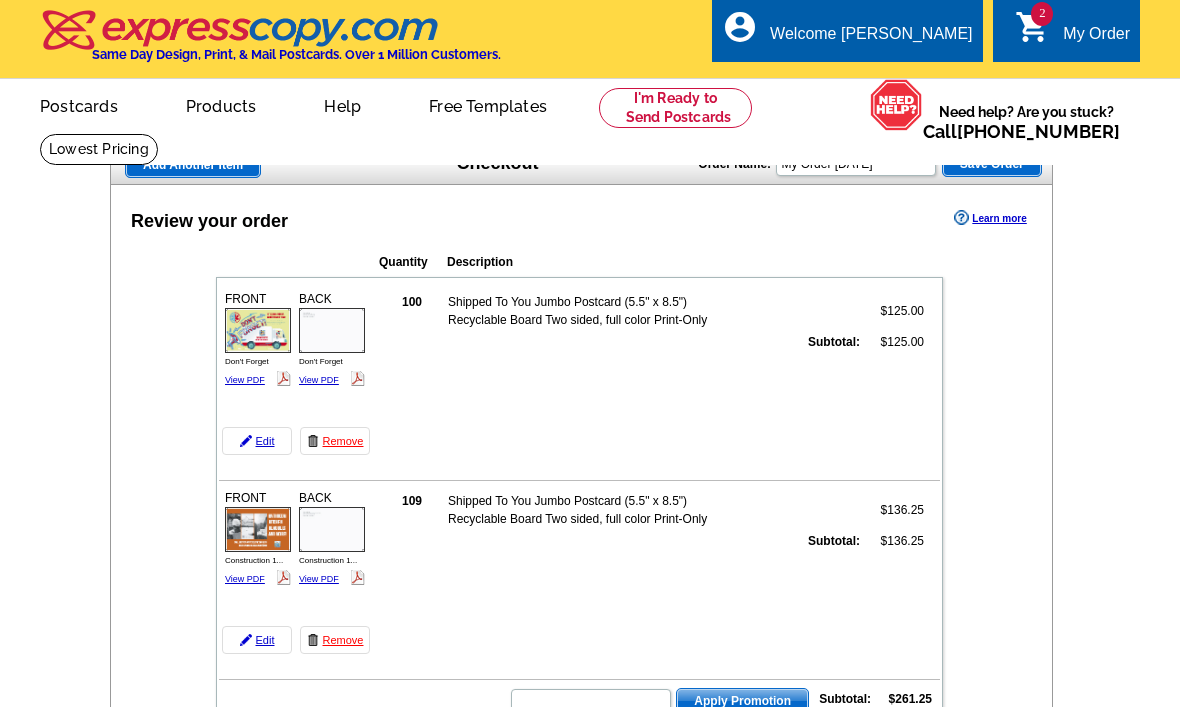 scroll, scrollTop: 0, scrollLeft: 0, axis: both 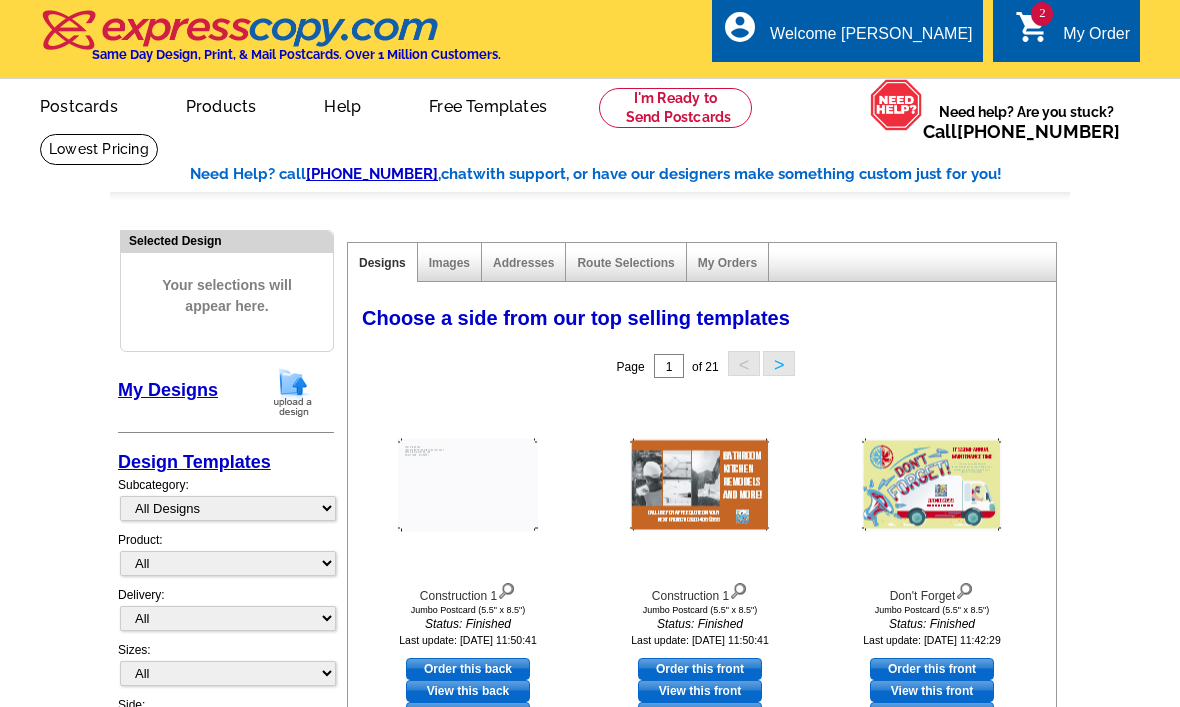 click on "My Order" at bounding box center (1096, 39) 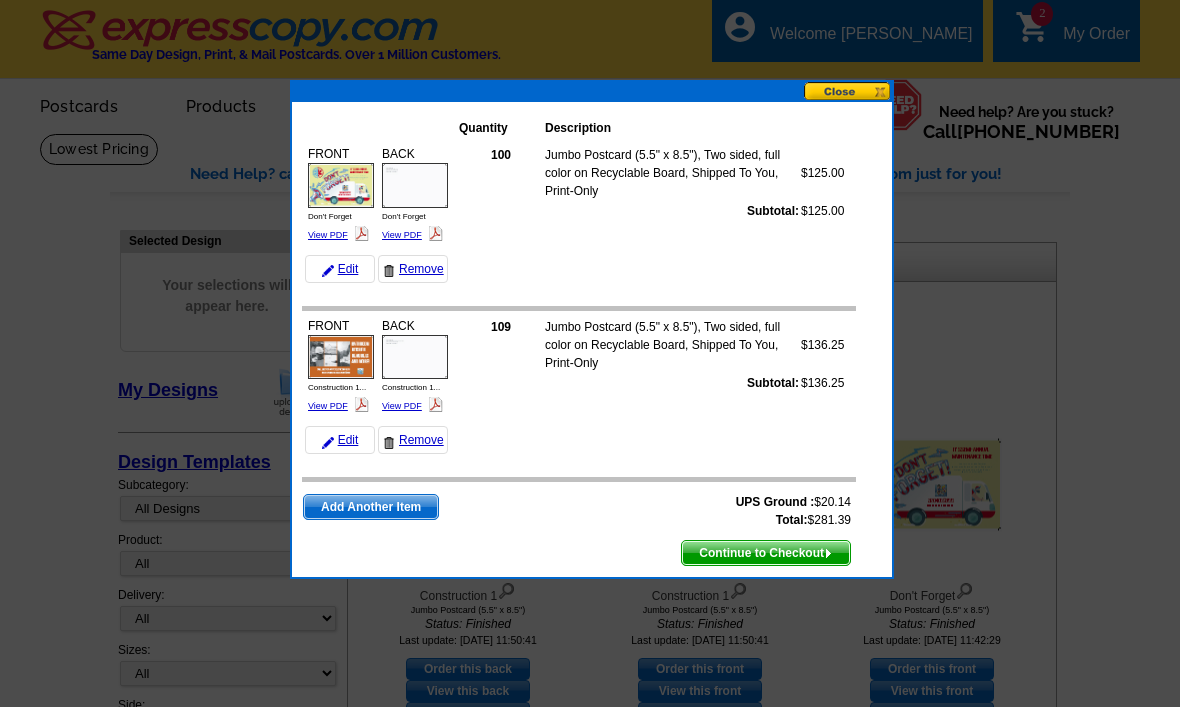 click on "View PDF" at bounding box center [328, 235] 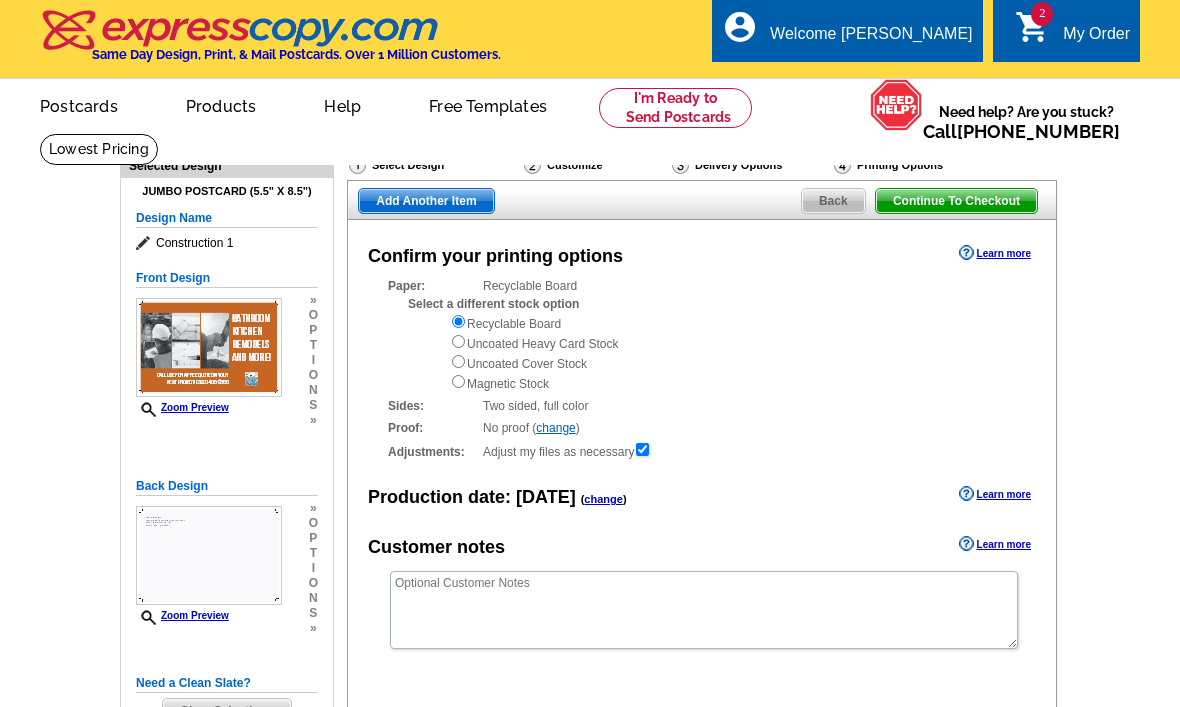 scroll, scrollTop: 0, scrollLeft: 0, axis: both 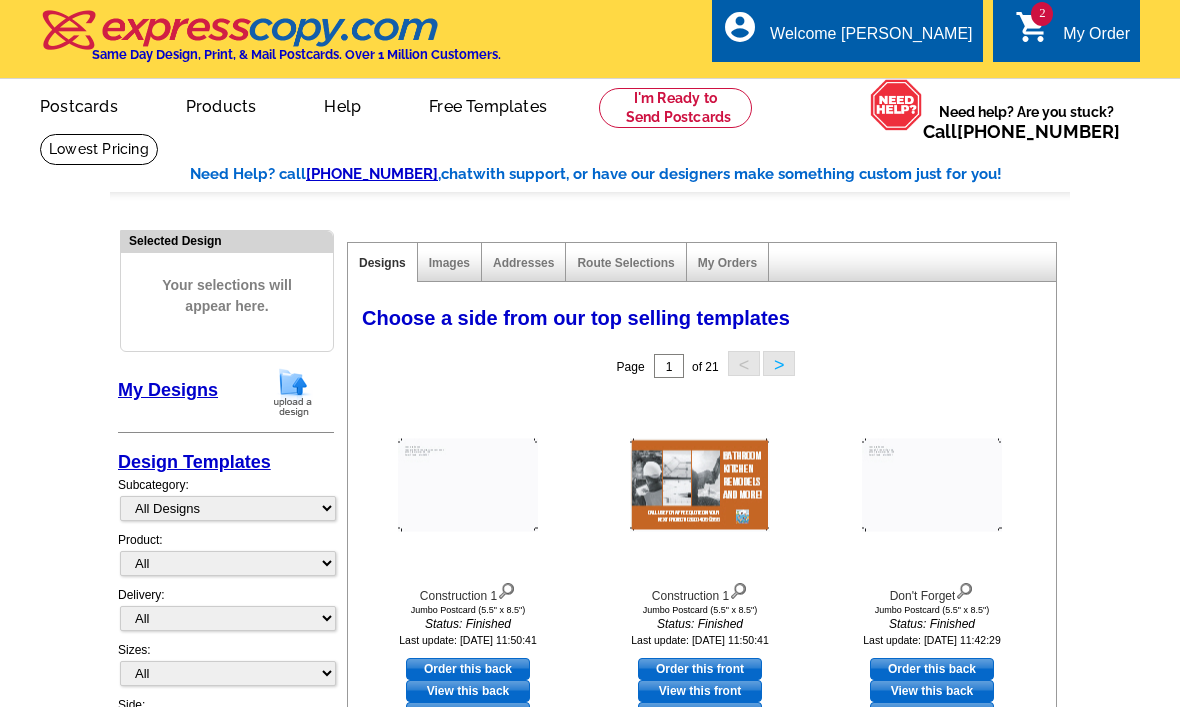 click on "2
shopping_cart
My Order" at bounding box center [1066, 30] 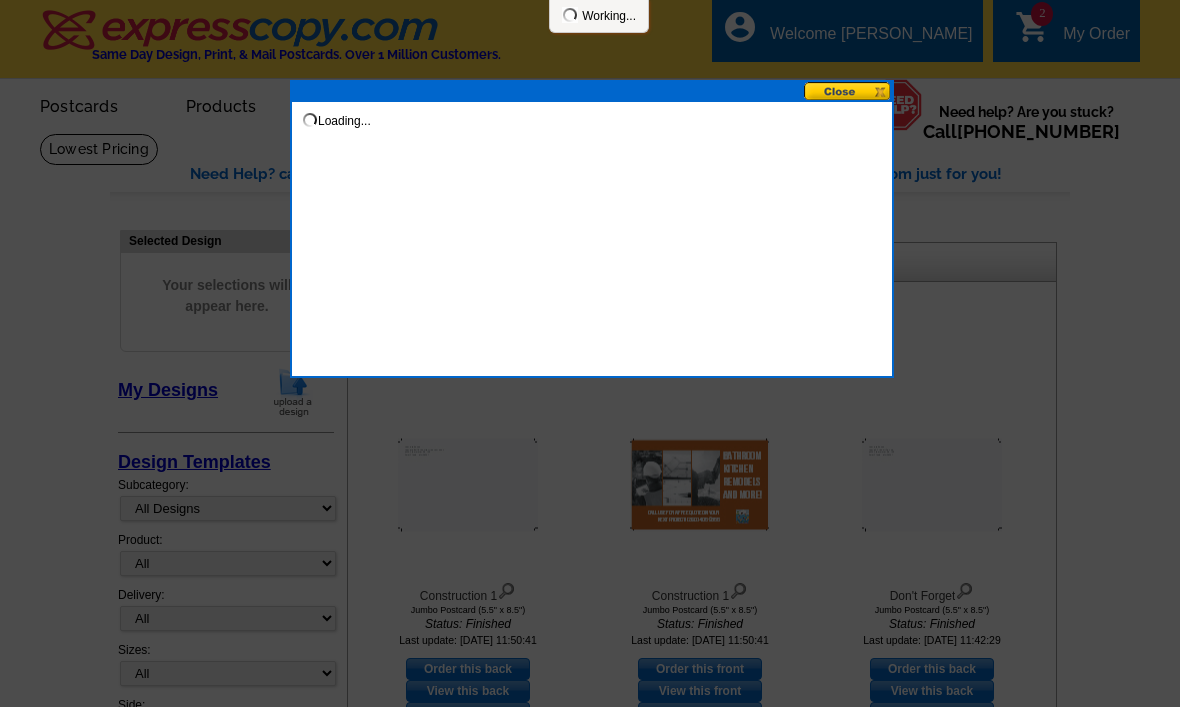 click at bounding box center [590, 353] 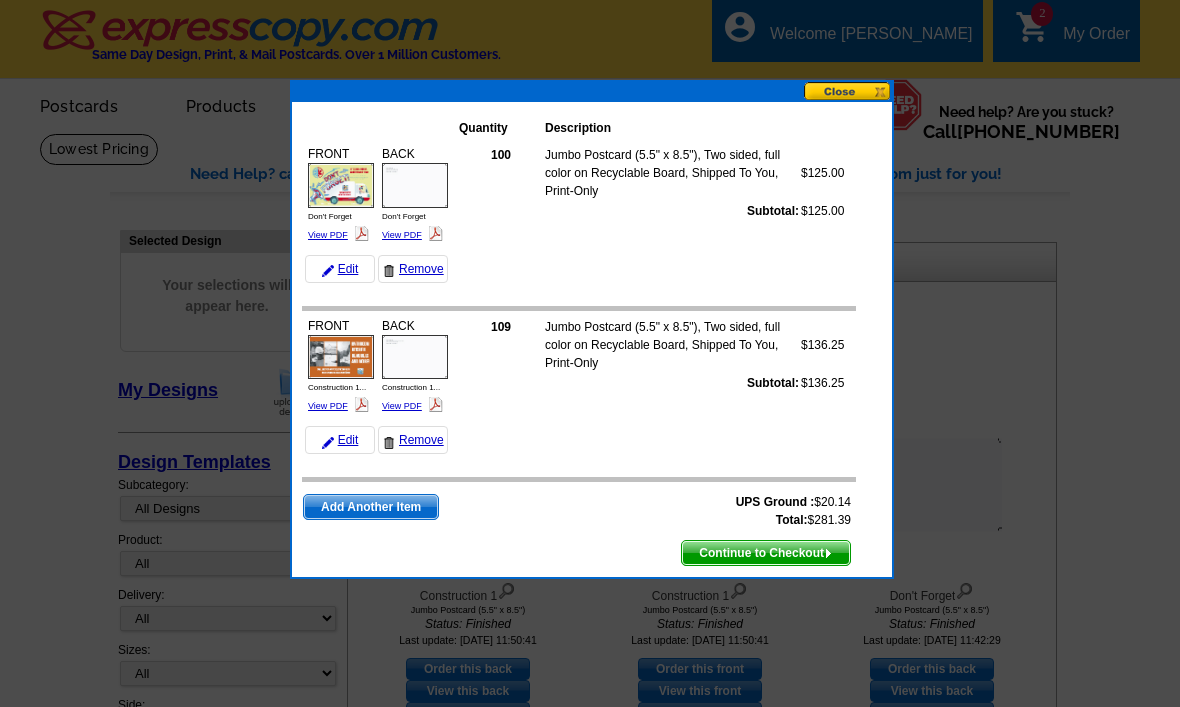 click on "View PDF" at bounding box center [402, 406] 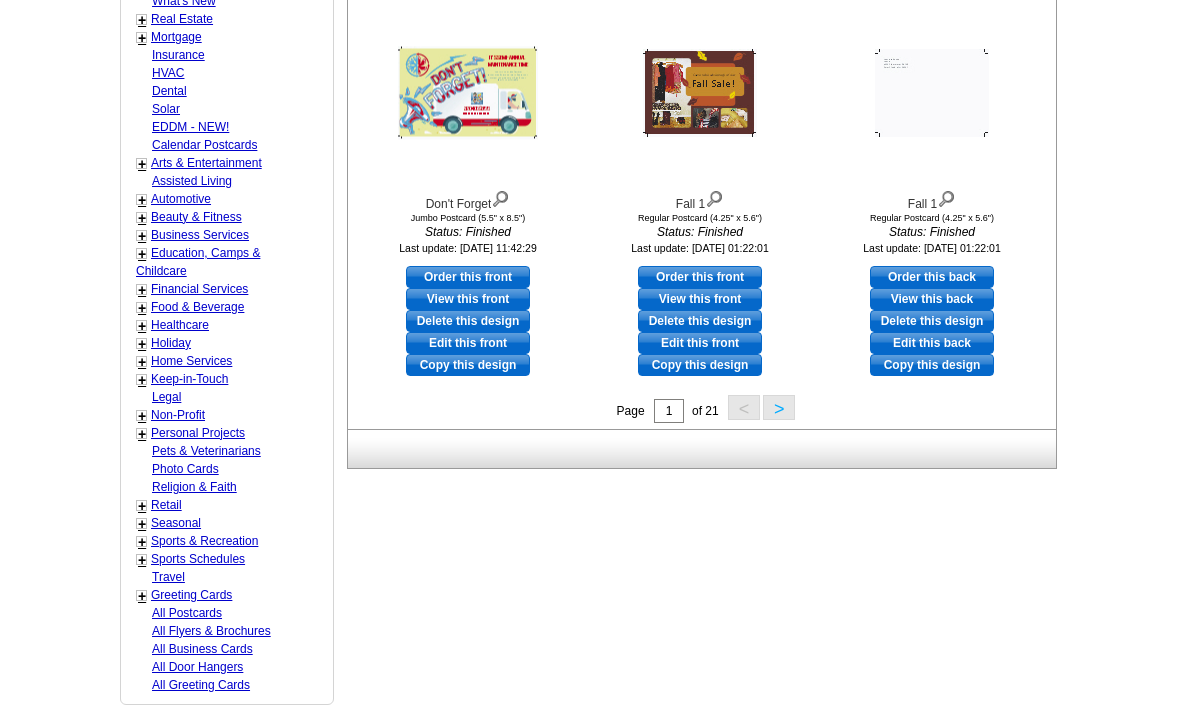 scroll, scrollTop: 816, scrollLeft: 0, axis: vertical 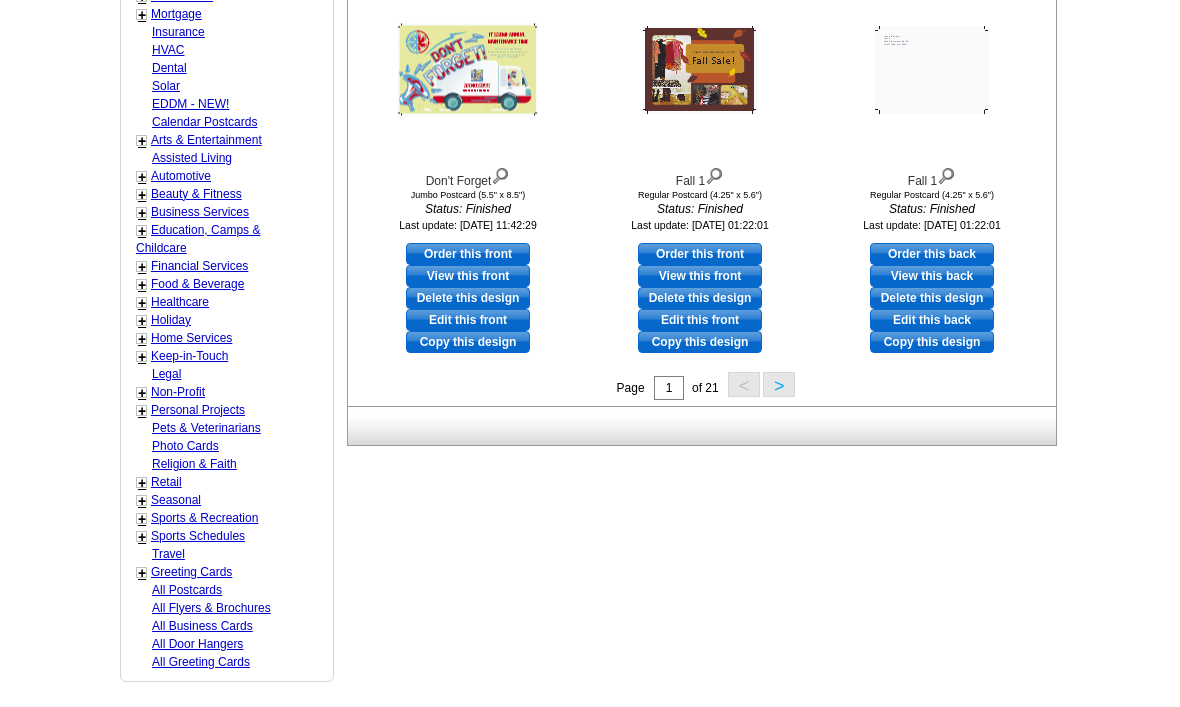 click on "Financial Services" at bounding box center (199, 267) 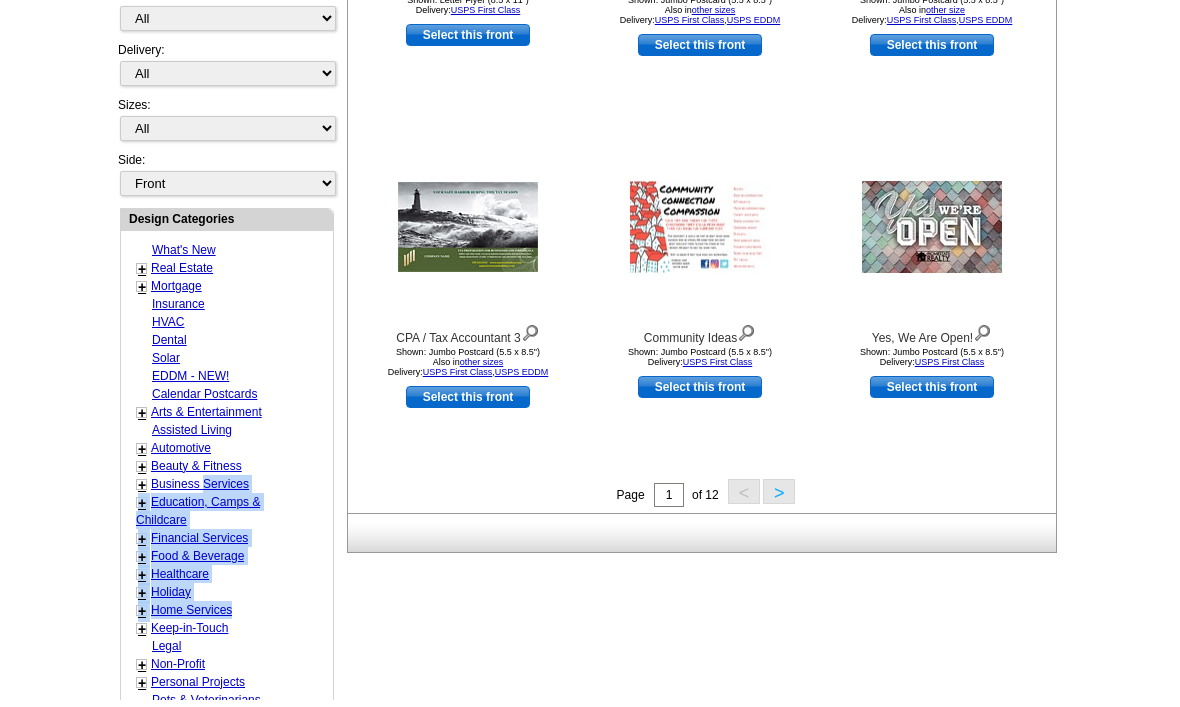 click on "What's New + Real Estate   - Farming   - Just Listed   - Just Sold   - Open House   - Market Report RE/MAX® +  - Commercial  - Luxury   - Referrals Keller Williams® +  - Social Networking  - 12 Direct Campaign  - 8x8 Campaign  - 33 Touch Ideas  - Home Listings   - Berkshire Hathaway Home Services   - Century 21   - Commercial Real Estate   - QR Code Cards   - 1st Time Home Buyer   - Distressed Homeowners   - Social Networking + Mortgage   - Distressed Homeowners   - Lending   - Refinance   - Seminars     Insurance     HVAC     Dental     Solar     EDDM - NEW!     Calendar Postcards + Arts & Entertainment   - Tattoo Artistry   - Photography   - Galleries/Art Shows   - Dance   - Music     Assisted Living + Automotive   - Detailing & Washing   - Sales & Coupons   - Service + Beauty & Fitness   - Cosmetics   - Dance   - Gyms & Fitness   - Salons   - Health Spas   - Sales & Coupons   - Tanning   - Yoga + Business Services   - Advertising   - Conference   - Computer Services   - Consulting   -   -   -" at bounding box center [227, 599] 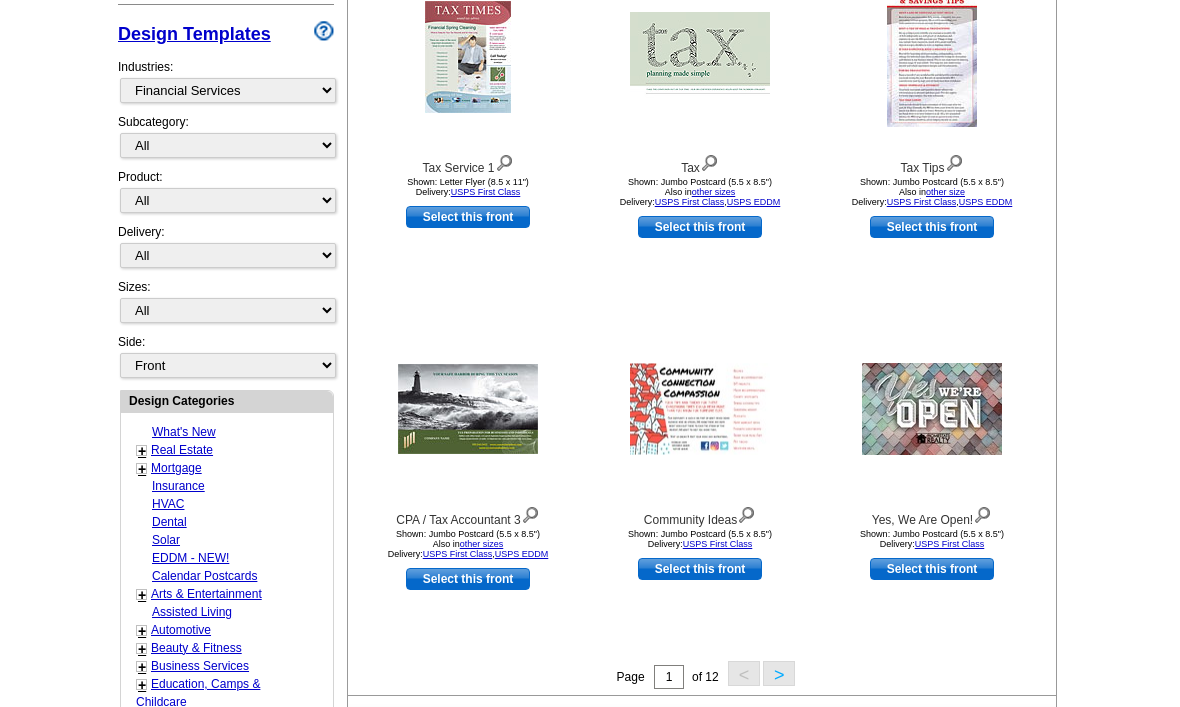 click on "Choose the front image from our top selling templates
Select one of the templates below for the front of your print order.
Next Step: Choosing a Back
Page
1 of 12
<
>
Tax Service 1
USPS First Class ,  ," at bounding box center (702, 274) 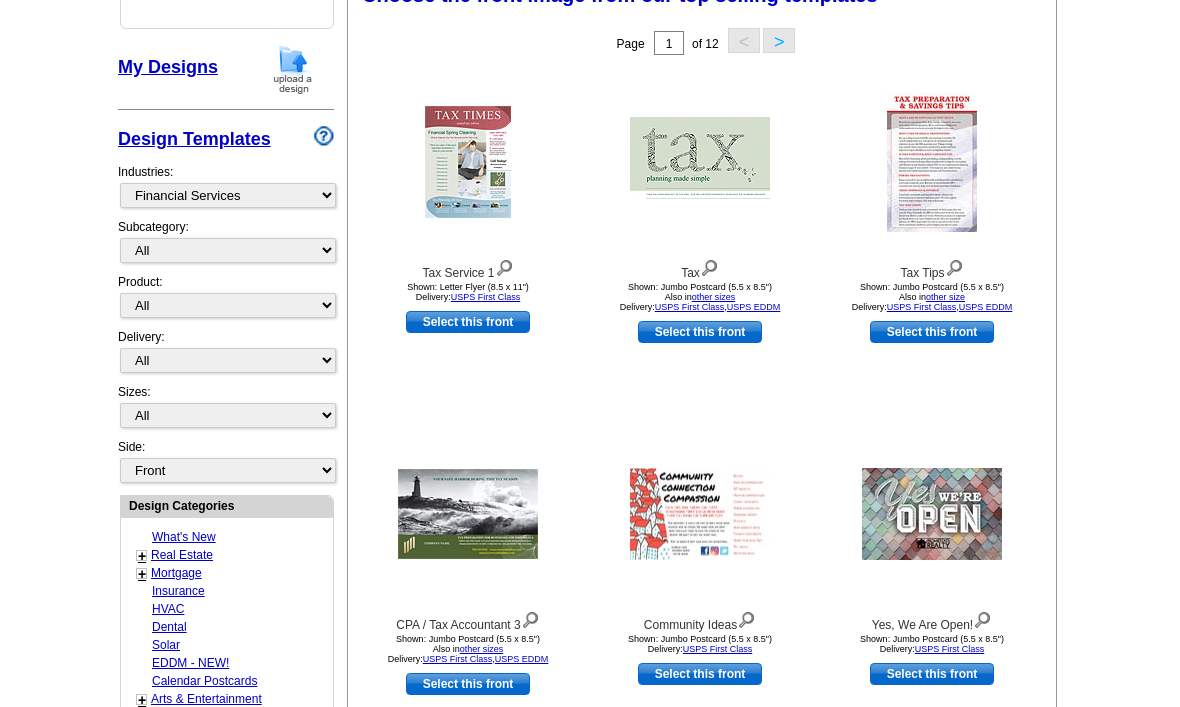scroll, scrollTop: 293, scrollLeft: 0, axis: vertical 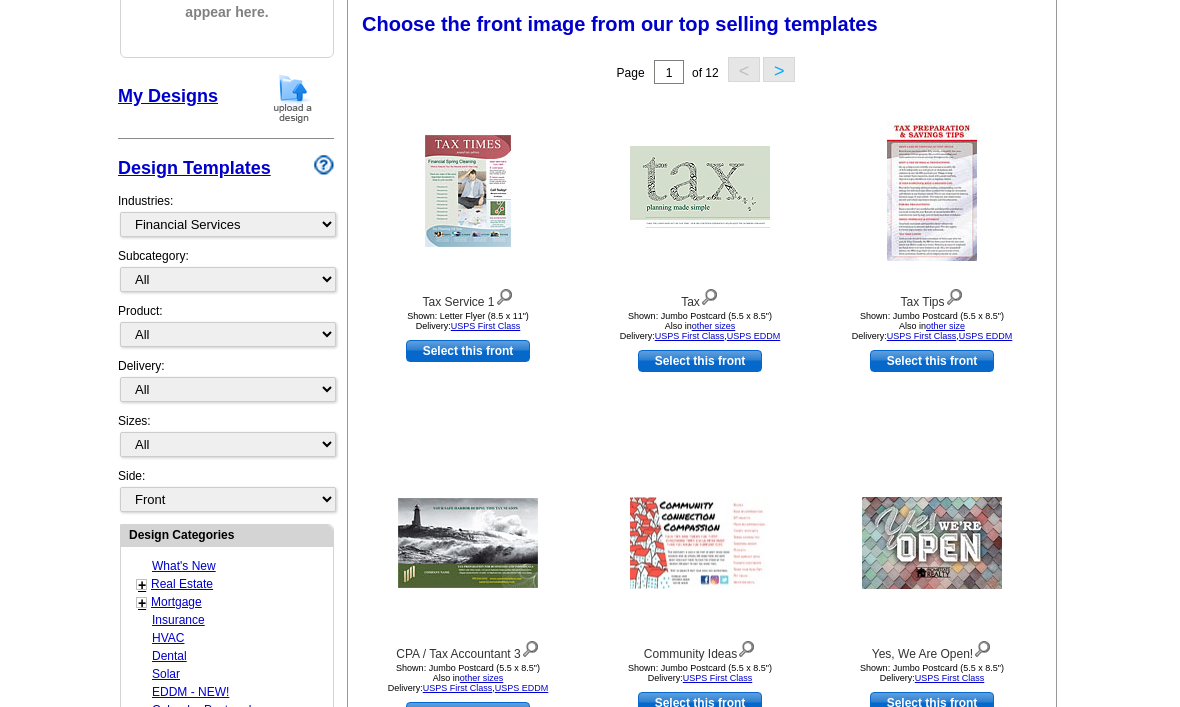 click on "Tax Service 1
Shown: Letter Flyer (8.5 x 11")
Delivery:  USPS First Class" at bounding box center (468, 216) 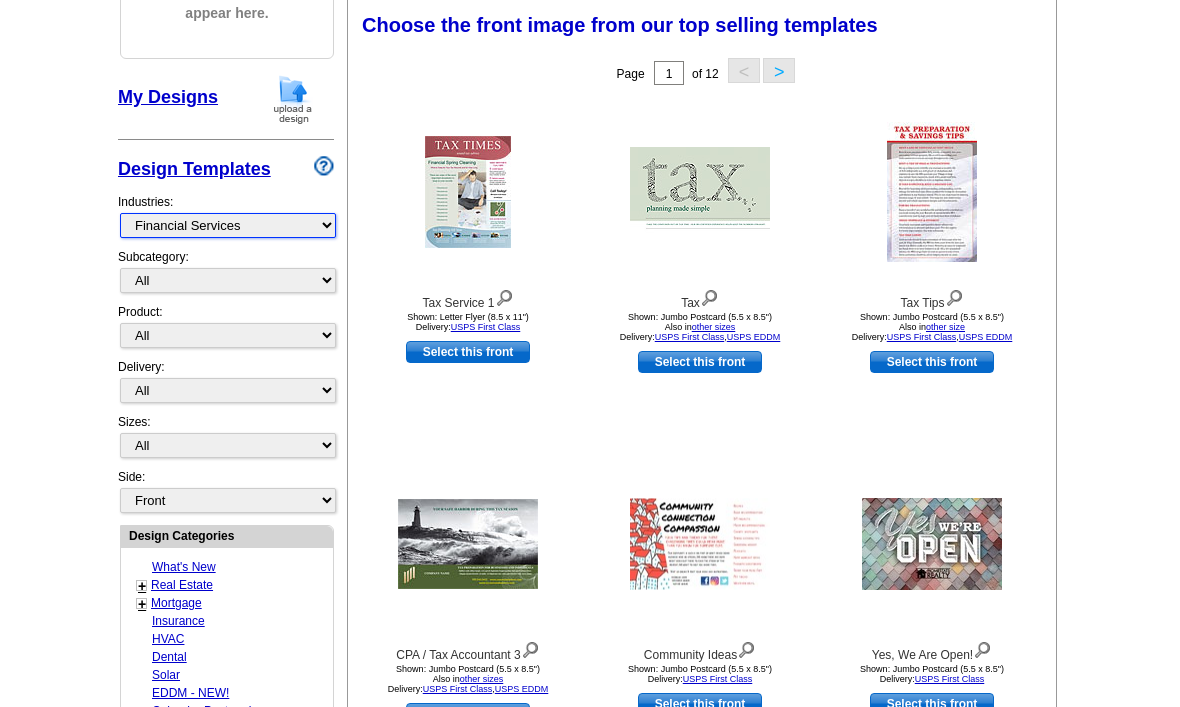 click on "What's New Real Estate Mortgage Insurance HVAC Dental Solar EDDM - NEW! Calendar Postcards Arts & Entertainment Assisted Living Automotive Beauty & Fitness Business Services Education, Camps & Childcare Financial Services Food & Beverage Healthcare Holiday Home Services Keep-in-Touch Legal Non-Profit Personal Projects Pets & Veterinarians Photo Cards Religion & Faith Retail Seasonal Sports & Recreation Sports Schedules Travel Greeting Cards All Postcards All Flyers & Brochures All Business Cards All Door Hangers All Greeting Cards" at bounding box center (228, 225) 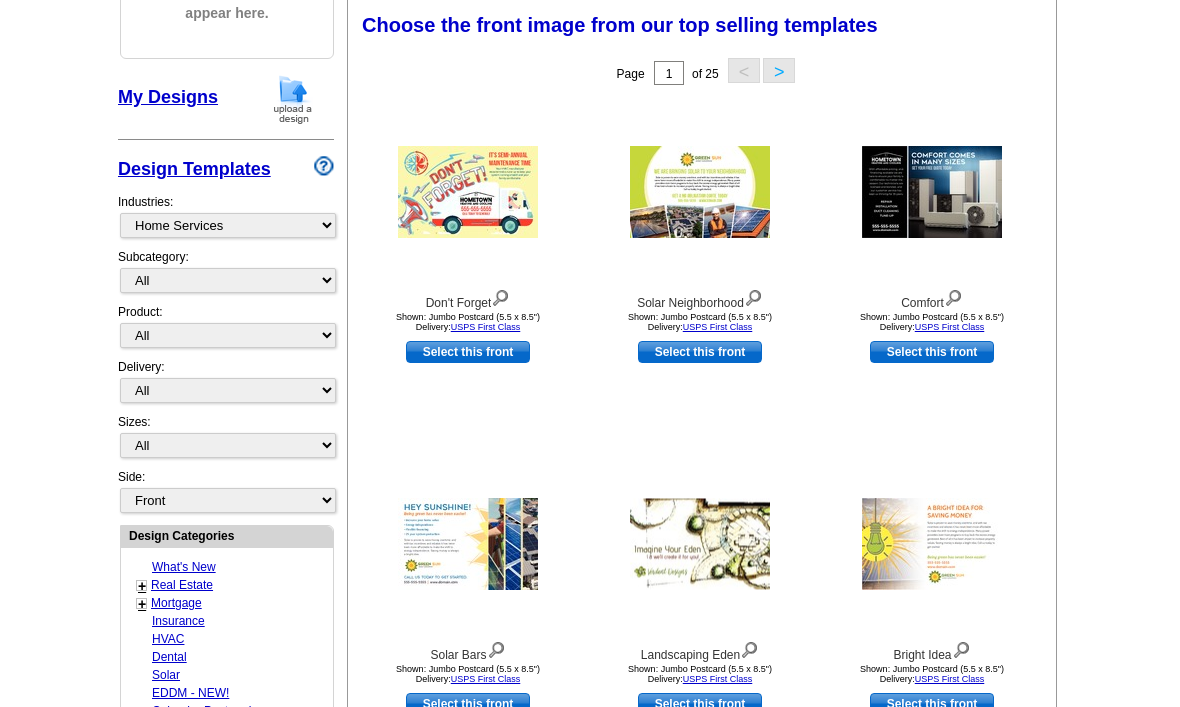 click on ">" at bounding box center (779, 70) 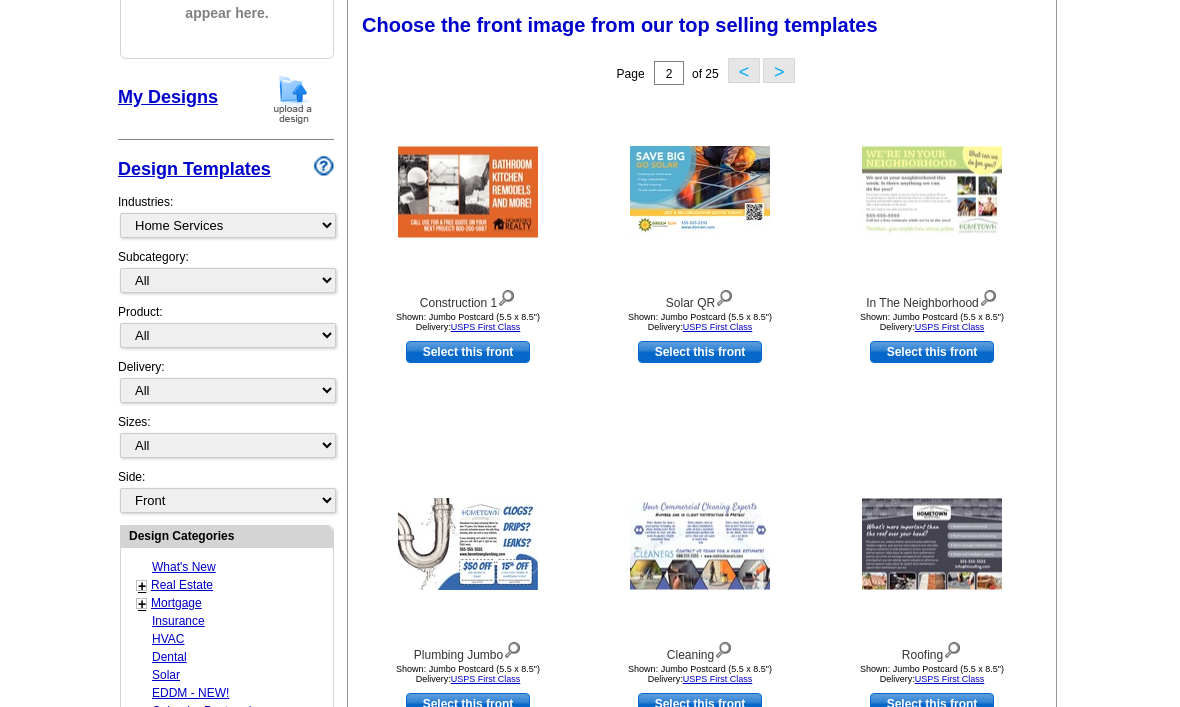 click on ">" at bounding box center (779, 70) 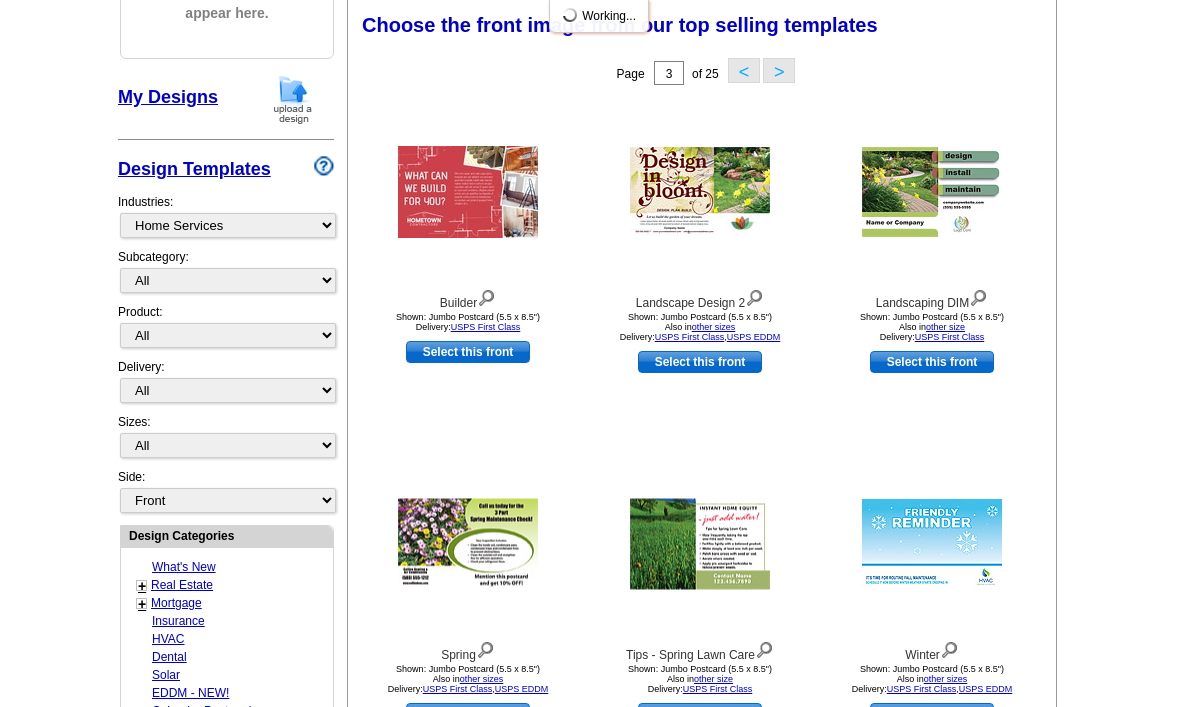 click on "<" at bounding box center [744, 70] 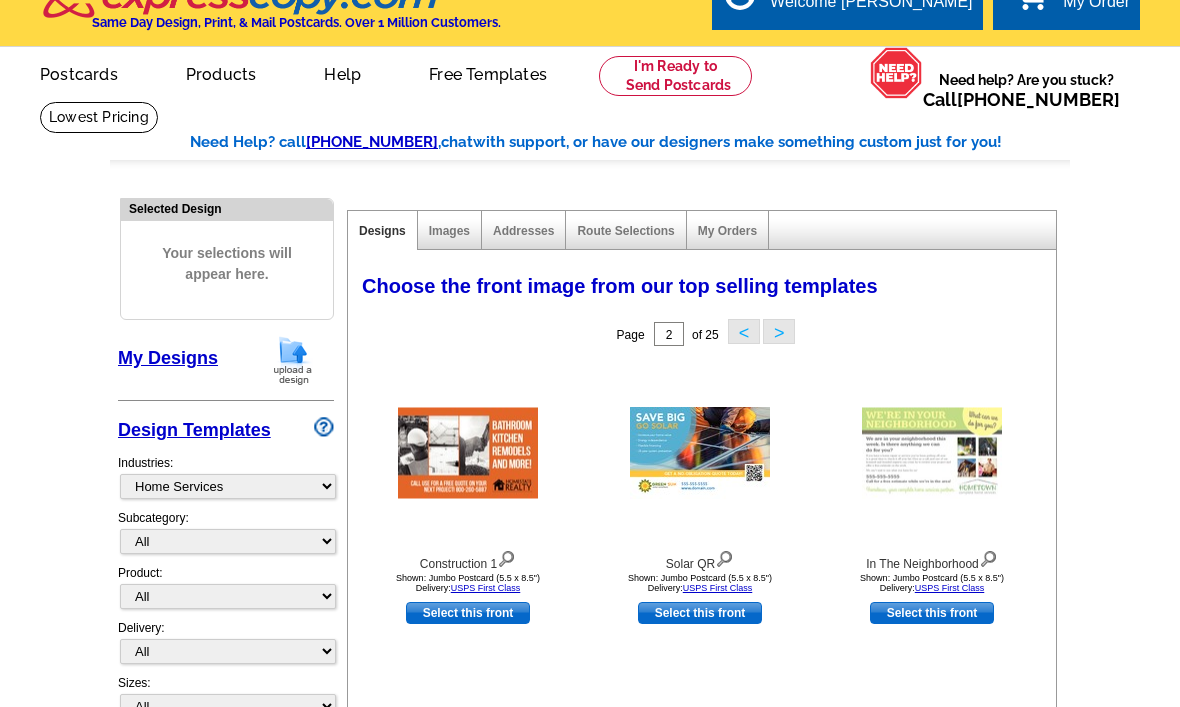 scroll, scrollTop: 0, scrollLeft: 0, axis: both 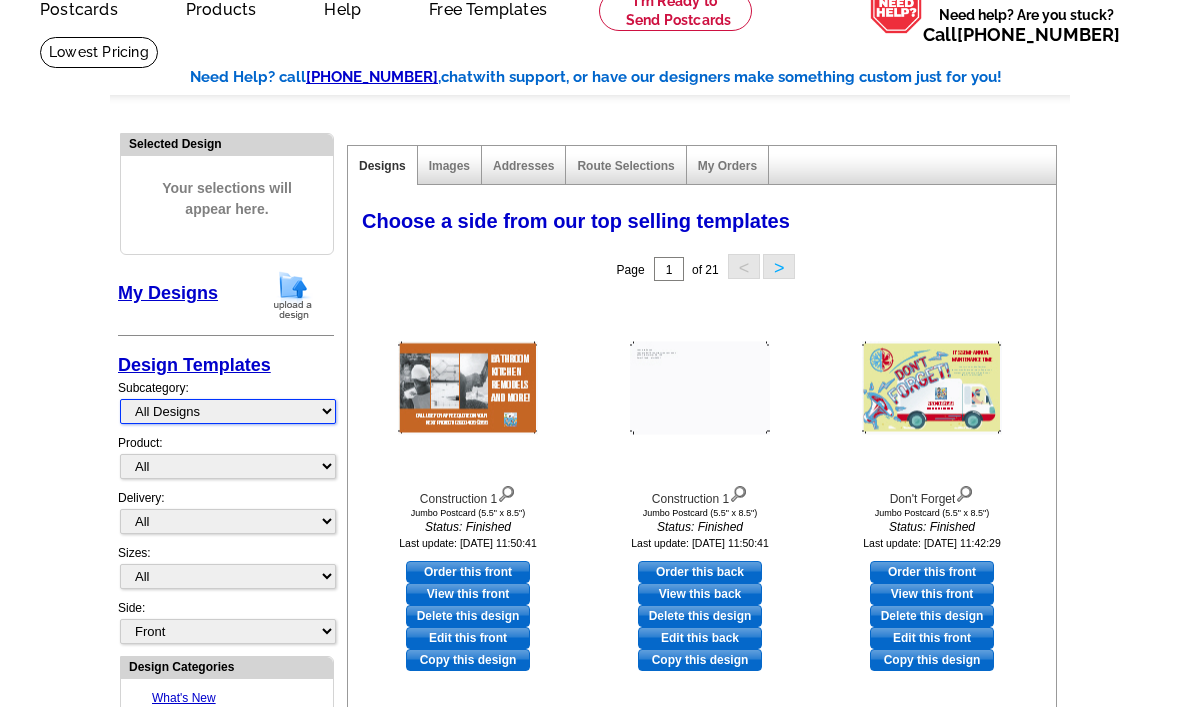 click on "All Designs Finished Designs Unfinished Designs" at bounding box center (228, 412) 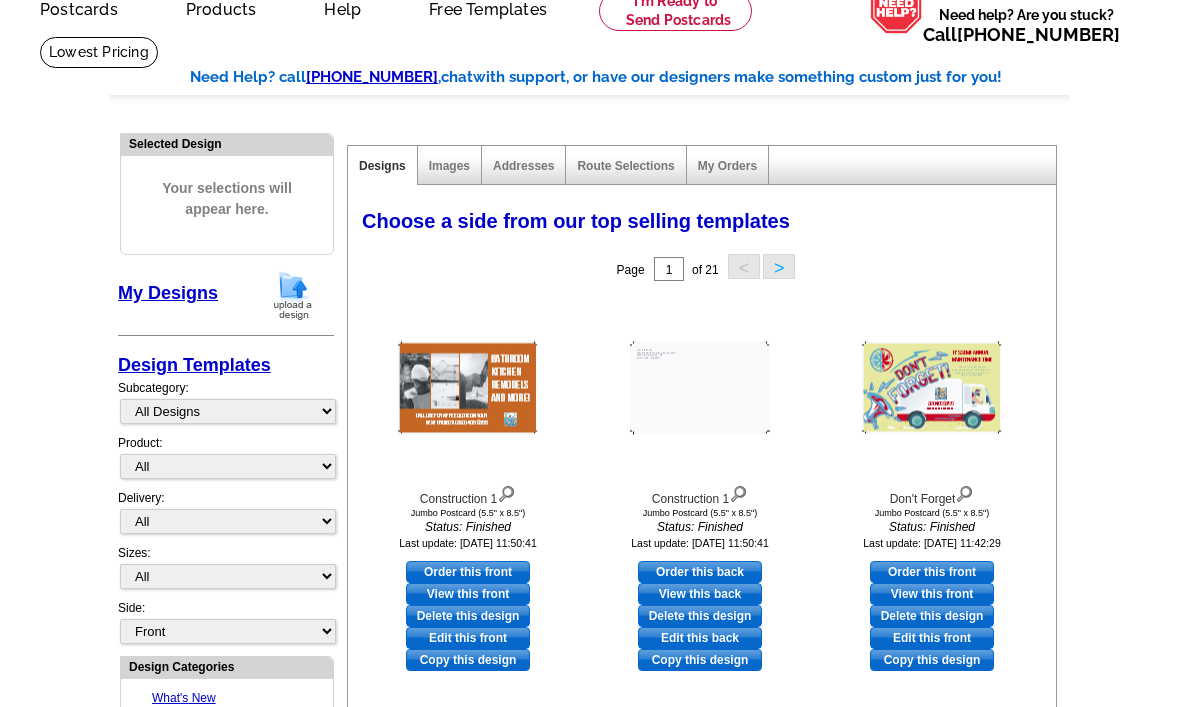 click on "Design Templates" at bounding box center [194, 365] 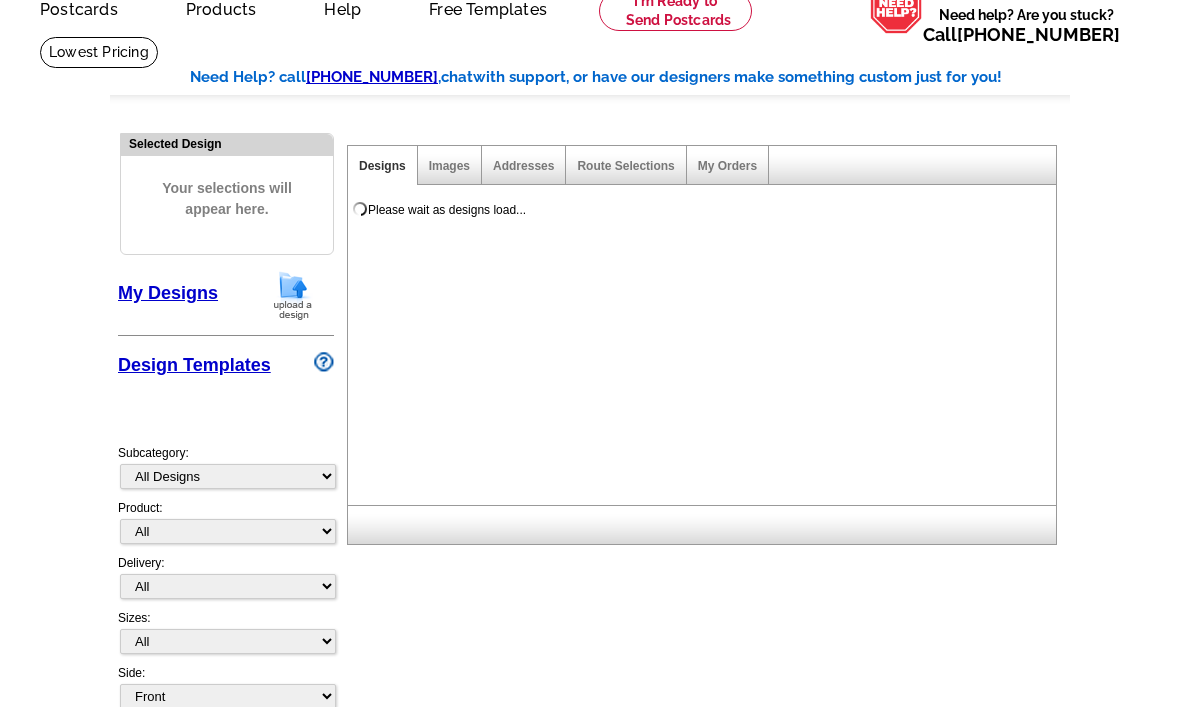 click on "Industries:
What's New Real Estate Mortgage Insurance HVAC Dental Solar EDDM - NEW! Calendar Postcards Arts & Entertainment Assisted Living Automotive Beauty & Fitness Business Services Education, Camps & Childcare Financial Services Food & Beverage Healthcare Holiday Home Services Keep-in-Touch Legal Non-Profit Personal Projects Pets & Veterinarians Photo Cards Religion & Faith Retail Seasonal Sports & Recreation Sports Schedules Travel Greeting Cards All Postcards All Flyers & Brochures All Business Cards All Door Hangers All Greeting Cards" at bounding box center [226, 411] 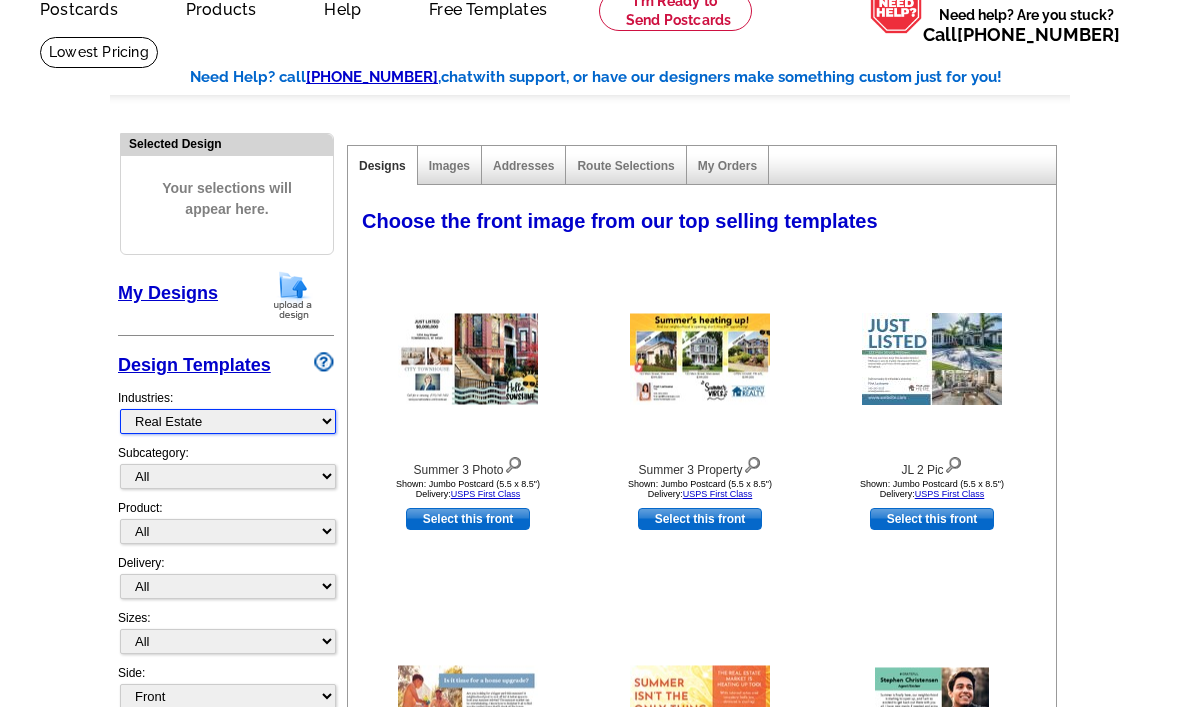 click on "What's New Real Estate Mortgage Insurance HVAC Dental Solar EDDM - NEW! Calendar Postcards Arts & Entertainment Assisted Living Automotive Beauty & Fitness Business Services Education, Camps & Childcare Financial Services Food & Beverage Healthcare Holiday Home Services Keep-in-Touch Legal Non-Profit Personal Projects Pets & Veterinarians Photo Cards Religion & Faith Retail Seasonal Sports & Recreation Sports Schedules Travel Greeting Cards All Postcards All Flyers & Brochures All Business Cards All Door Hangers All Greeting Cards" at bounding box center [228, 421] 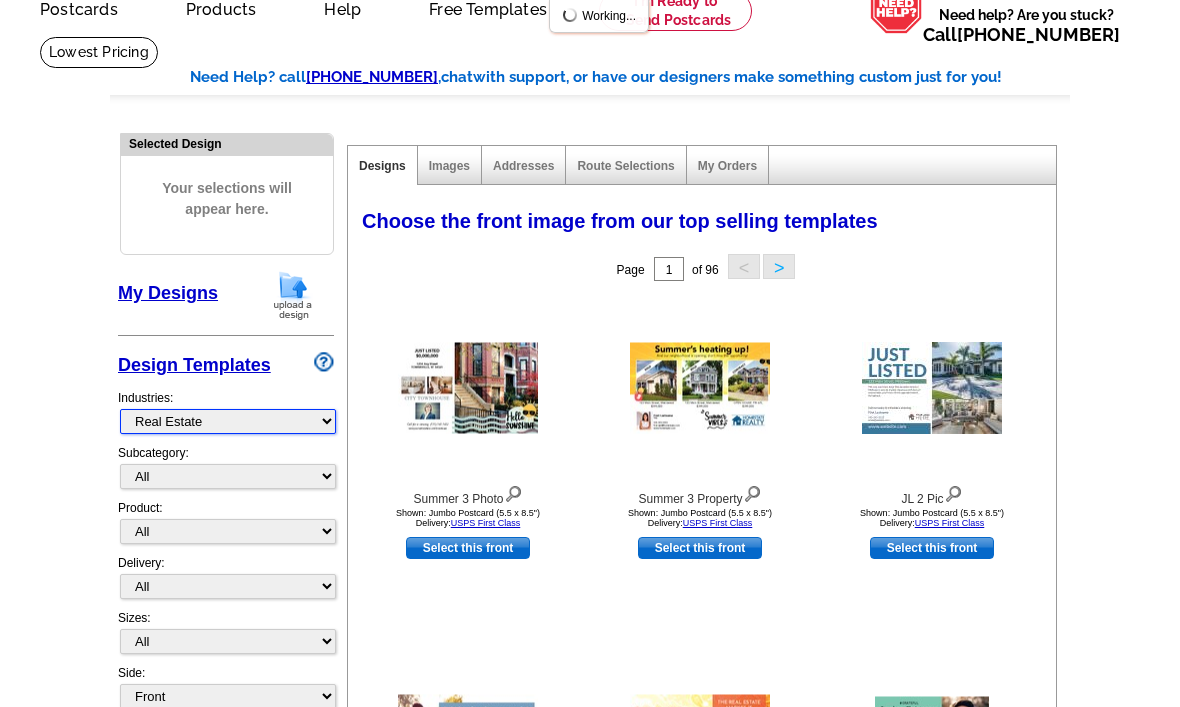 select on "759" 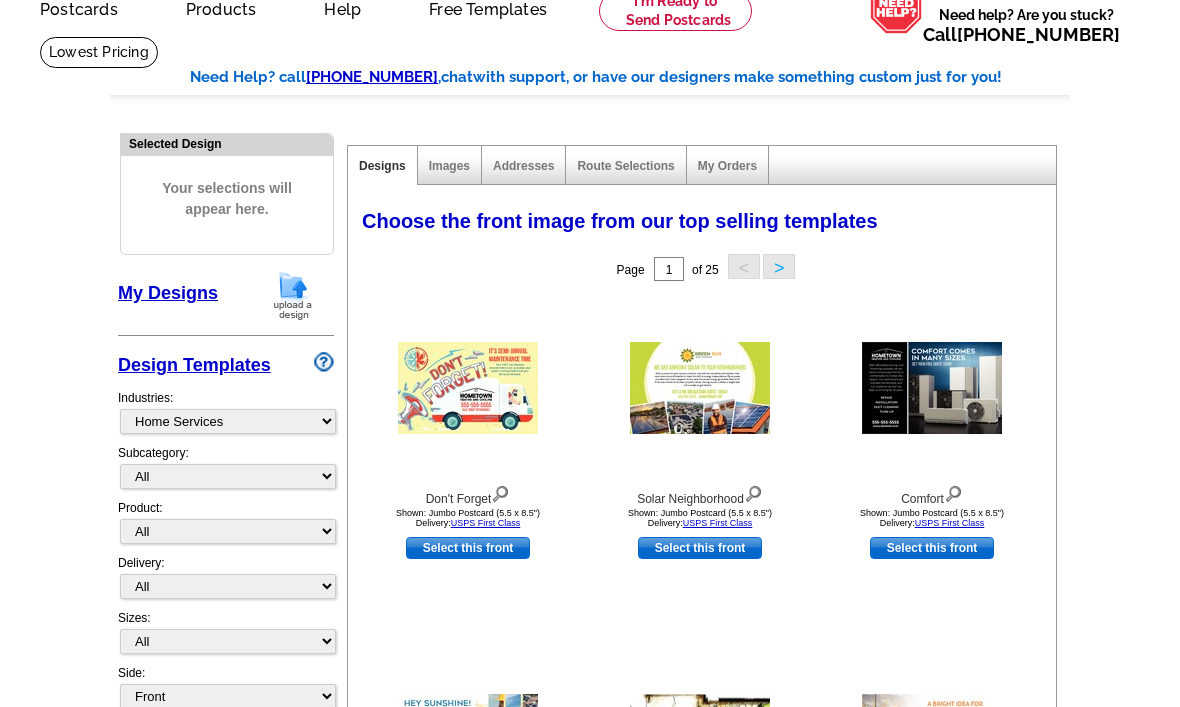 click on ">" at bounding box center (779, 266) 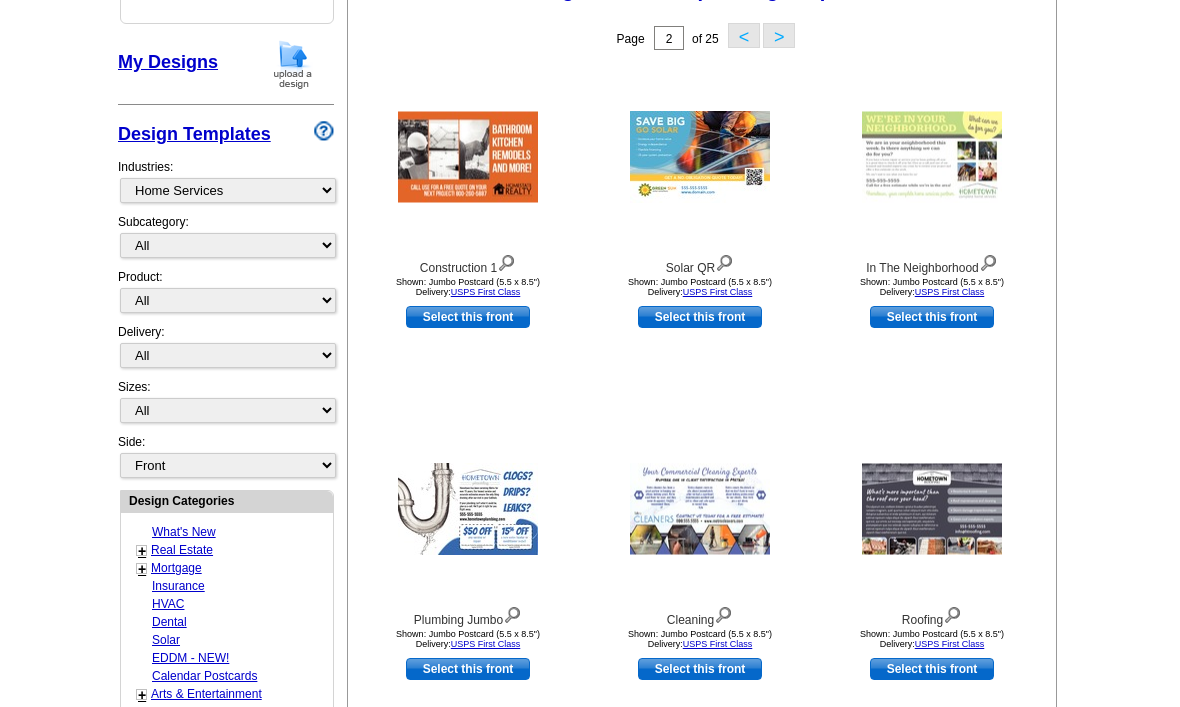 scroll, scrollTop: 352, scrollLeft: 0, axis: vertical 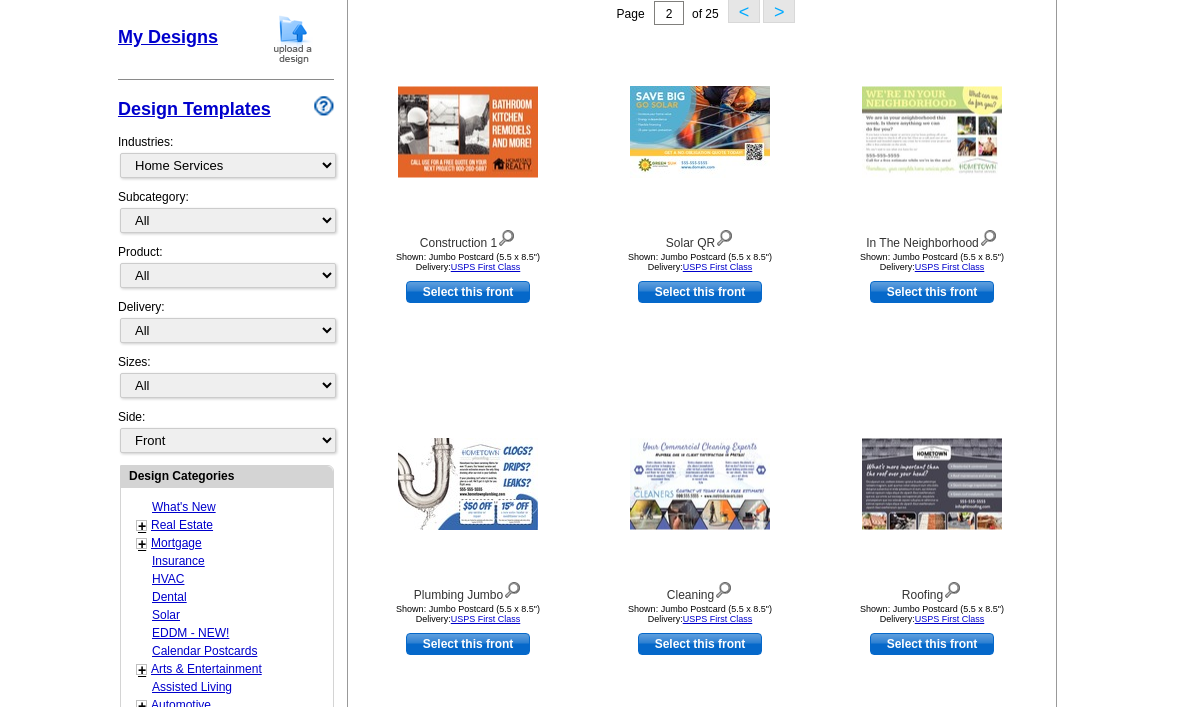 click on "Select this front" at bounding box center [700, 293] 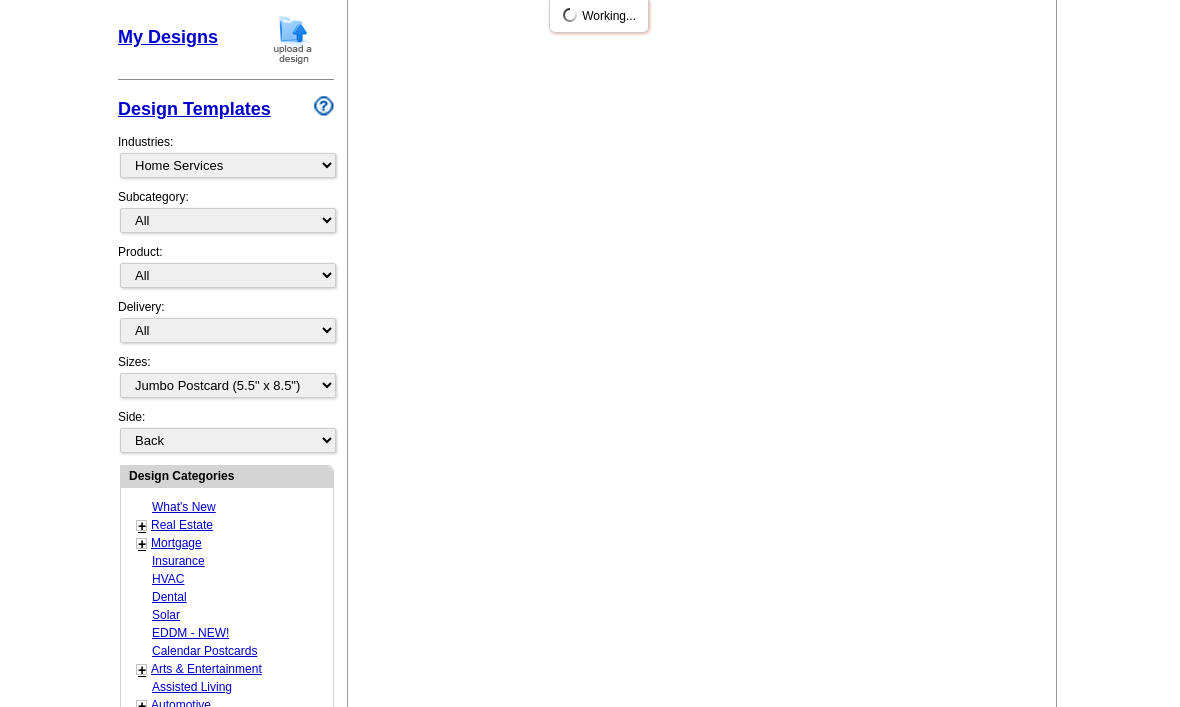 scroll, scrollTop: 0, scrollLeft: 0, axis: both 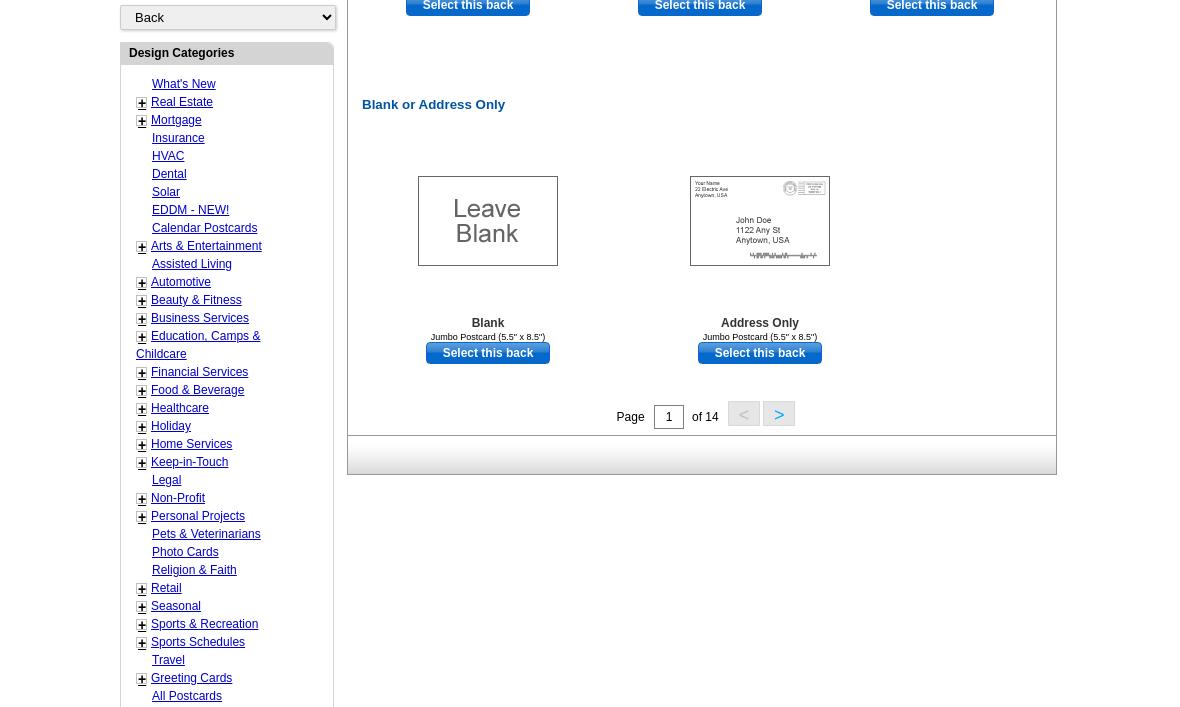 click on "Select this back" at bounding box center (760, 354) 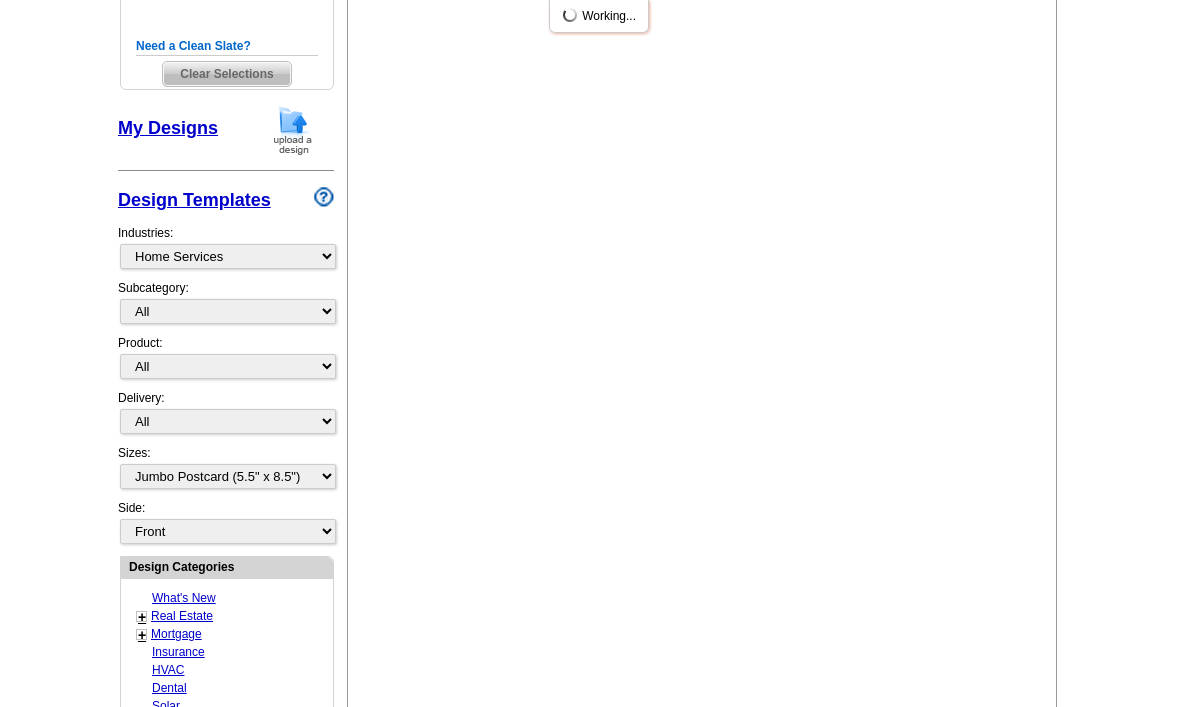 scroll, scrollTop: 434, scrollLeft: 0, axis: vertical 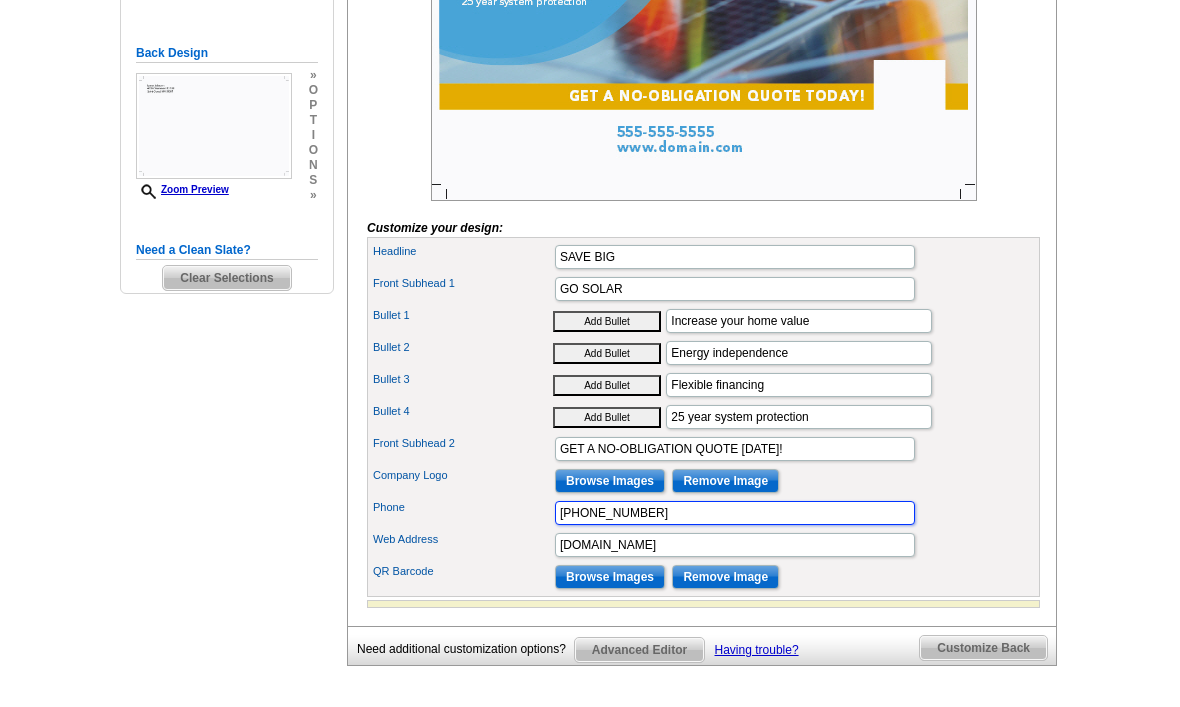 click on "555-555-5555" at bounding box center [735, 514] 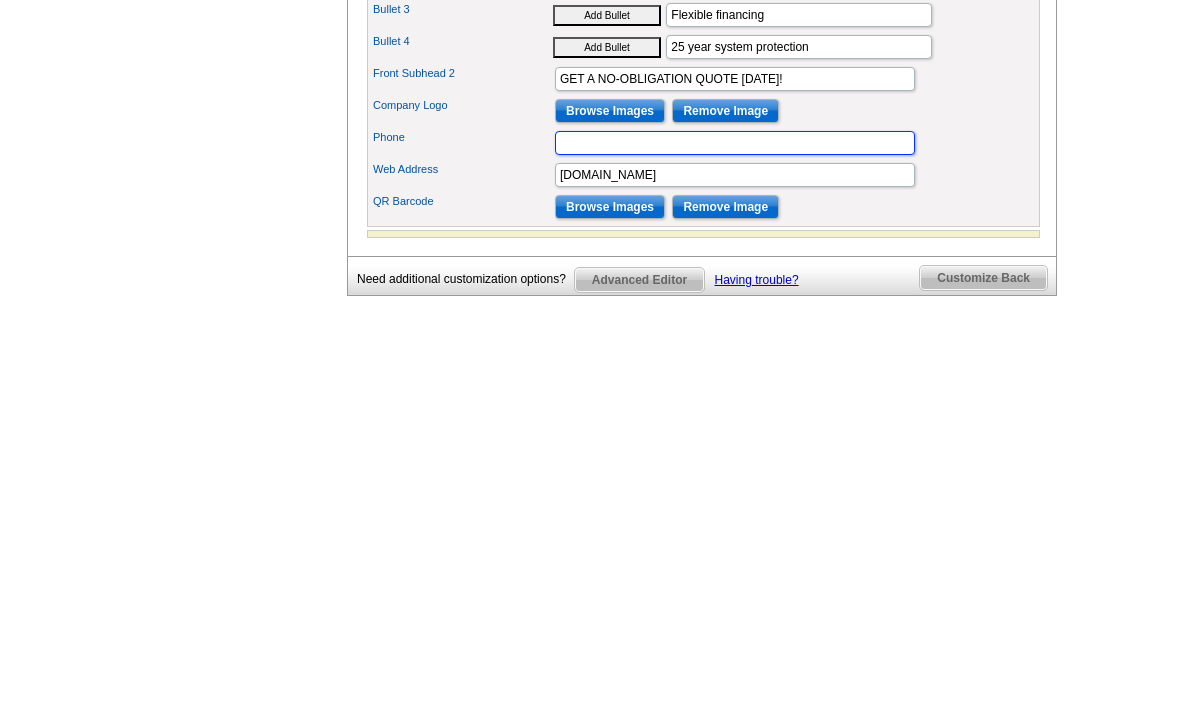type on "3204059356" 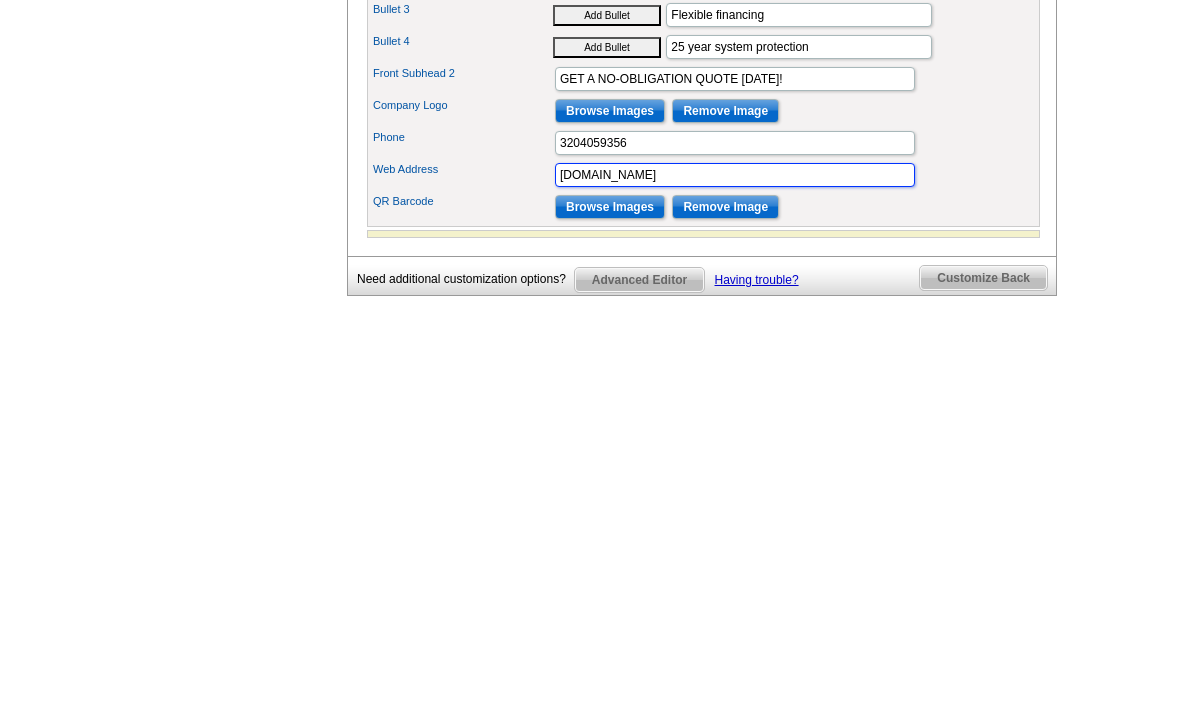 scroll, scrollTop: 0, scrollLeft: 0, axis: both 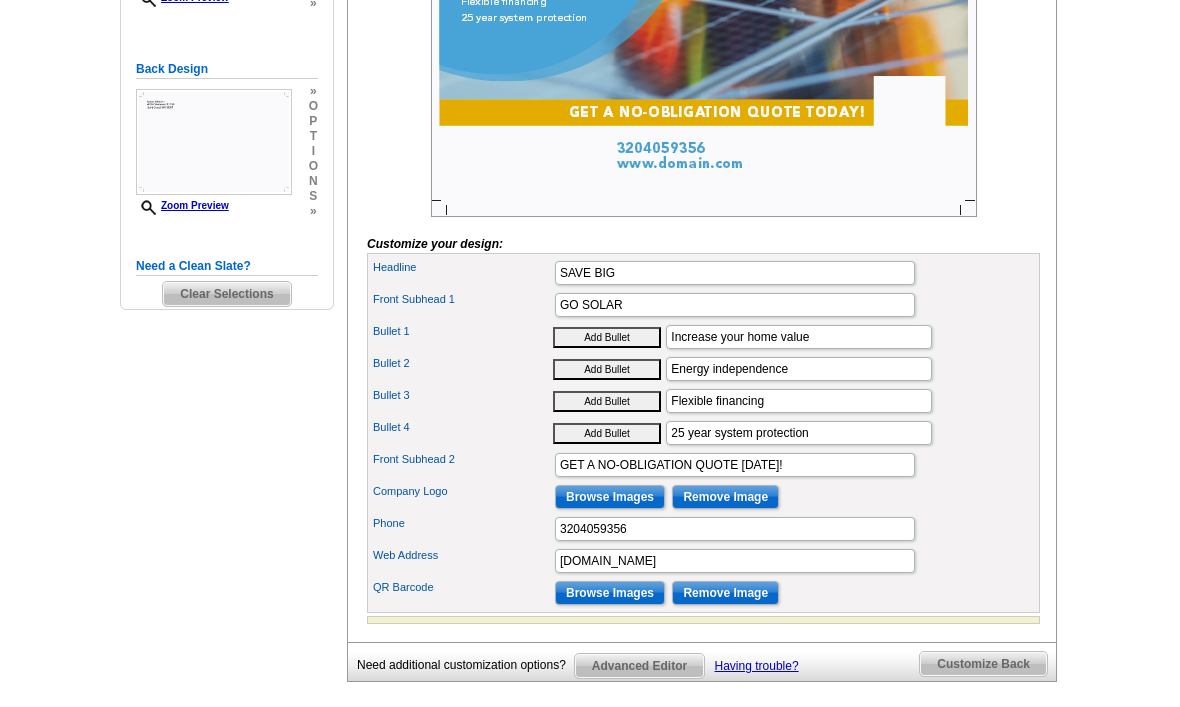 click on "Need Help? call  800-260-5887 ,  chat  with support, or have our designers make something custom just for you!
Got it, no need for the selection guide next time.
Show Results
Selected Design
Jumbo Postcard (5.5" x 8.5")
Design Name
Solar QR
Front Design
Zoom Preview
»
o
p
t
i
o
n
s
»" at bounding box center [590, 214] 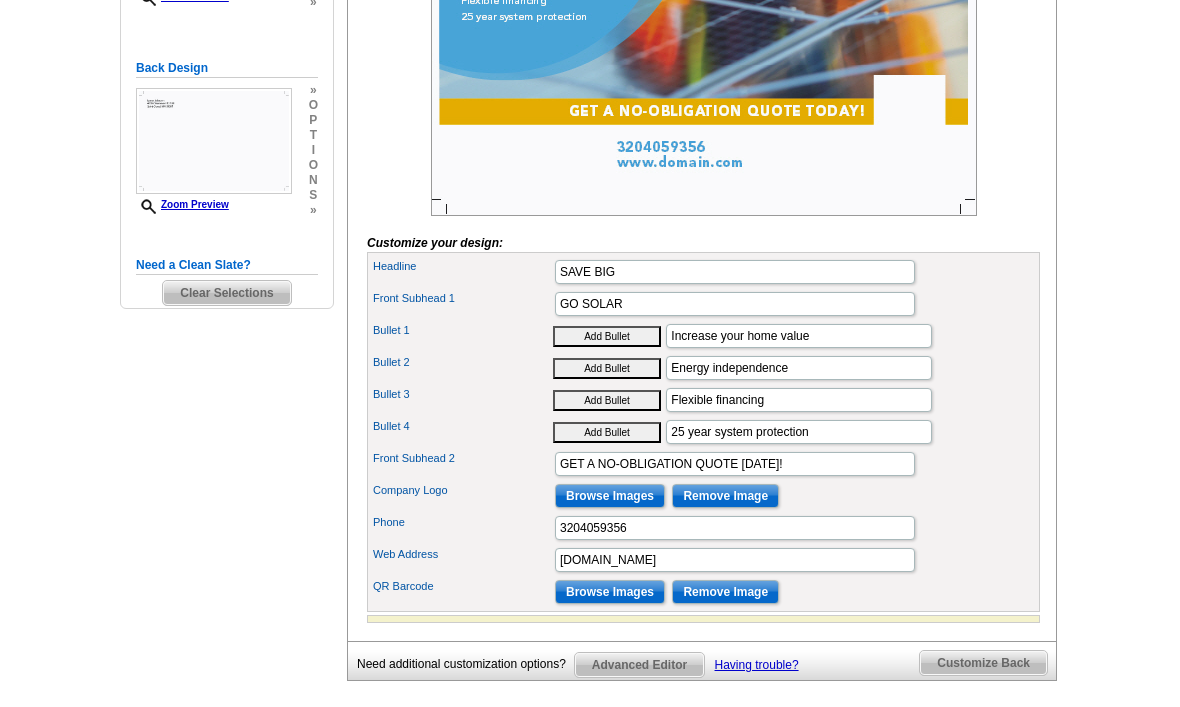 scroll, scrollTop: 492, scrollLeft: 0, axis: vertical 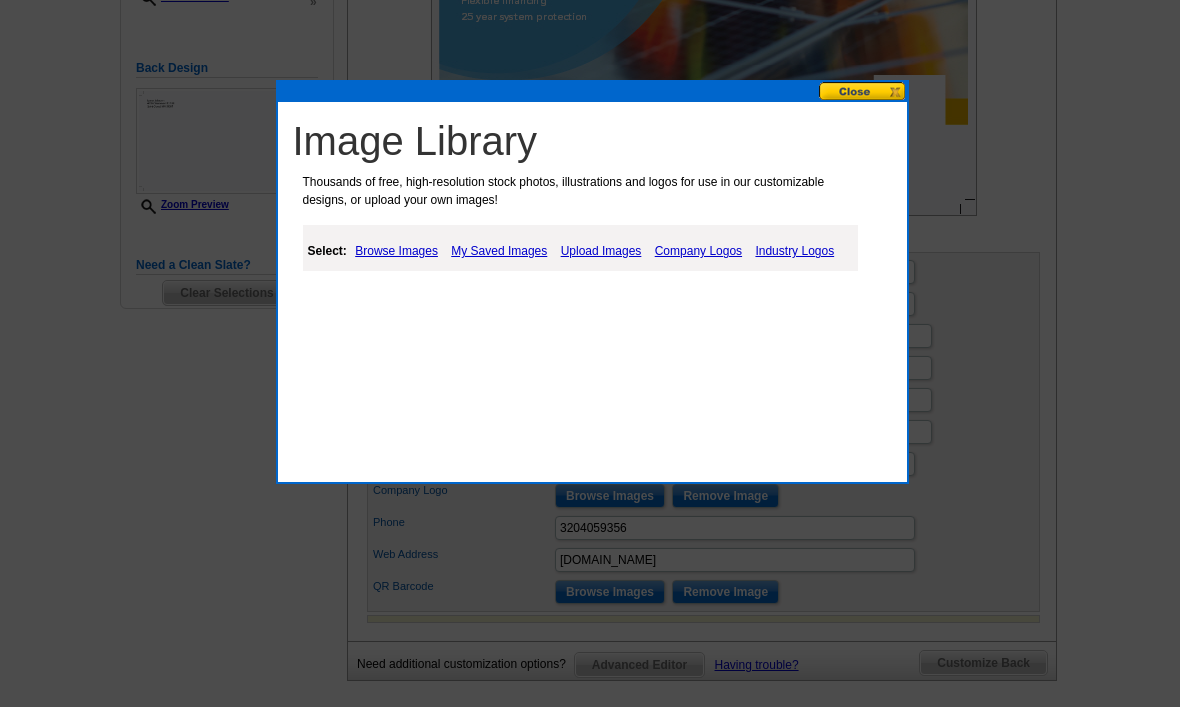 click on "My Saved Images" at bounding box center [499, 251] 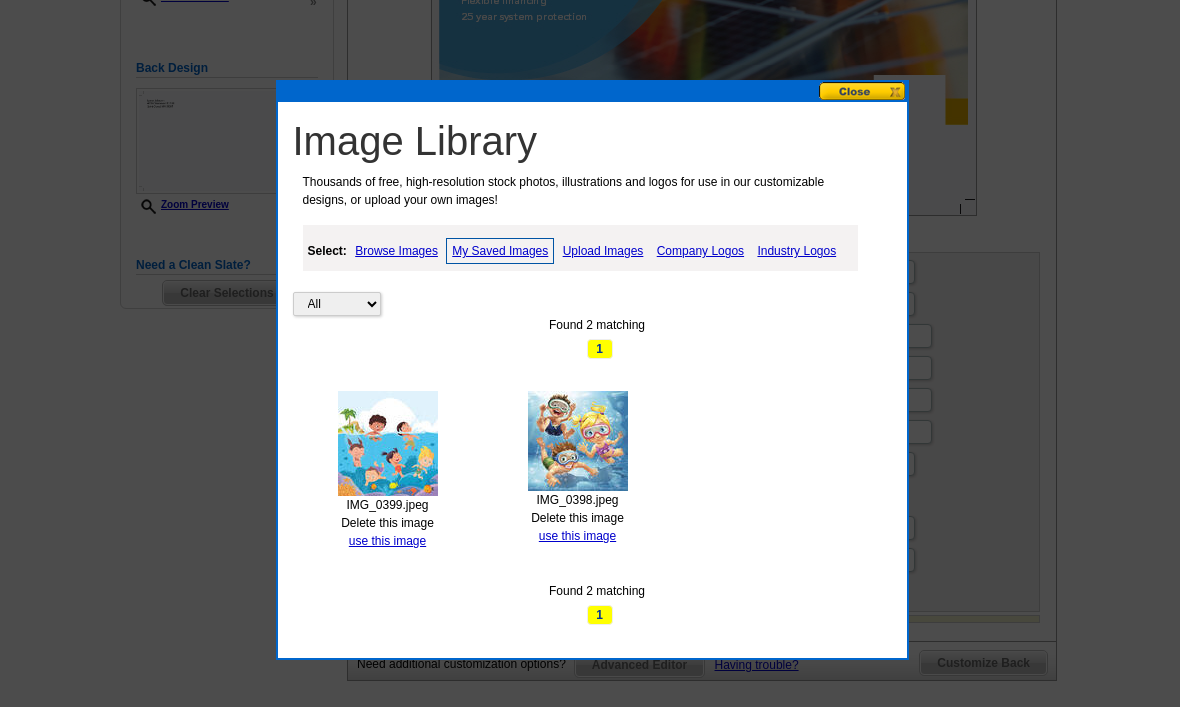 click on "Select:
Browse Images
My Saved Images
Upload Images
Company Logos
Industry Logos" at bounding box center [580, 248] 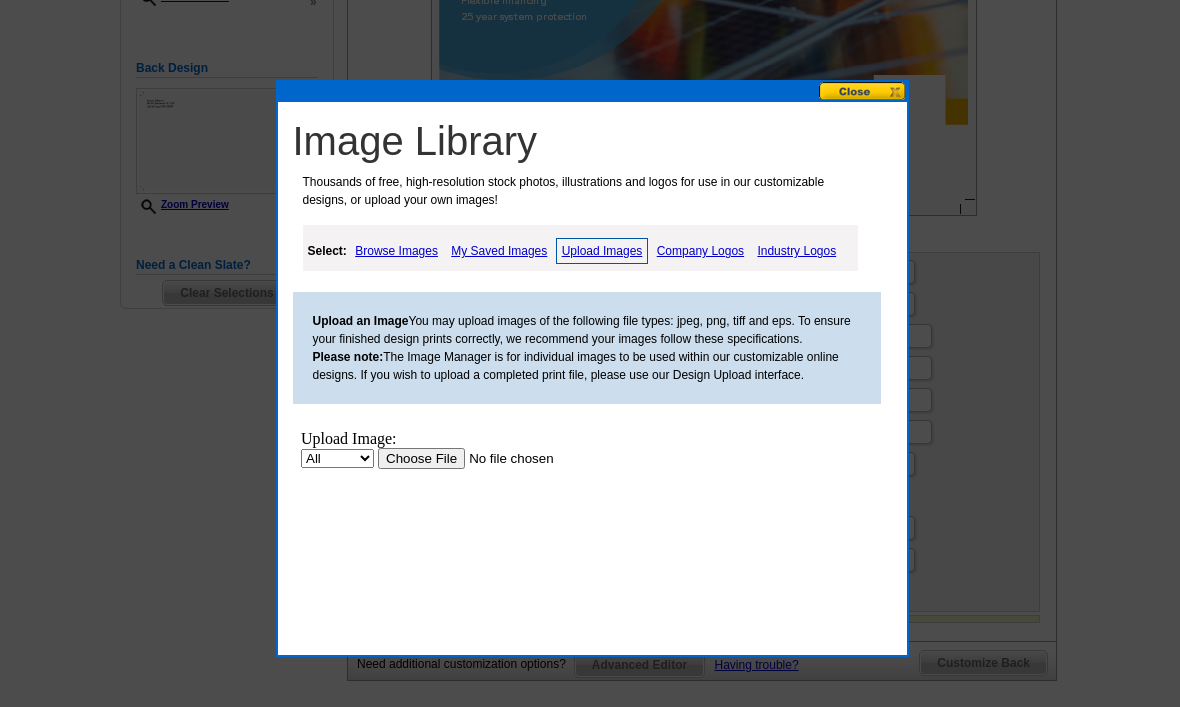 scroll, scrollTop: 0, scrollLeft: 0, axis: both 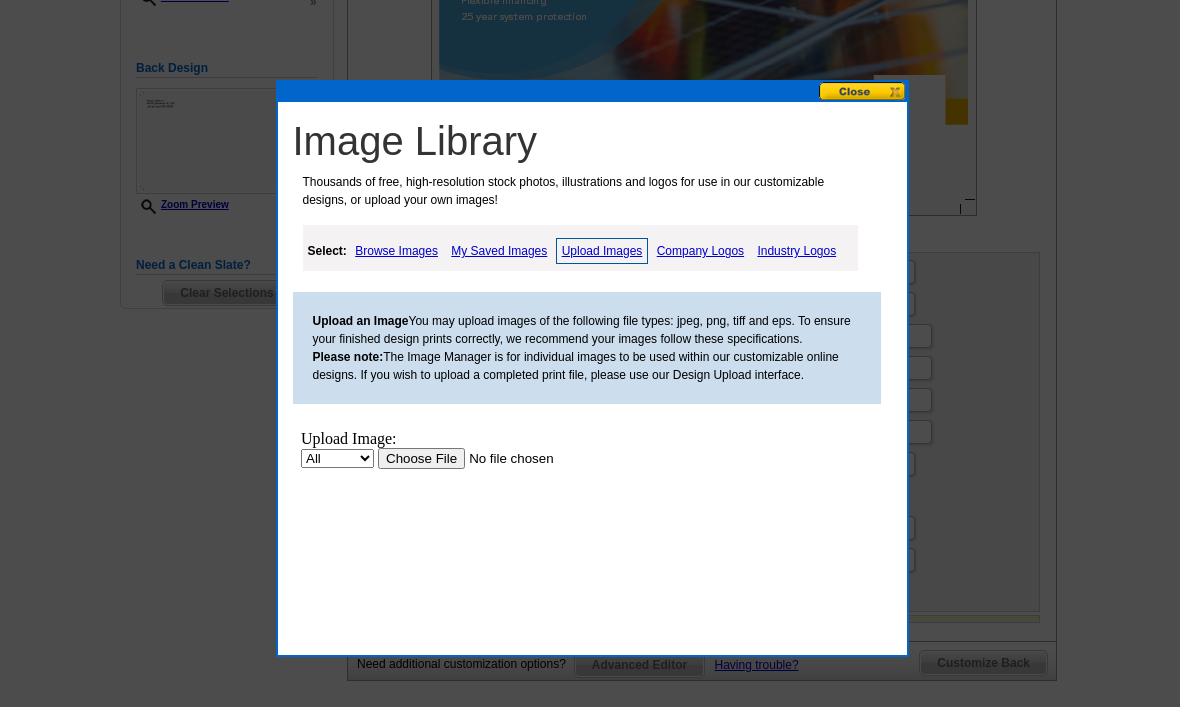 click at bounding box center [503, 458] 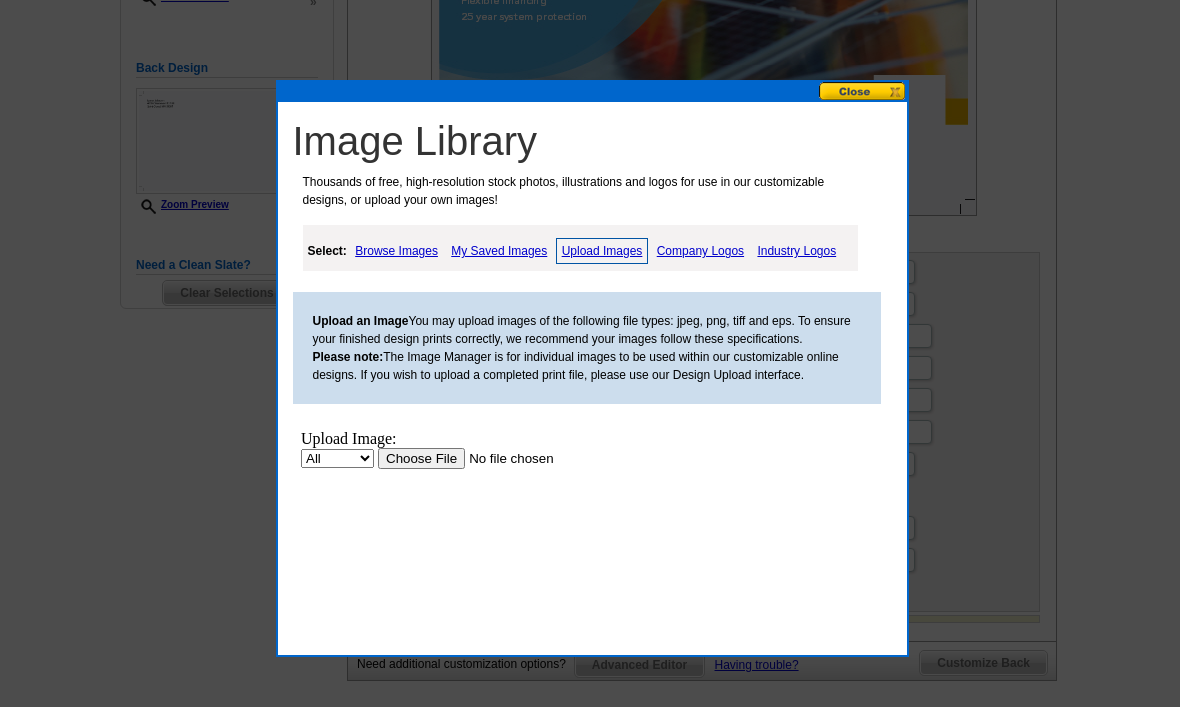 click at bounding box center [503, 458] 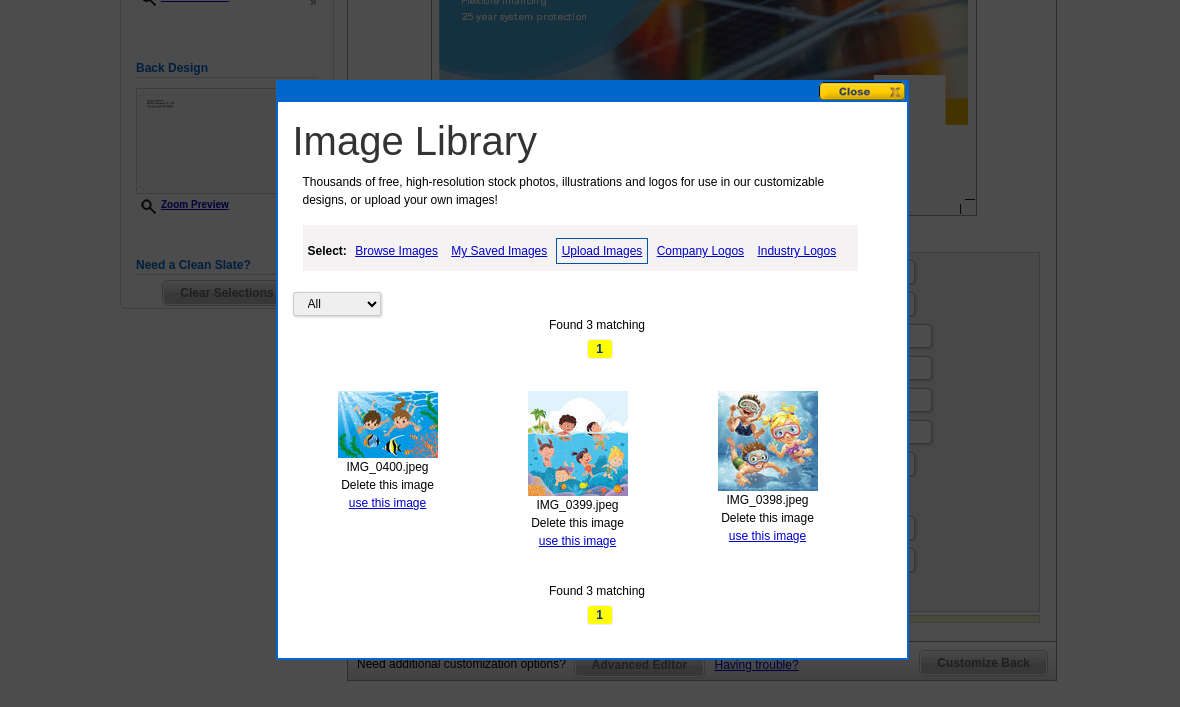 click on "use this image" at bounding box center (387, 503) 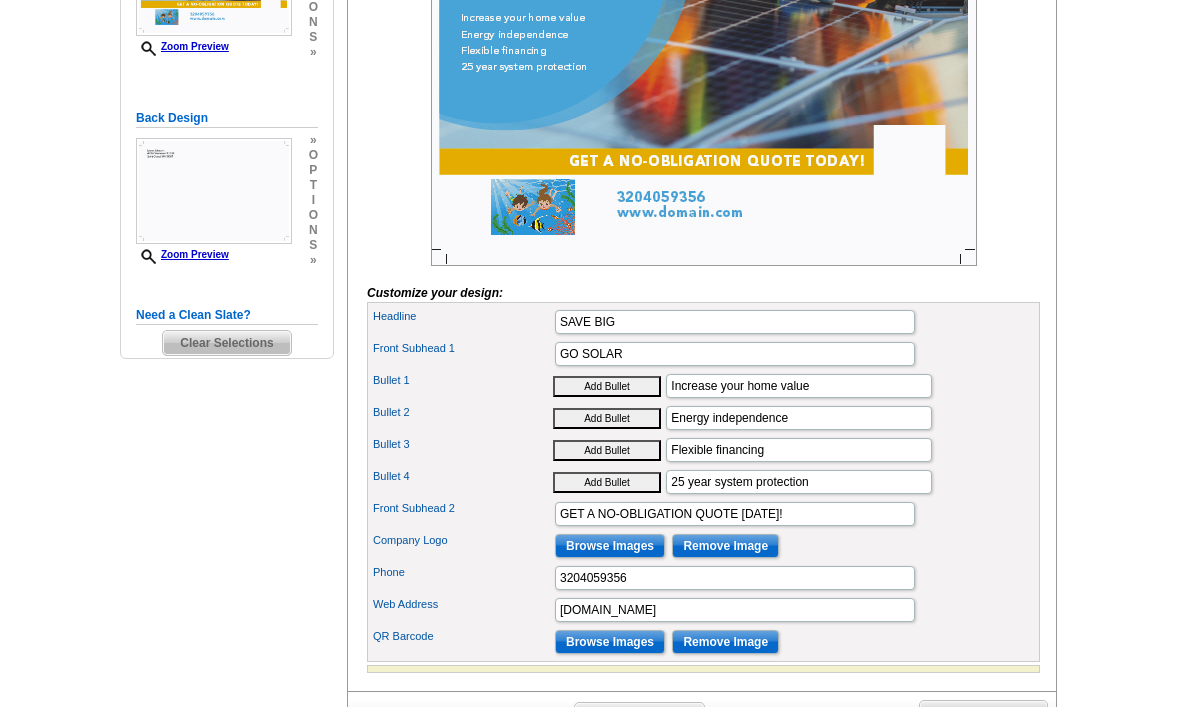 scroll, scrollTop: 443, scrollLeft: 0, axis: vertical 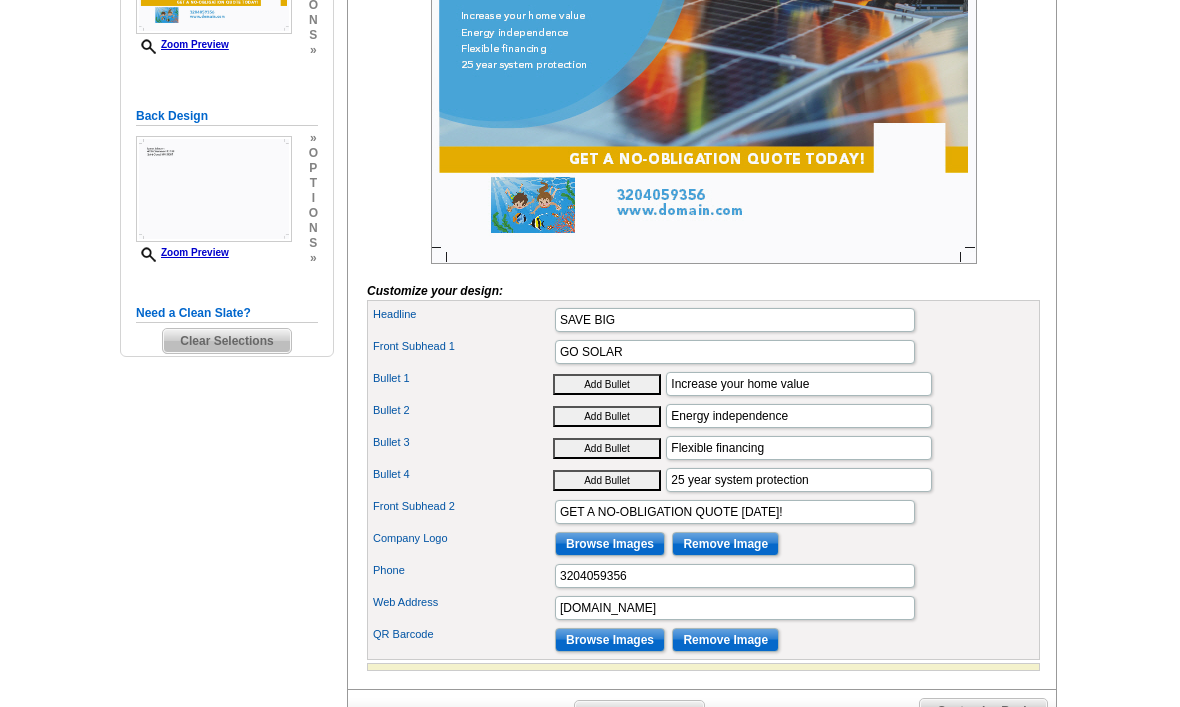 click on "Browse Images" at bounding box center (610, 641) 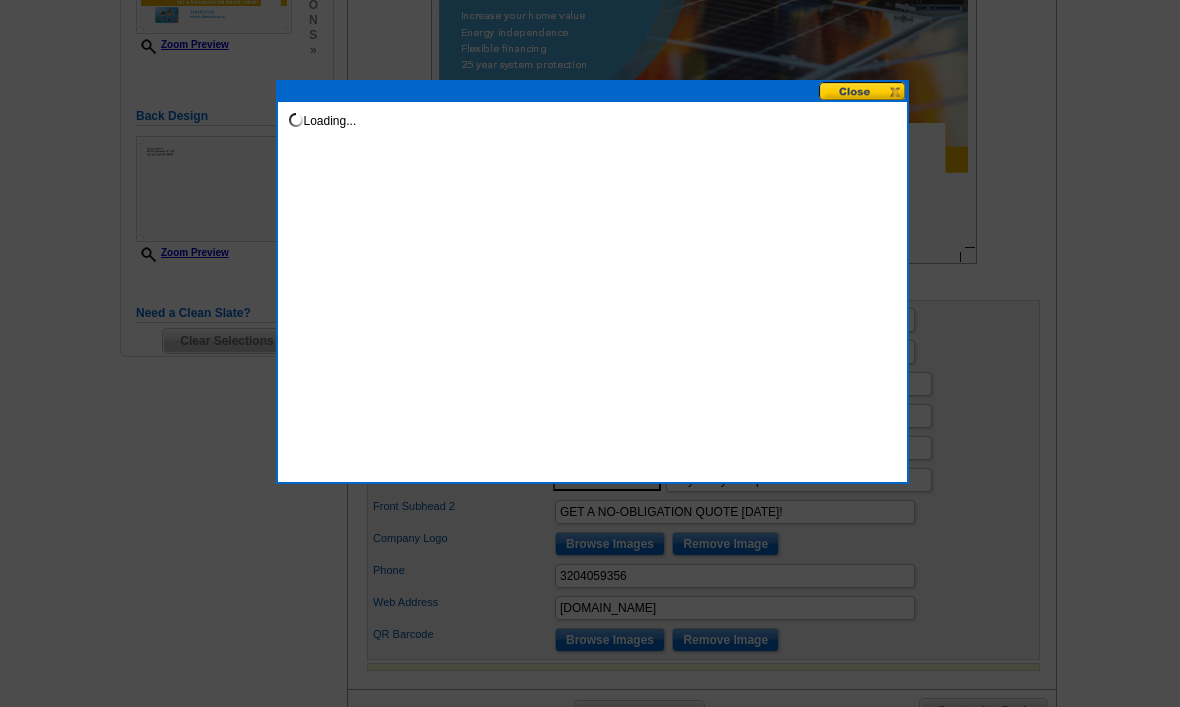 scroll, scrollTop: 444, scrollLeft: 0, axis: vertical 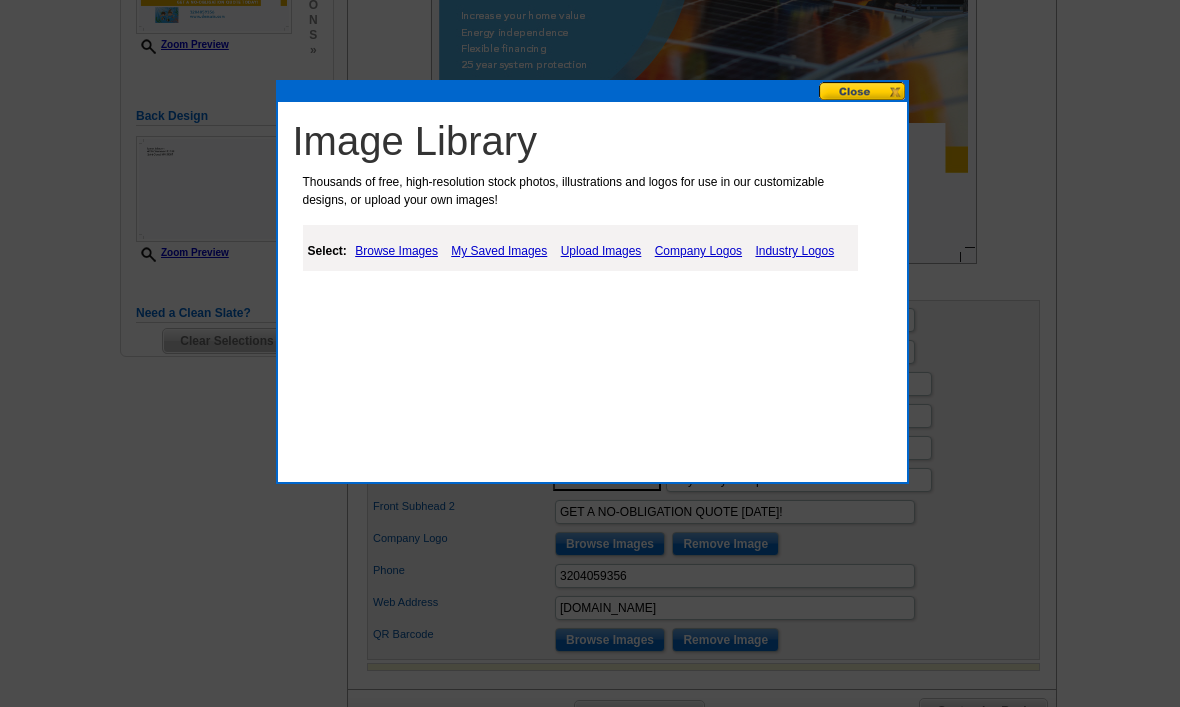 click on "Upload Images" at bounding box center [601, 251] 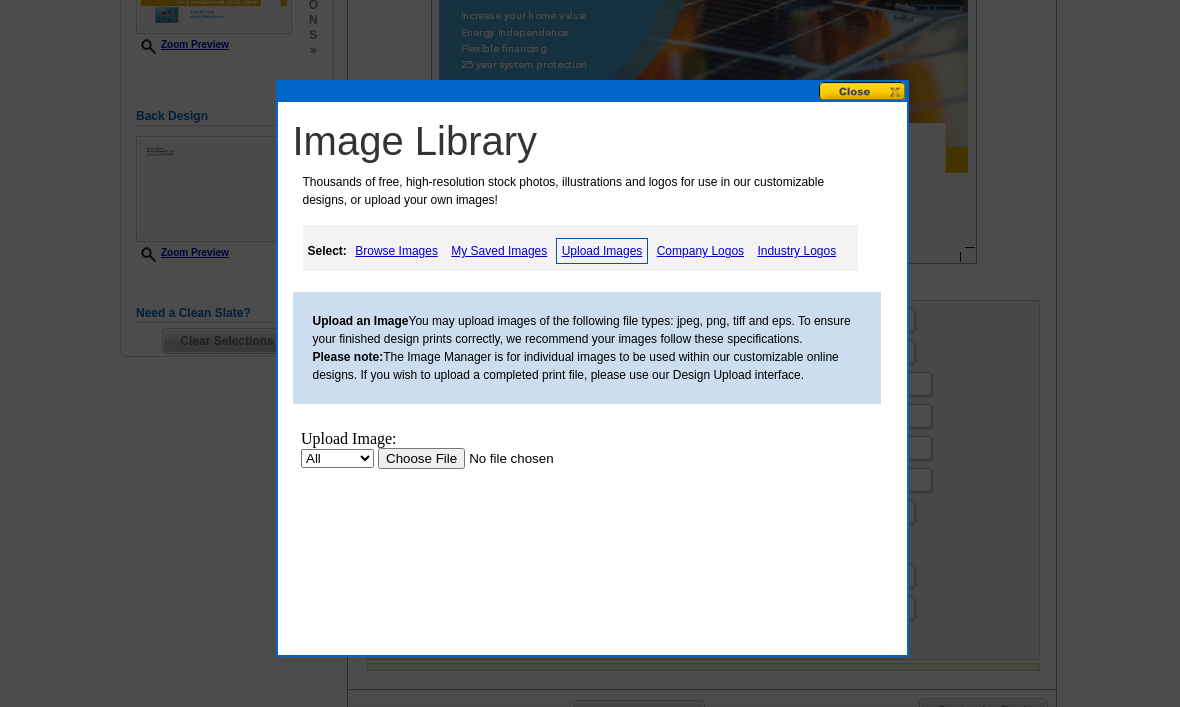 scroll, scrollTop: 0, scrollLeft: 0, axis: both 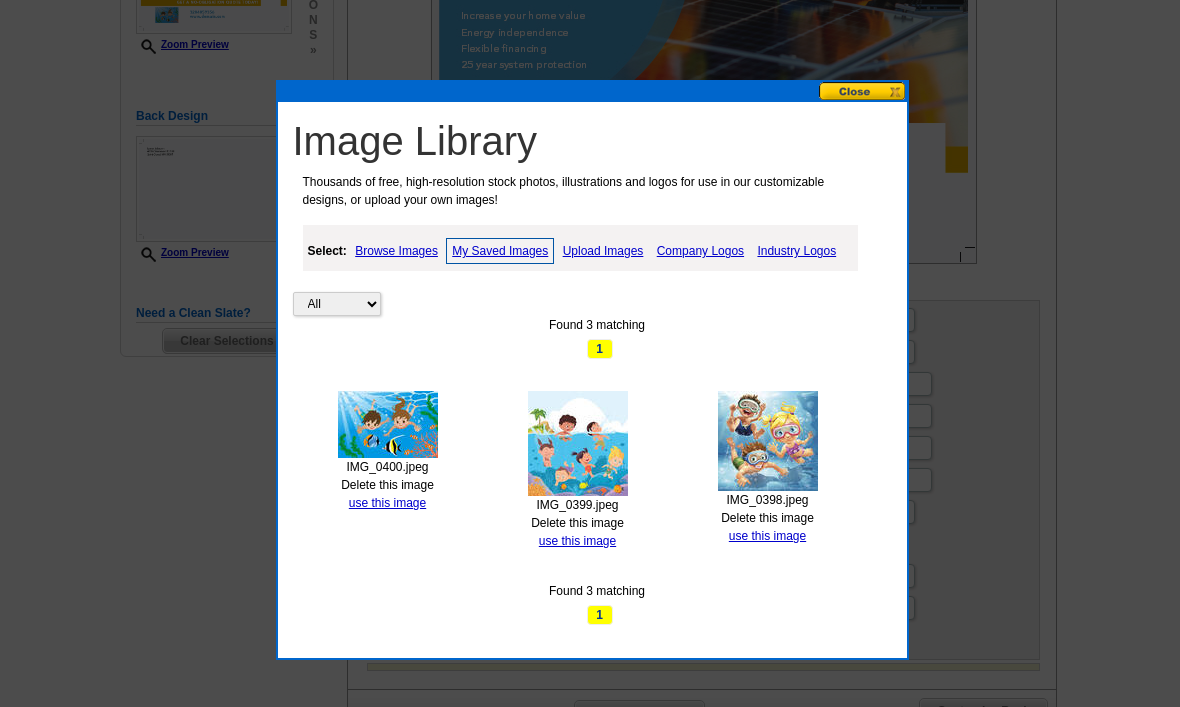 click on "All Property Found 3 matching 1 IMG_0400.jpeg  Delete this image  use this image IMG_0399.jpeg  Delete this image  use this image IMG_0398.jpeg  Delete this image  use this image Found 3 matching 1" at bounding box center (597, 425) 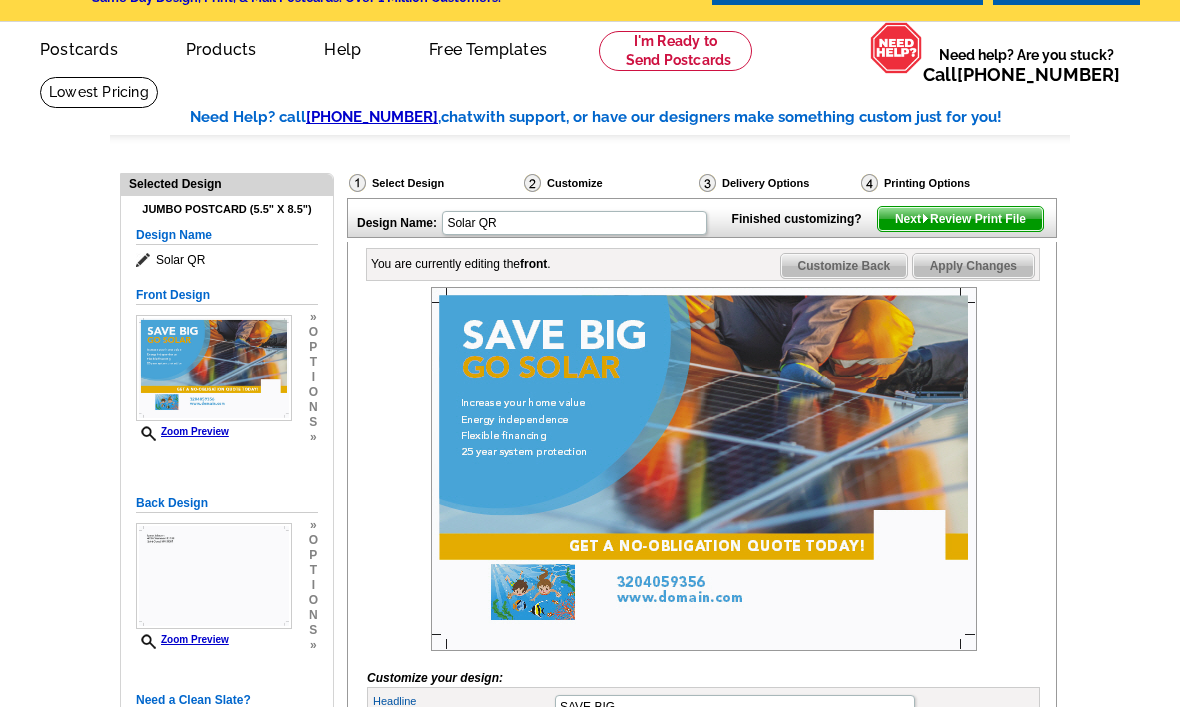 scroll, scrollTop: 67, scrollLeft: 0, axis: vertical 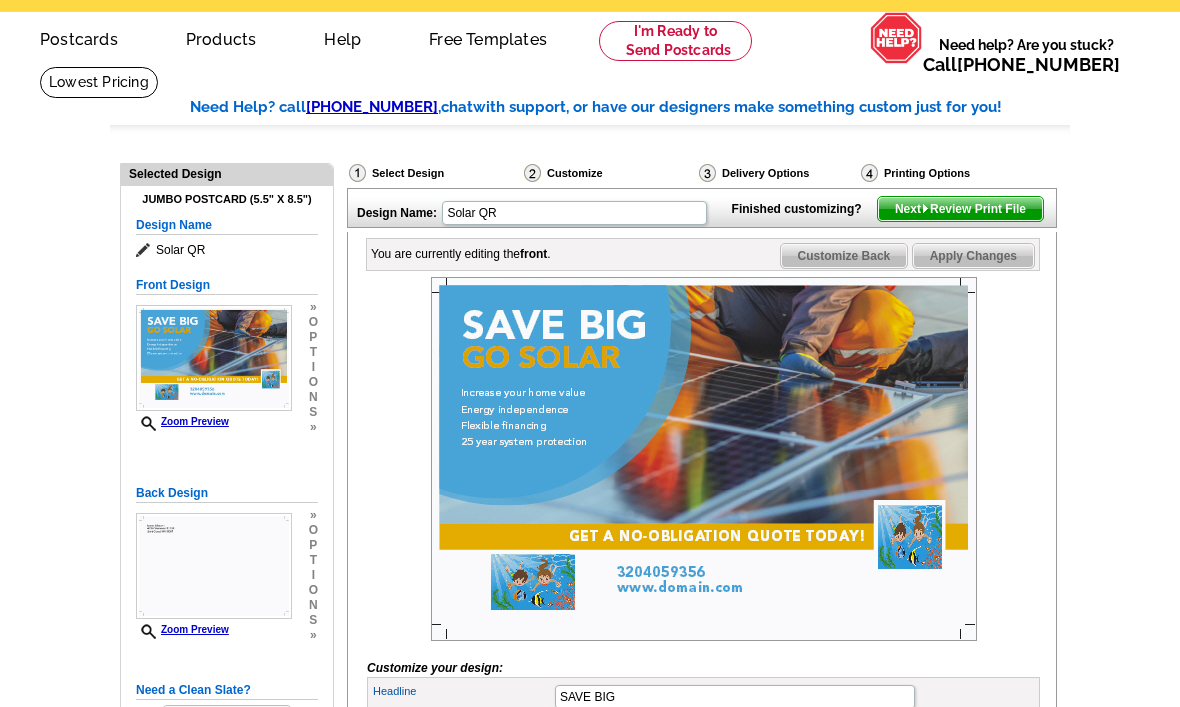click on "Next   Review Print File" at bounding box center (960, 209) 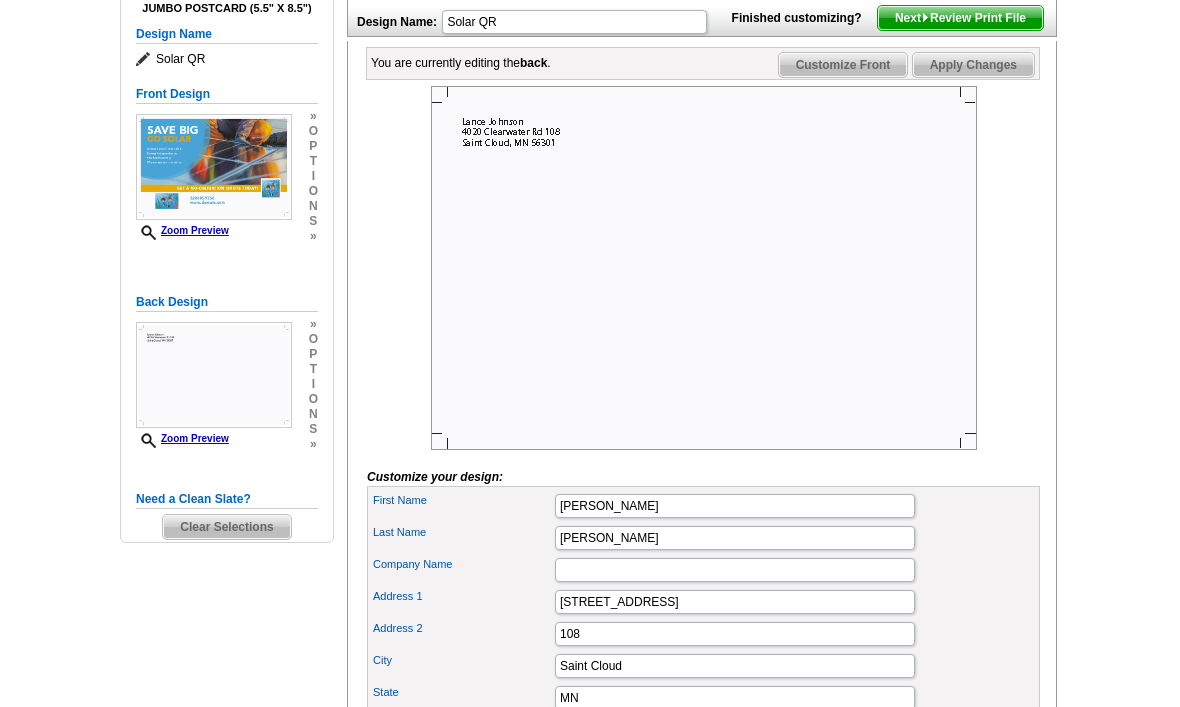 scroll, scrollTop: 264, scrollLeft: 0, axis: vertical 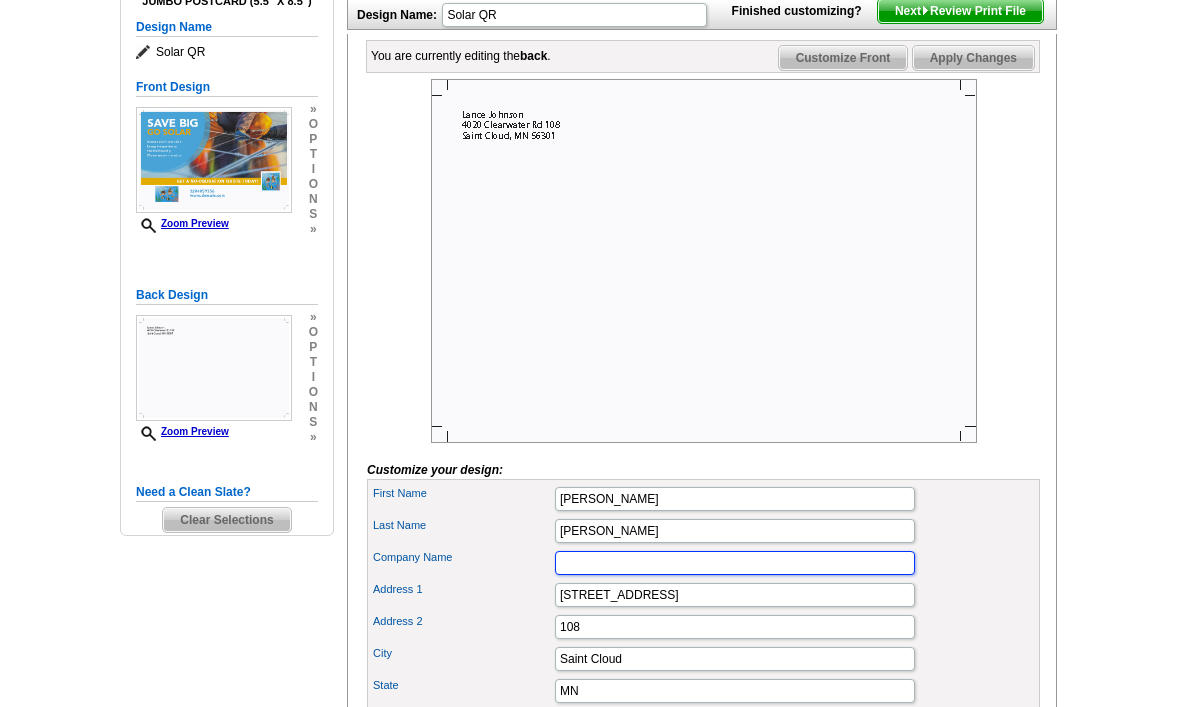 click on "Company Name" at bounding box center [735, 564] 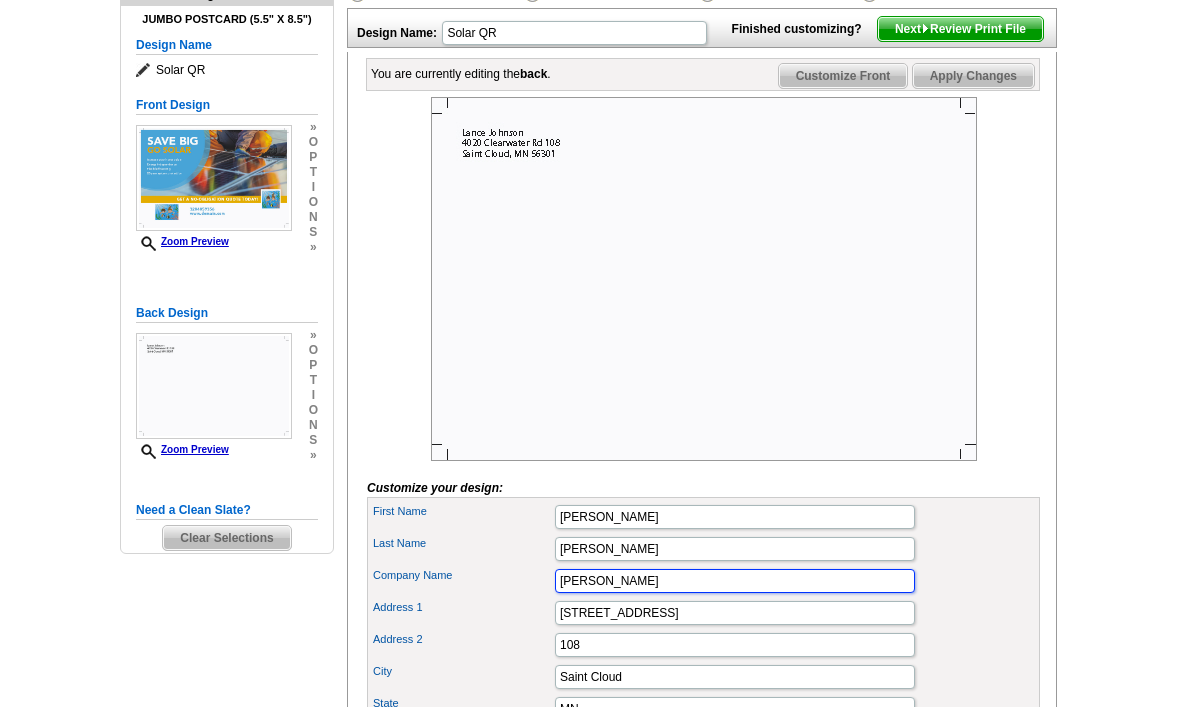scroll, scrollTop: 213, scrollLeft: 0, axis: vertical 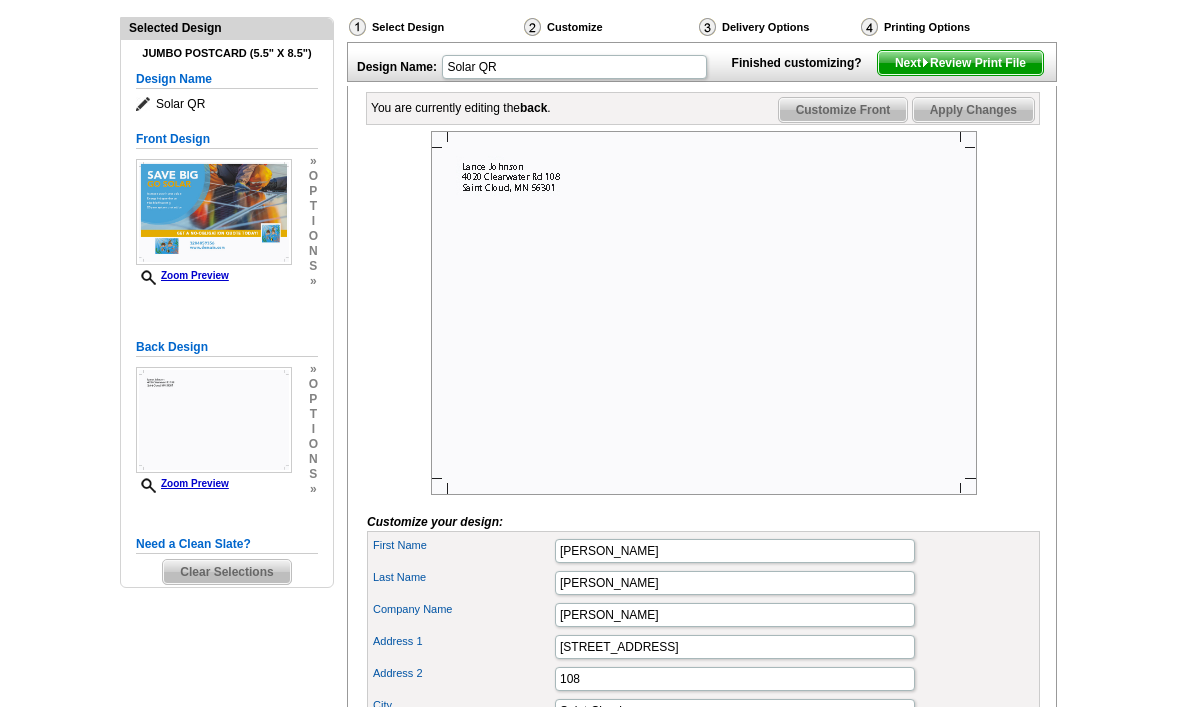 click at bounding box center [214, 212] 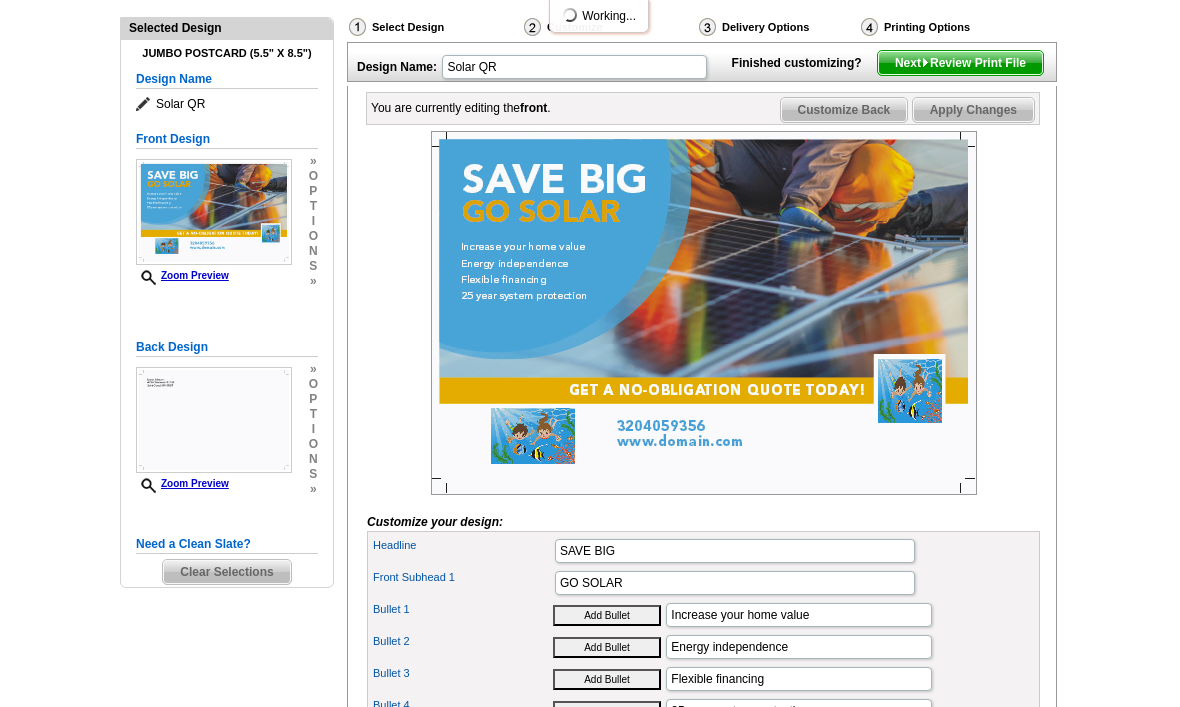 click at bounding box center [214, 420] 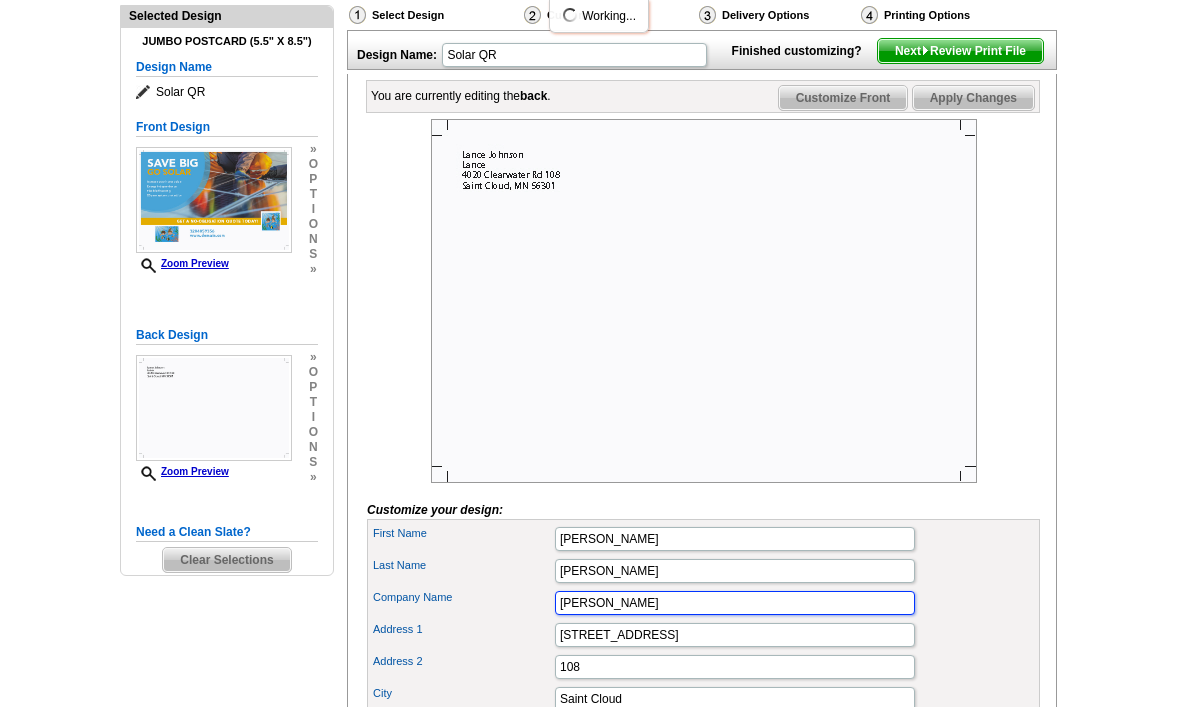 click on "[PERSON_NAME]" at bounding box center [735, 603] 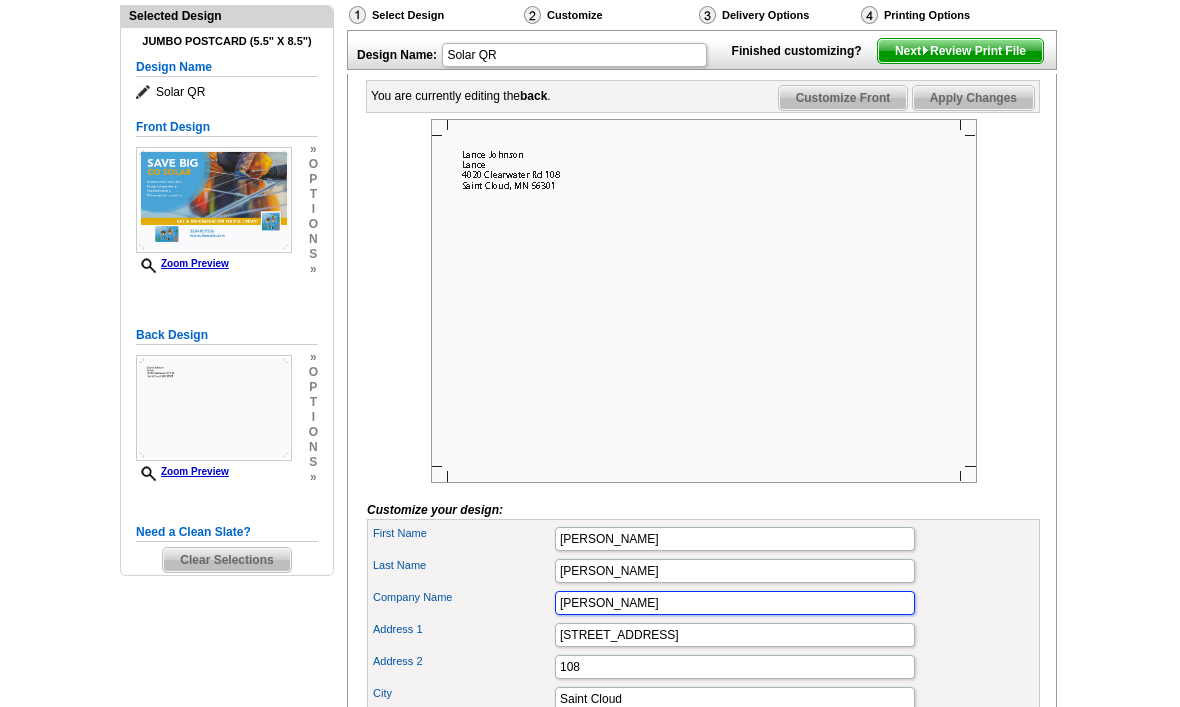 scroll, scrollTop: 263, scrollLeft: 0, axis: vertical 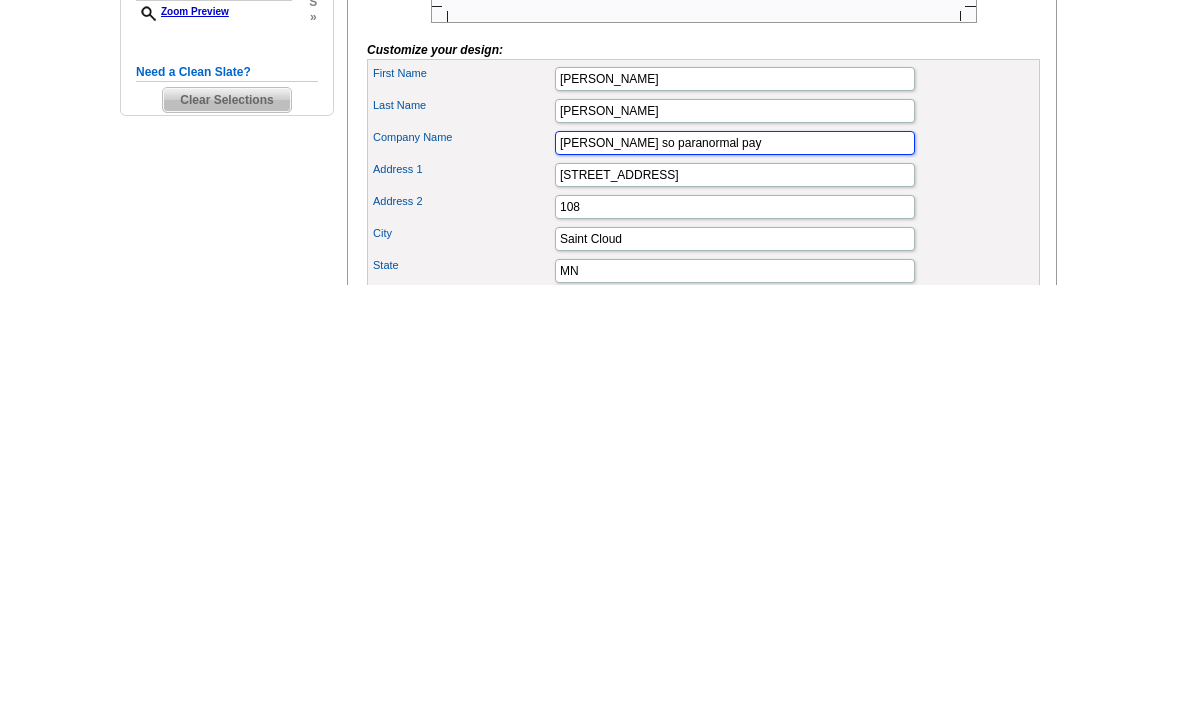 click on "Lance so paranormal pay" at bounding box center [735, 565] 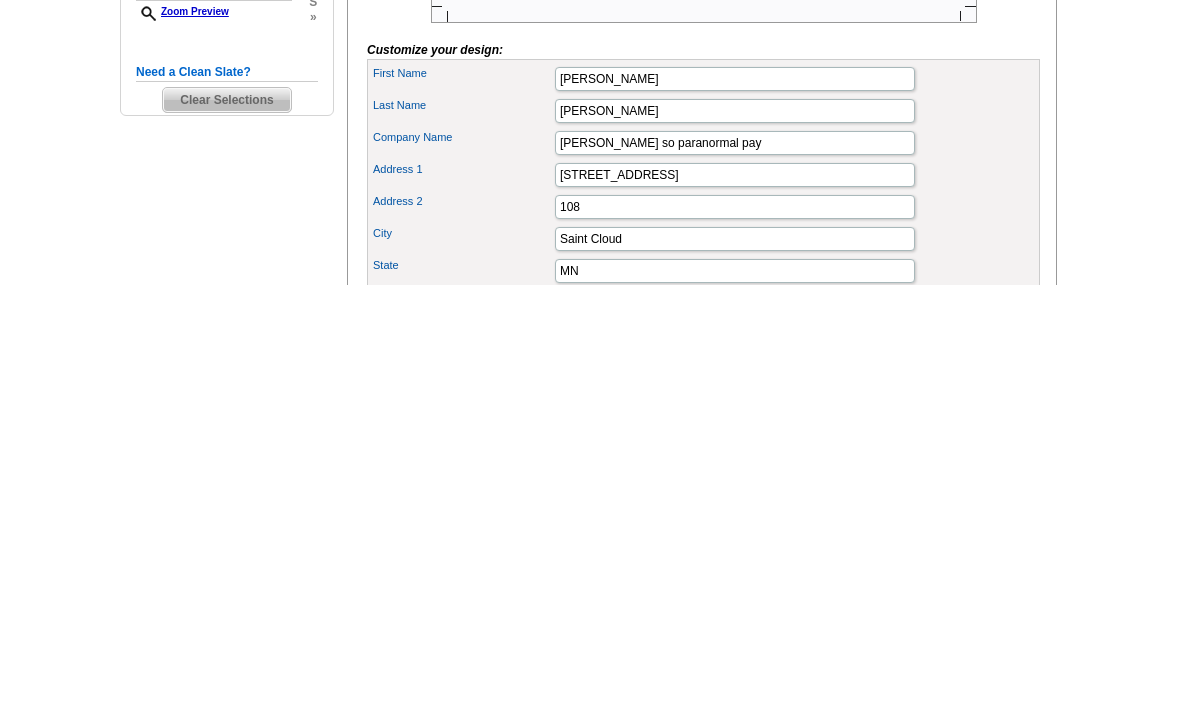 scroll, scrollTop: 685, scrollLeft: 0, axis: vertical 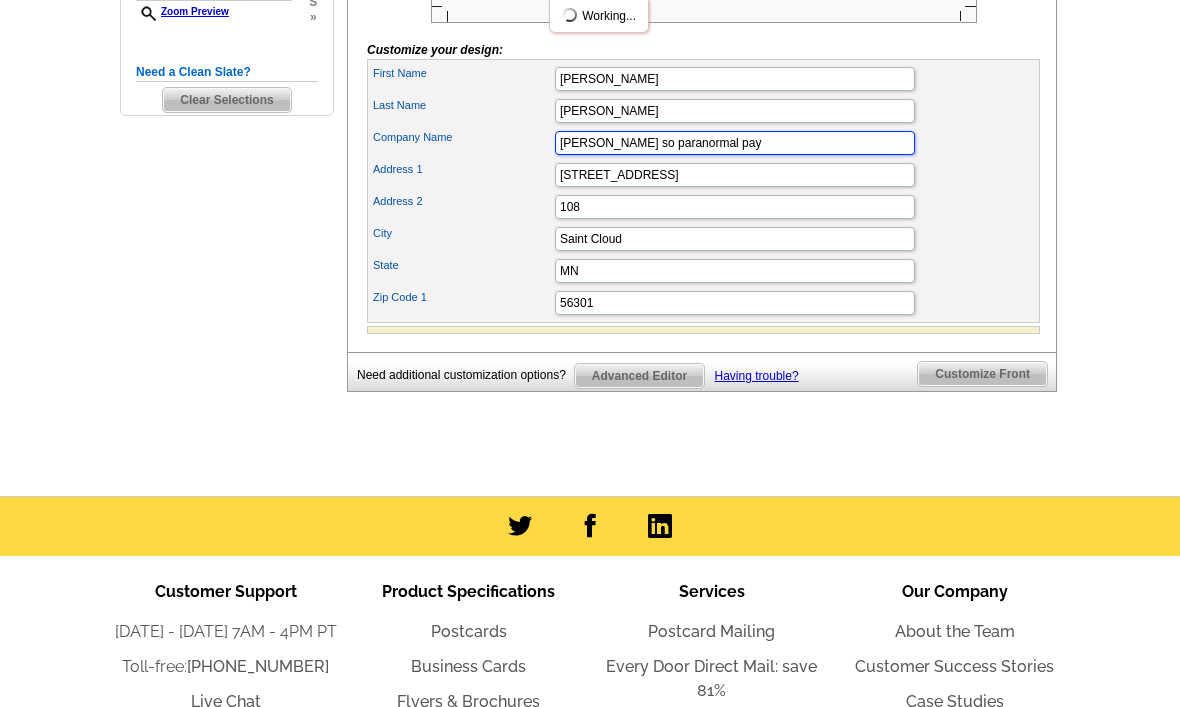 click on "Lance so paranormal pay" at bounding box center (735, 143) 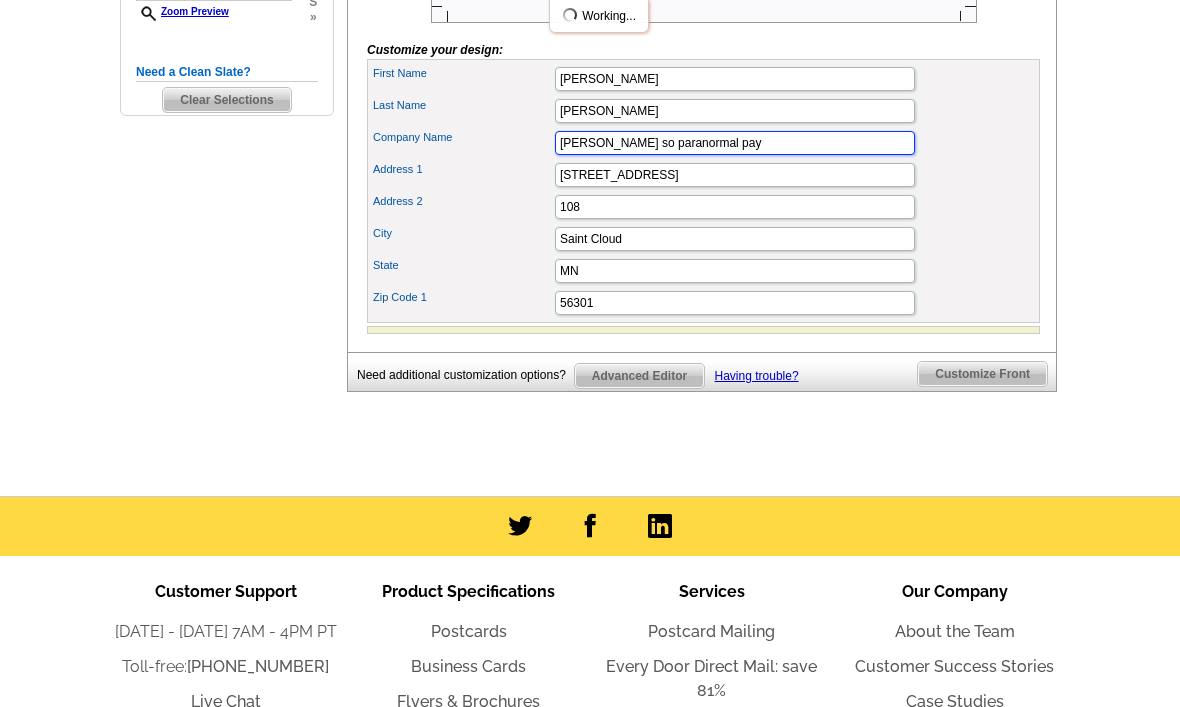 click on "Lance so paranormal pay" at bounding box center (735, 143) 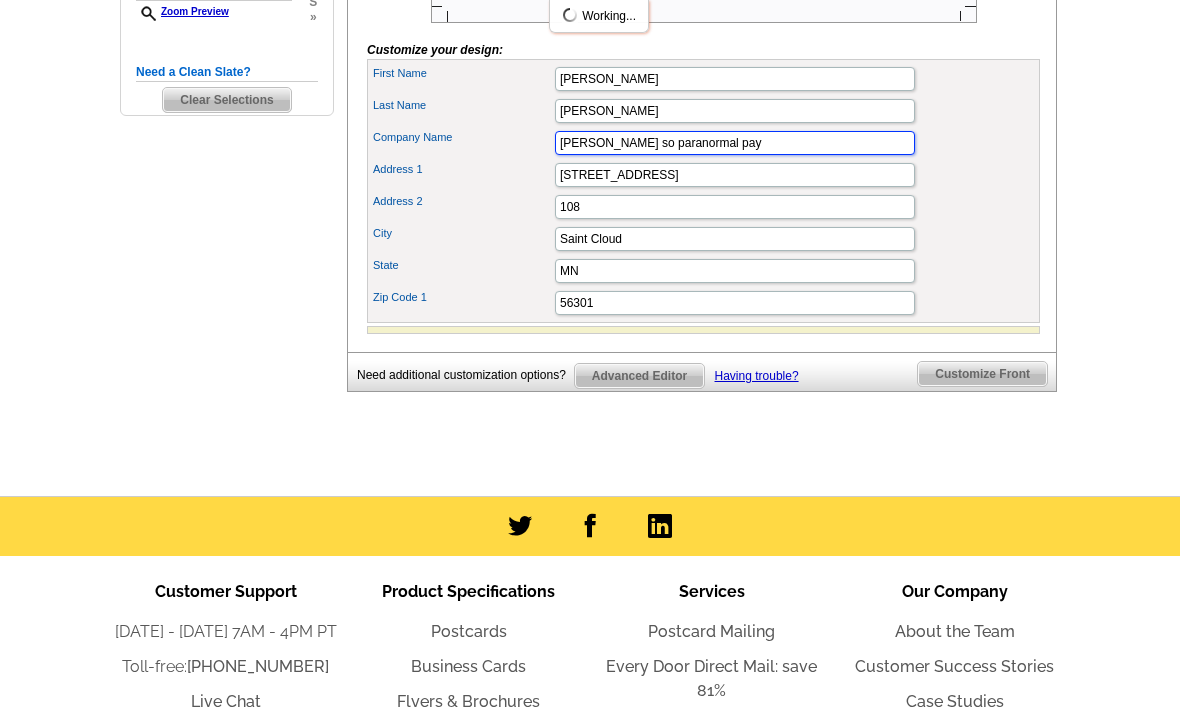 click on "Lance so paranormal pay" at bounding box center (735, 143) 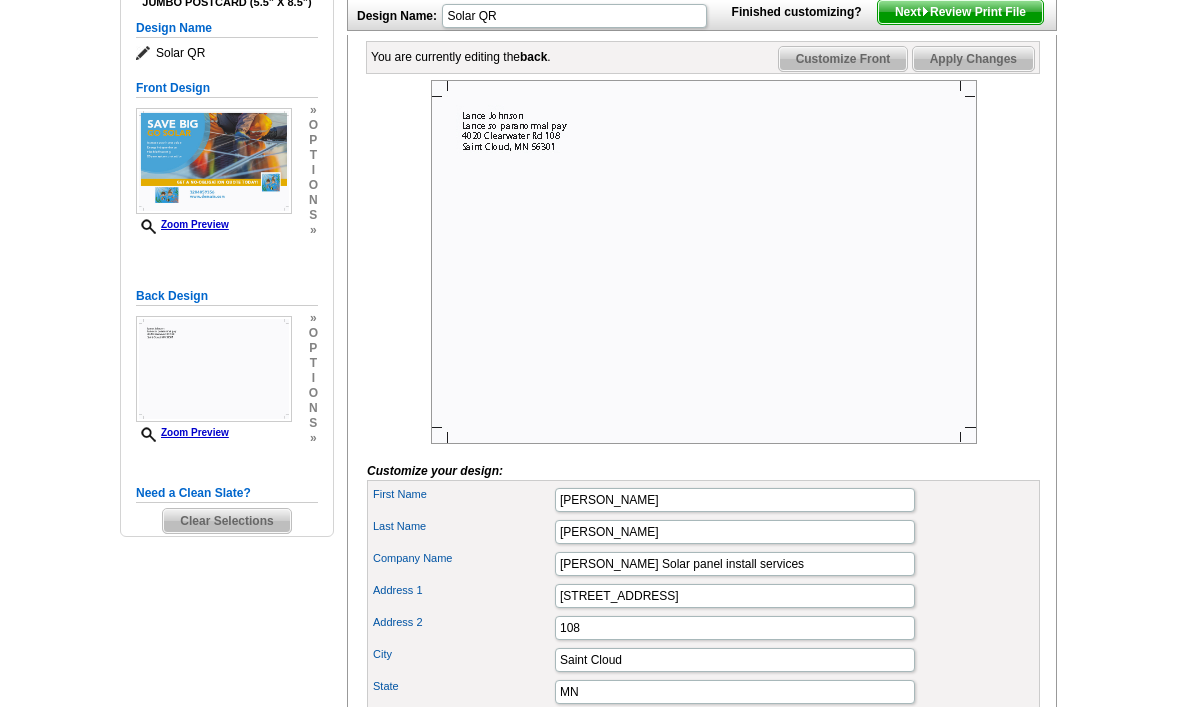 scroll, scrollTop: 232, scrollLeft: 0, axis: vertical 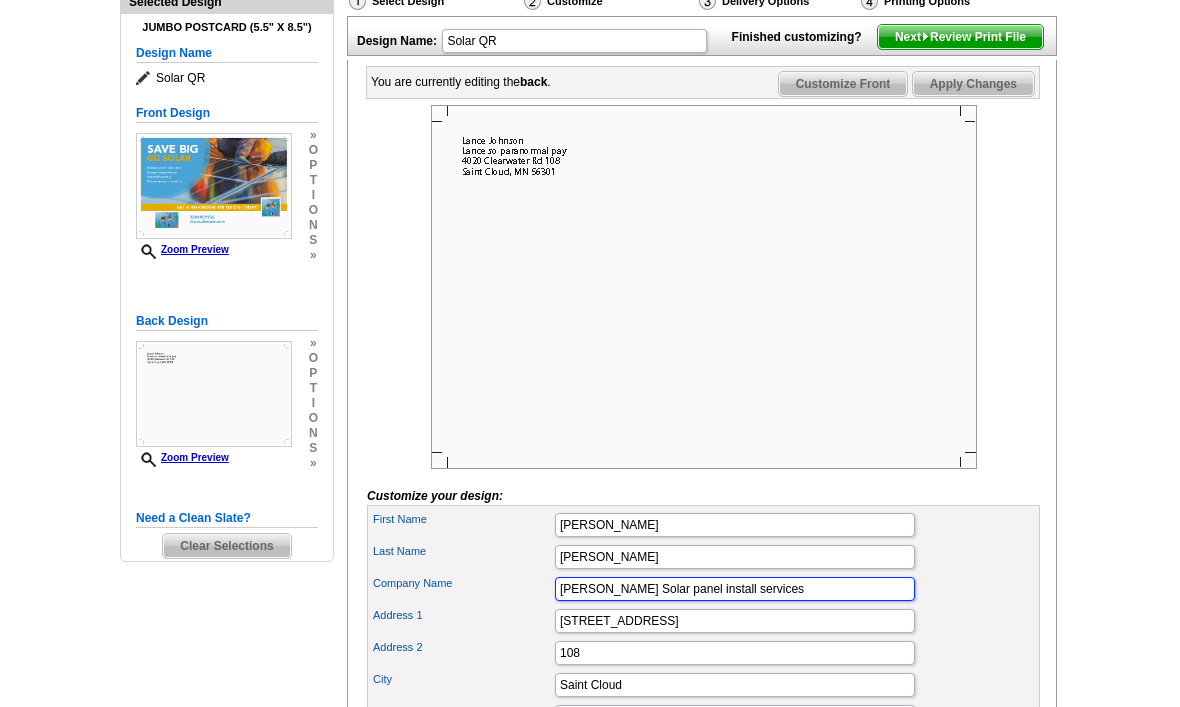 type on "Lance Solar panel install services" 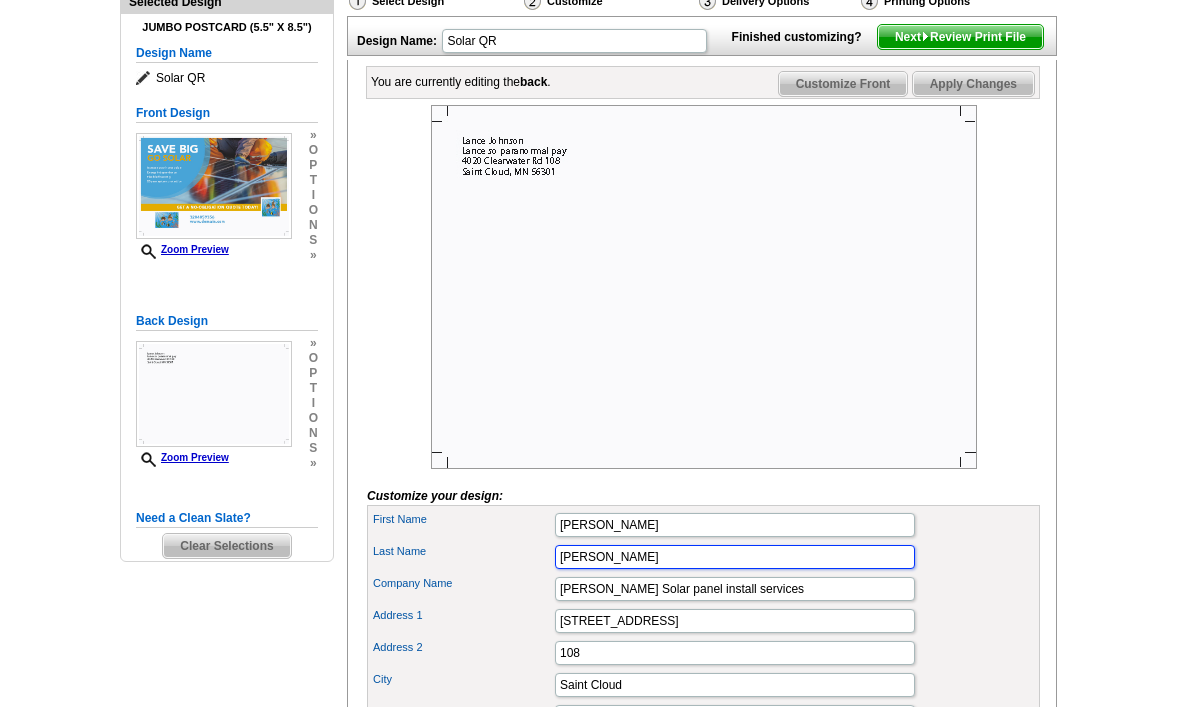 click on "Johnson" at bounding box center [735, 557] 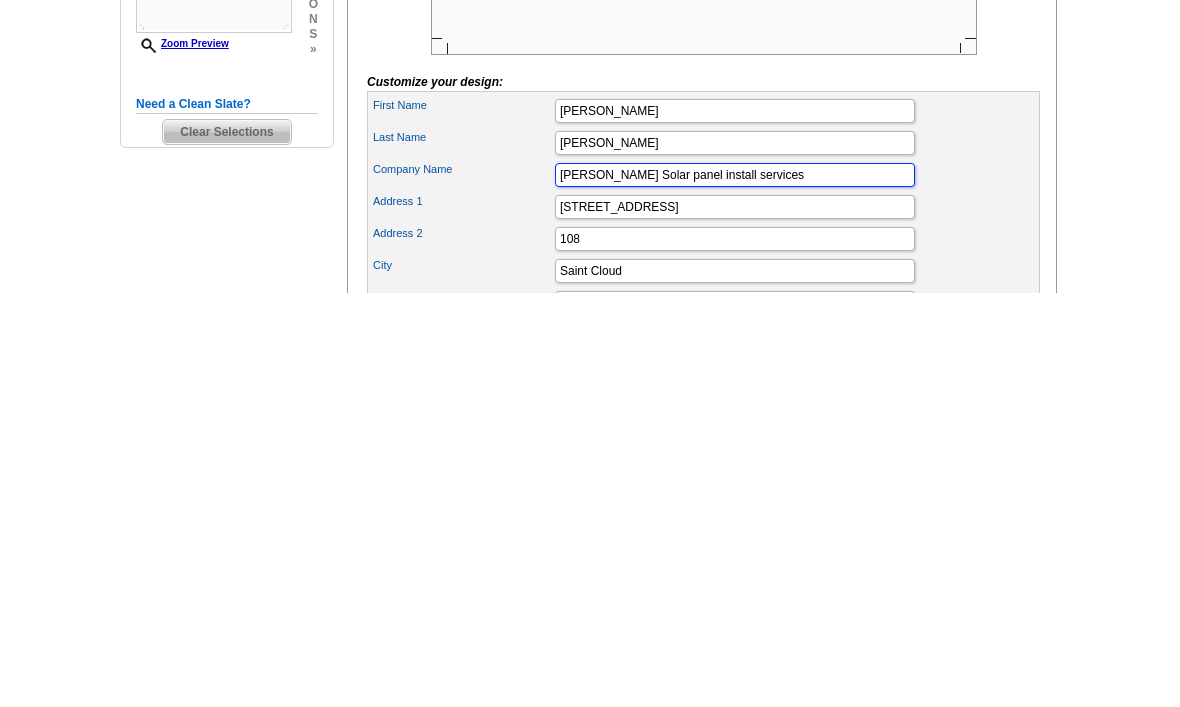 click on "Lance Solar panel install services" at bounding box center [735, 590] 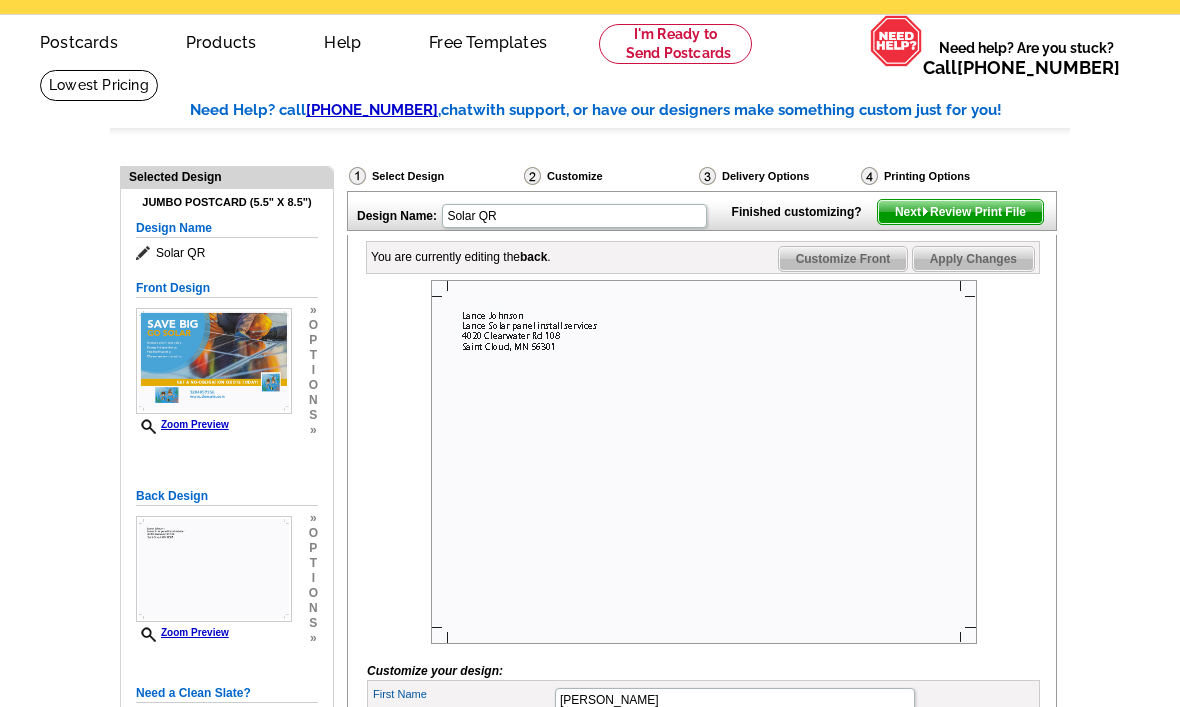 scroll, scrollTop: 0, scrollLeft: 0, axis: both 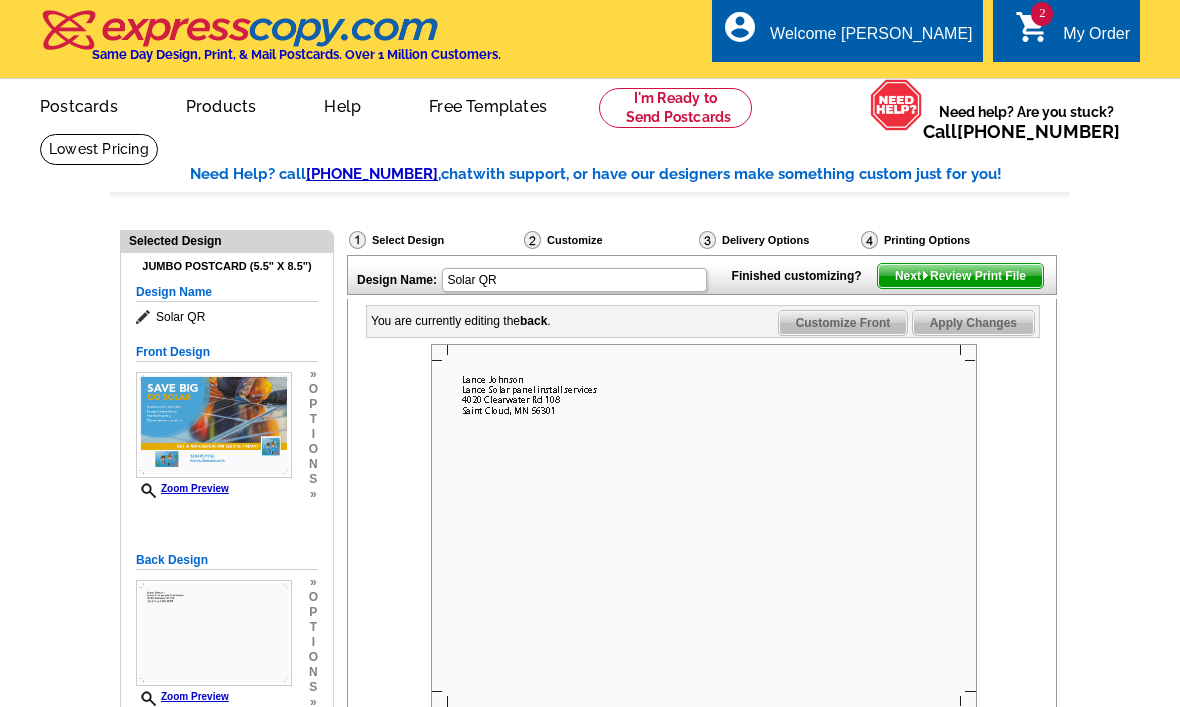 click on "Next   Review Print File" at bounding box center (960, 276) 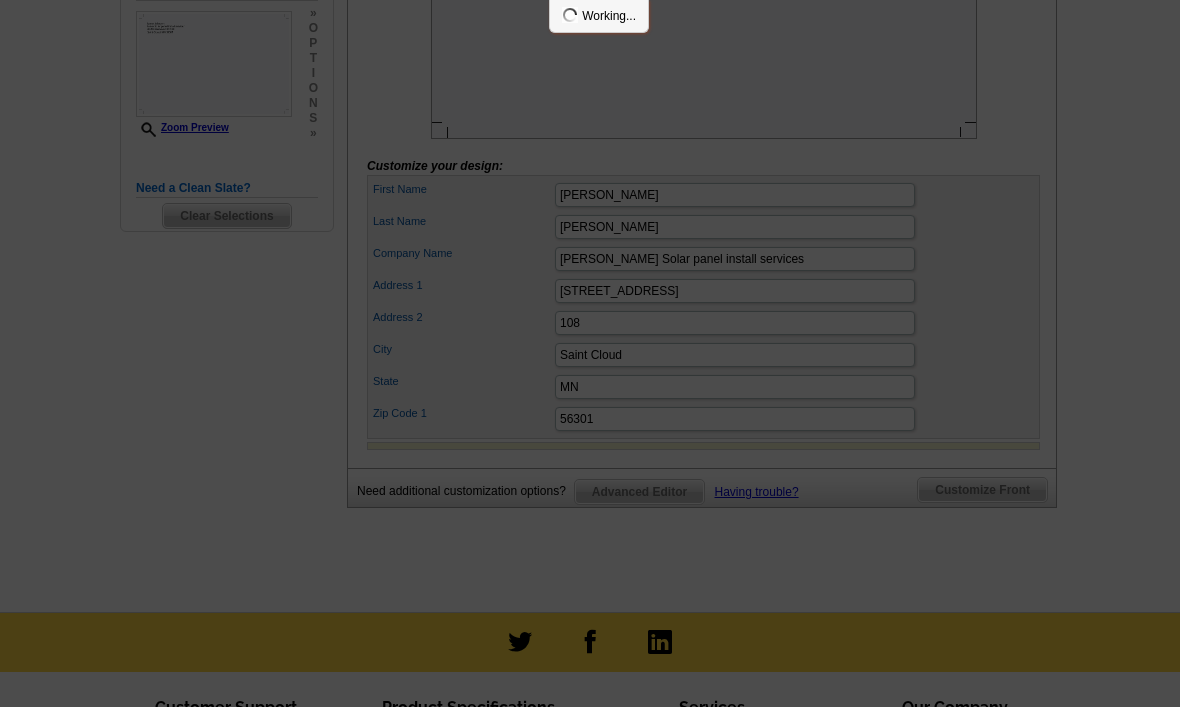 scroll, scrollTop: 570, scrollLeft: 0, axis: vertical 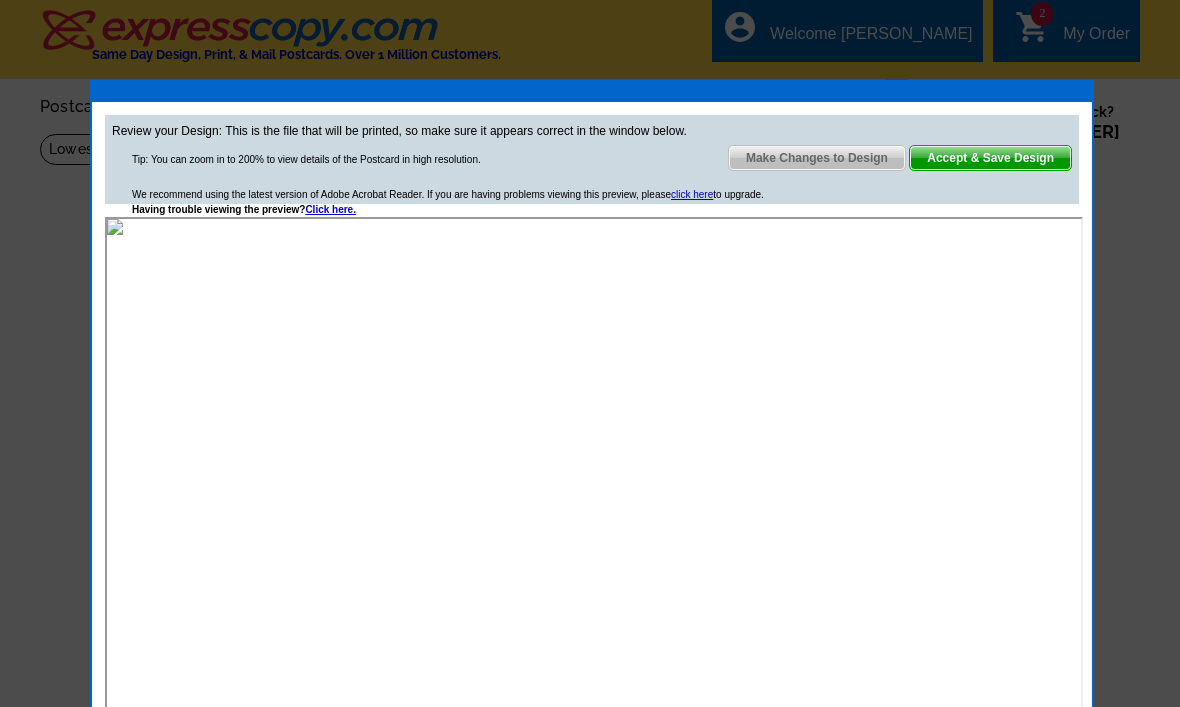 click on "Accept & Save Design" at bounding box center (990, 158) 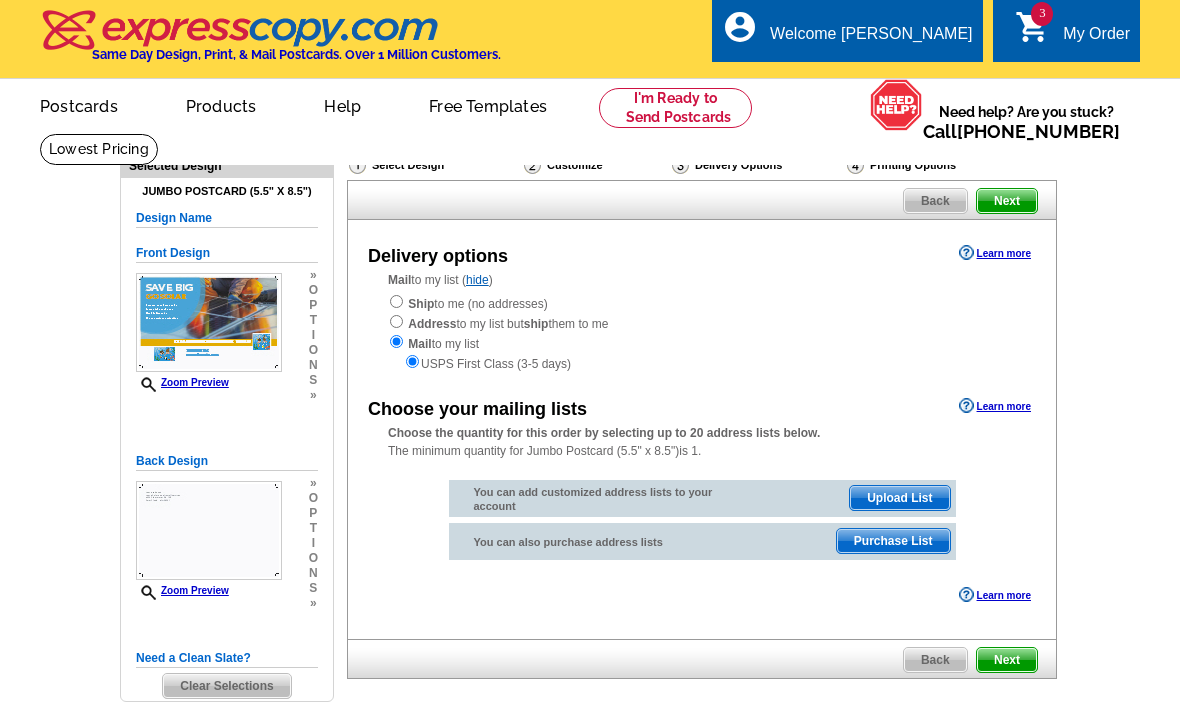 scroll, scrollTop: 0, scrollLeft: 0, axis: both 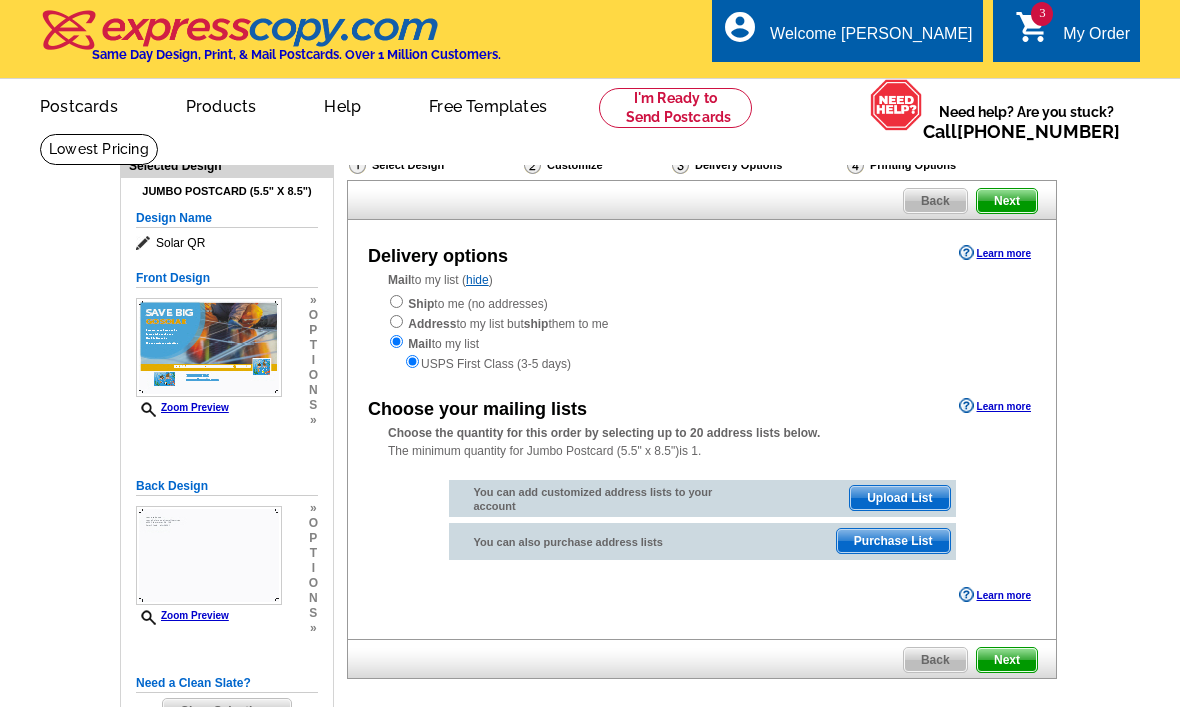 click on "Mail  to my list                            ( hide )
Ship  to me (no addresses)
Address  to my list but  ship  them to me
Mail  to my list
USPS First Class                                                    (3-5 days)" at bounding box center [702, 322] 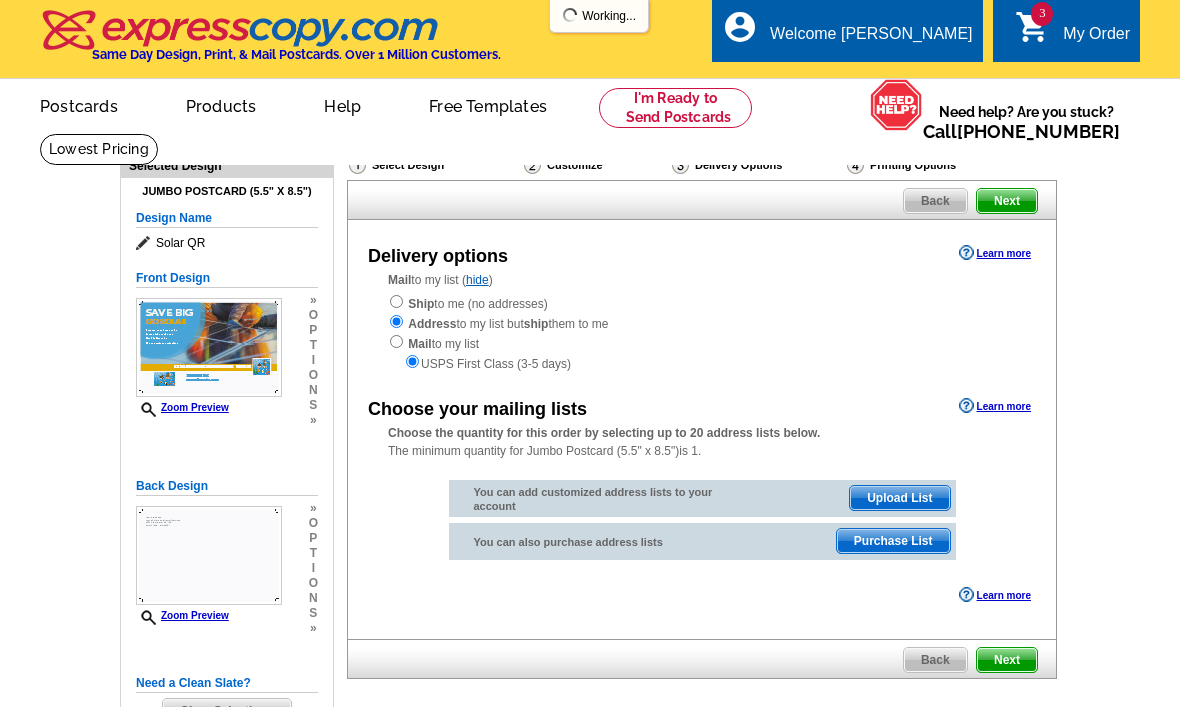 click at bounding box center [396, 301] 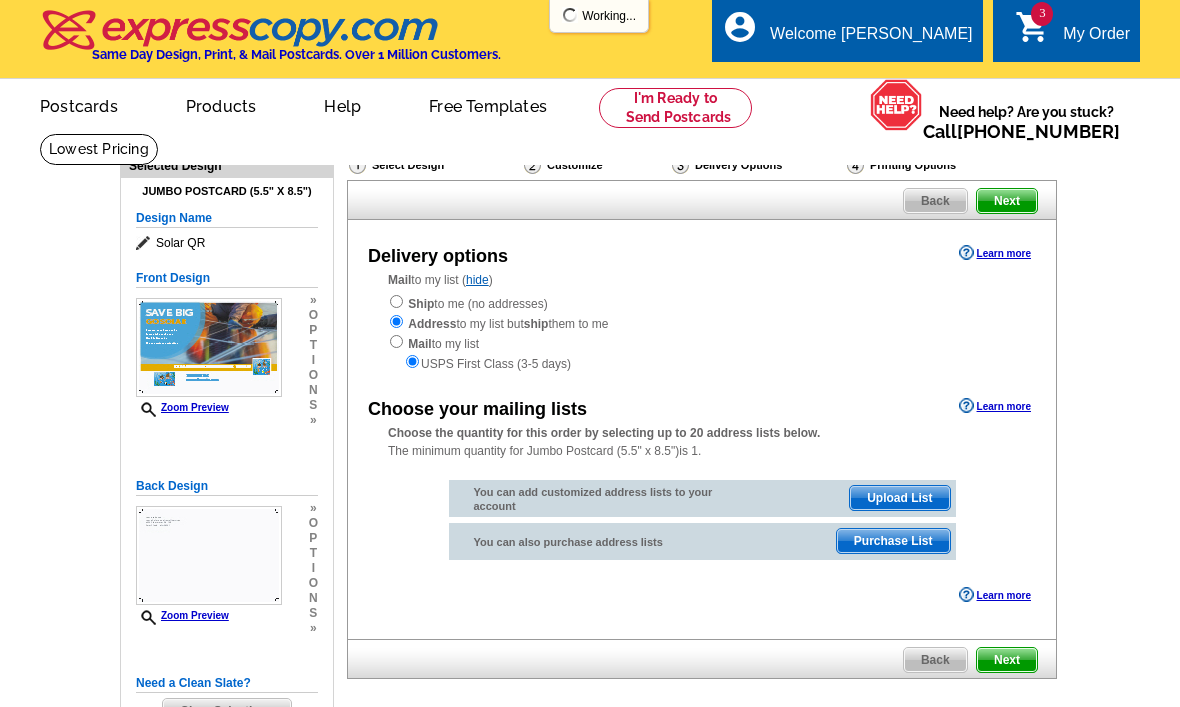 radio on "true" 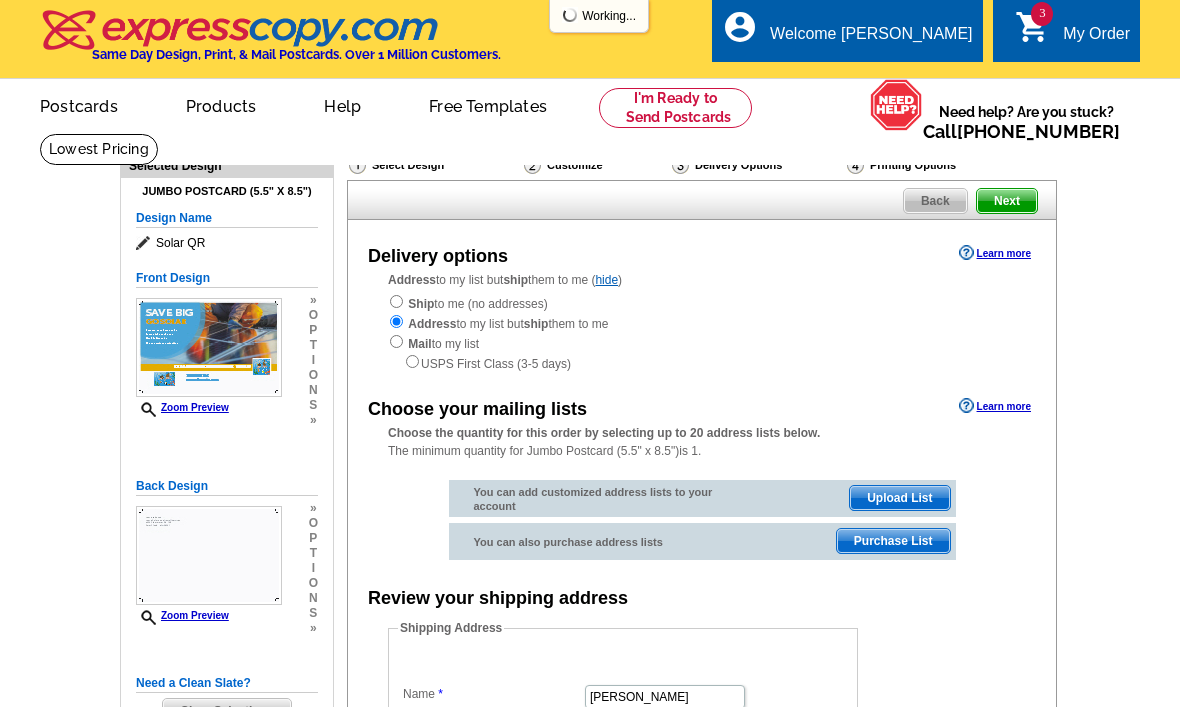 scroll, scrollTop: 0, scrollLeft: 0, axis: both 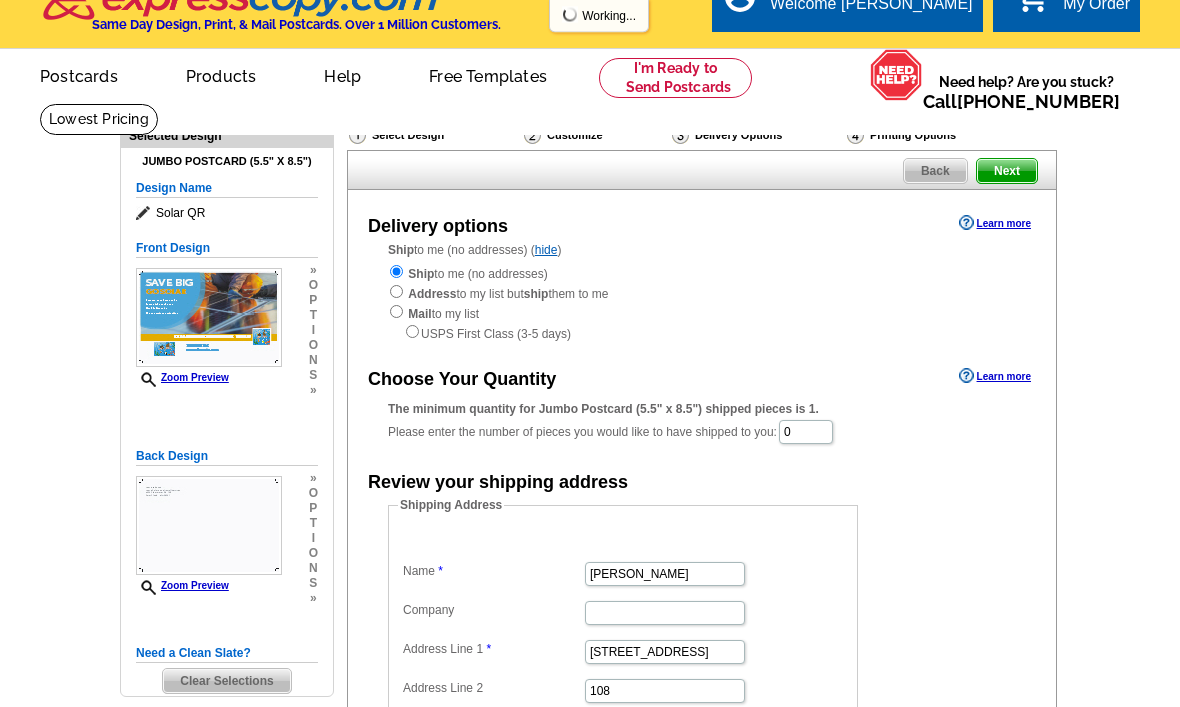click on "Learn more" at bounding box center [995, 377] 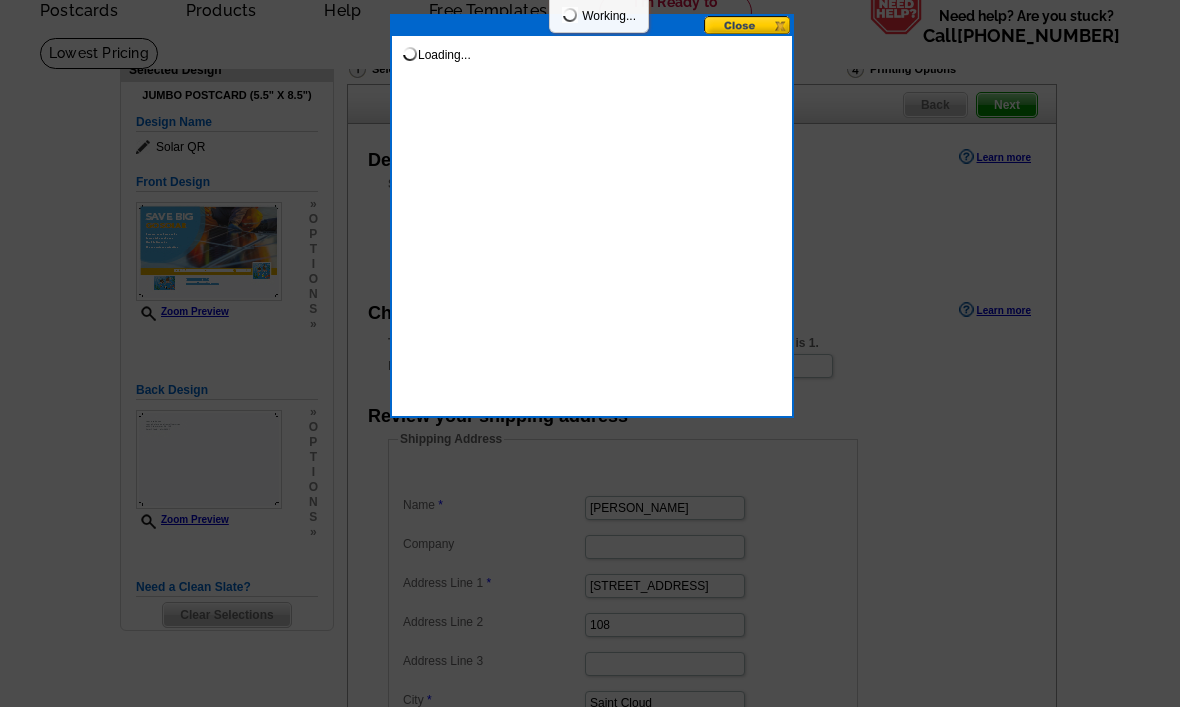 scroll, scrollTop: 97, scrollLeft: 0, axis: vertical 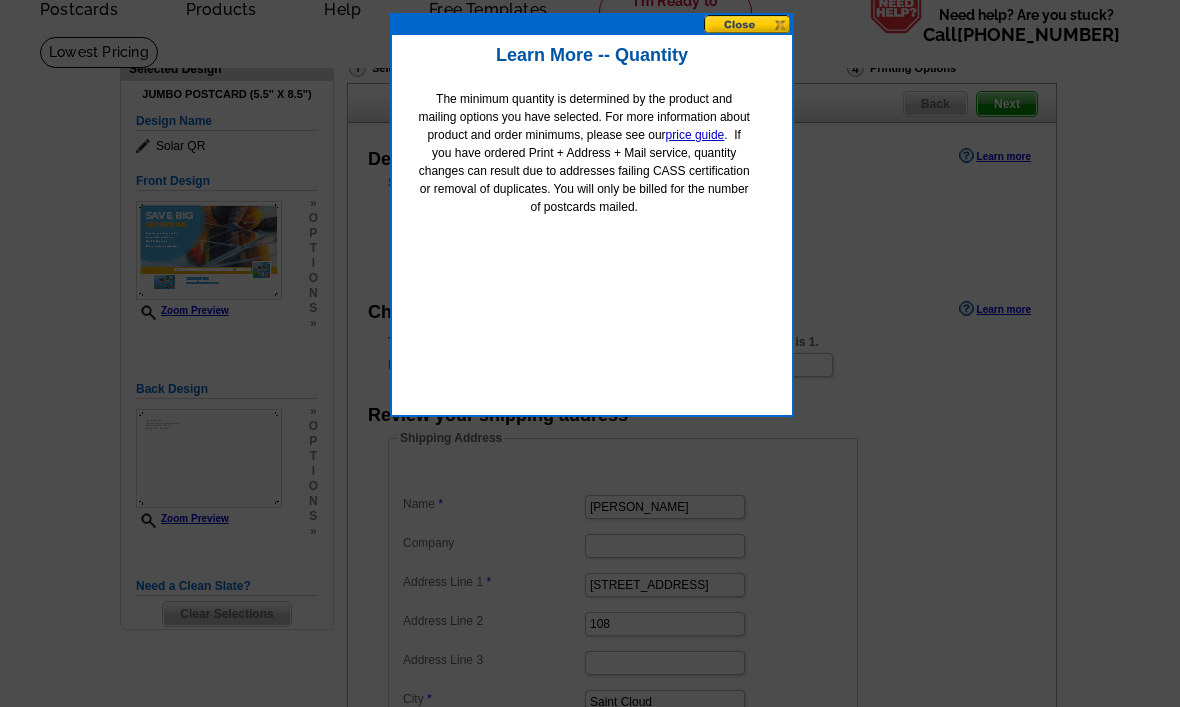 click at bounding box center [590, 305] 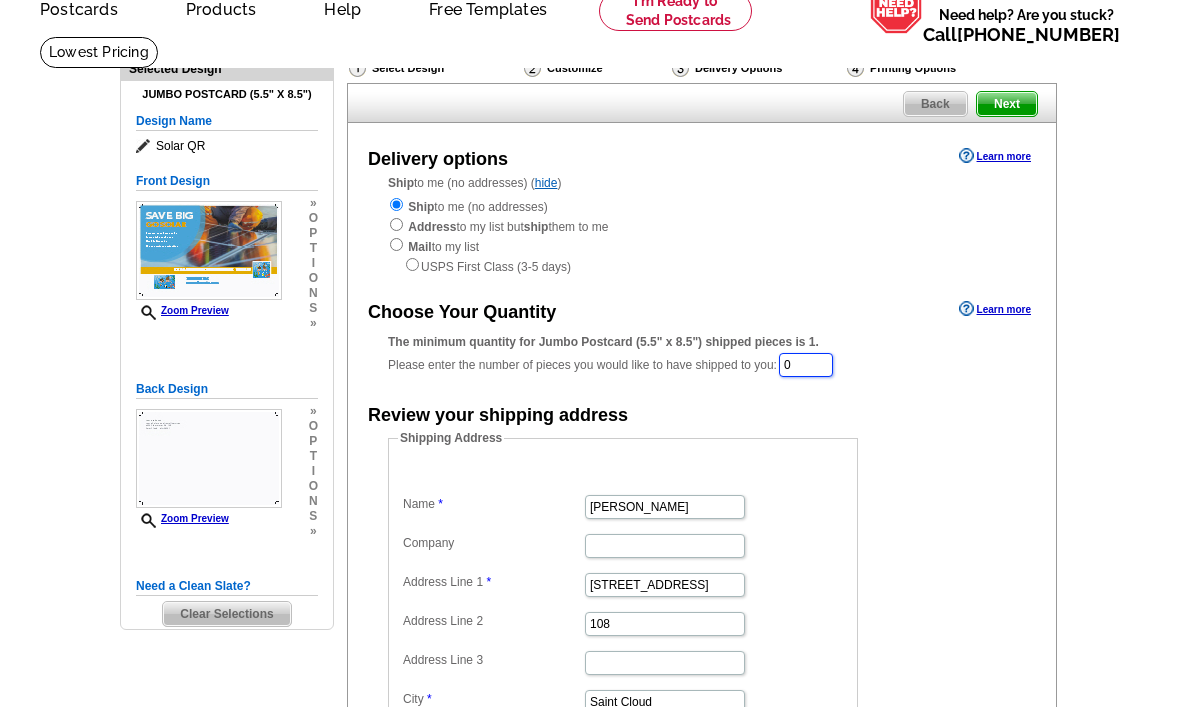 click on "0" at bounding box center [806, 365] 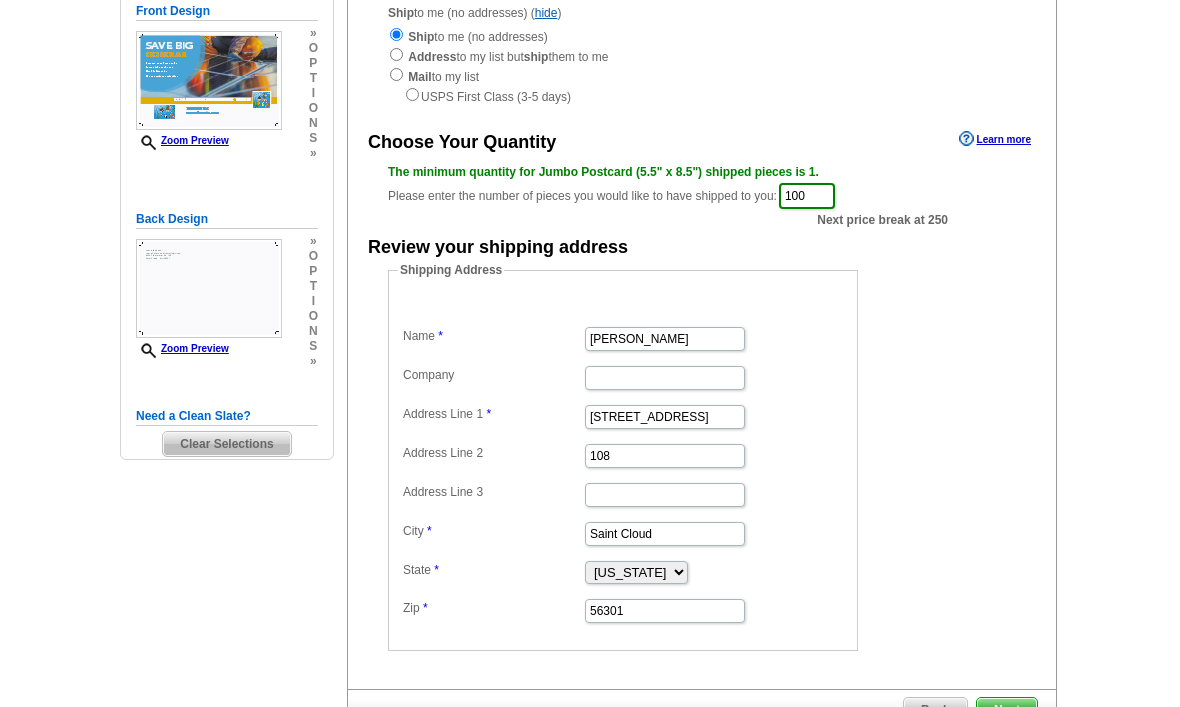 scroll, scrollTop: 0, scrollLeft: 0, axis: both 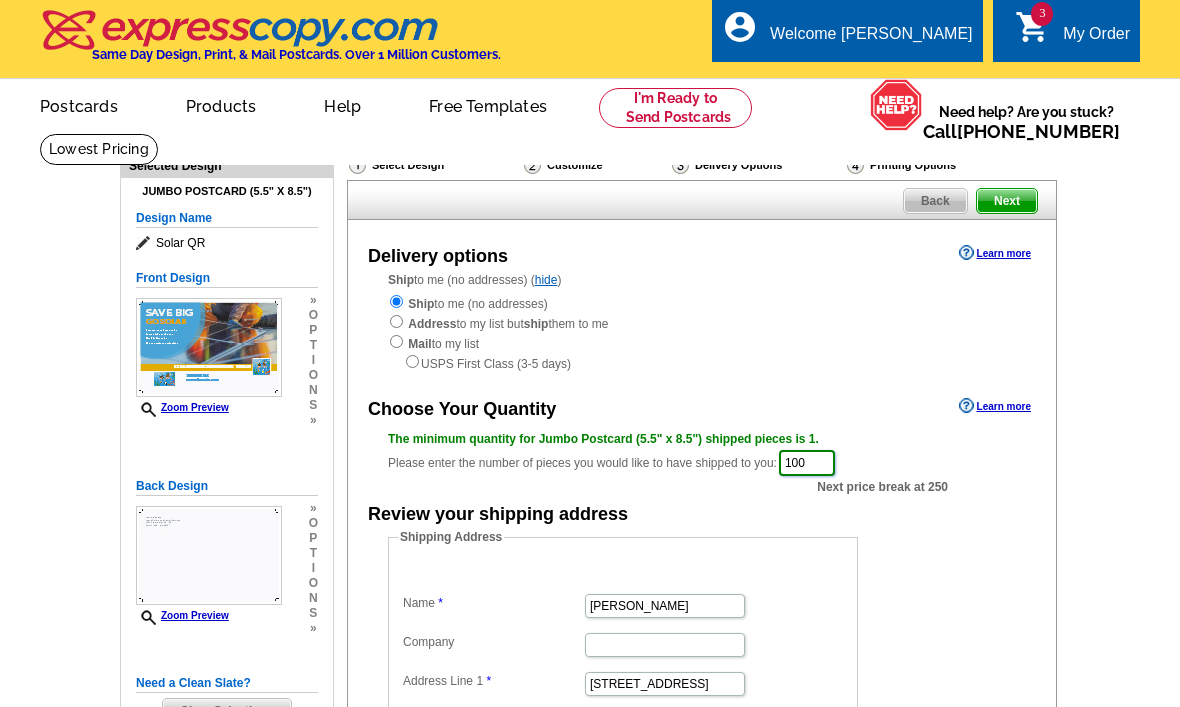 type on "100" 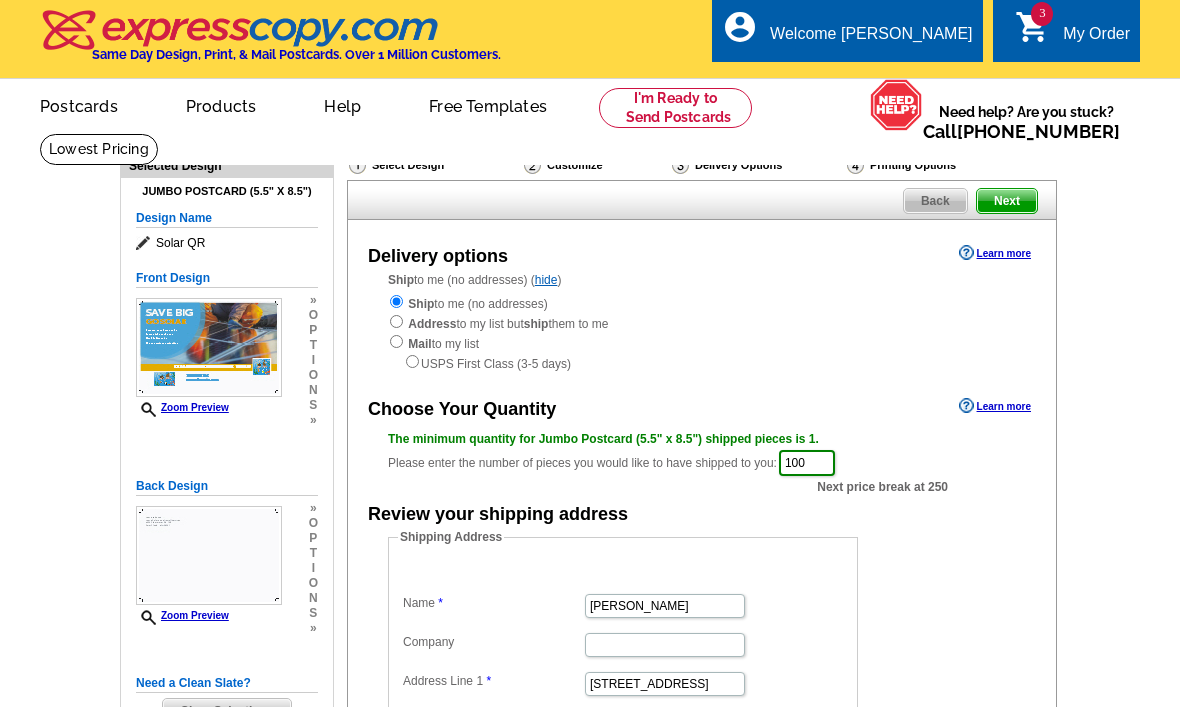 click on "Next" at bounding box center [1007, 201] 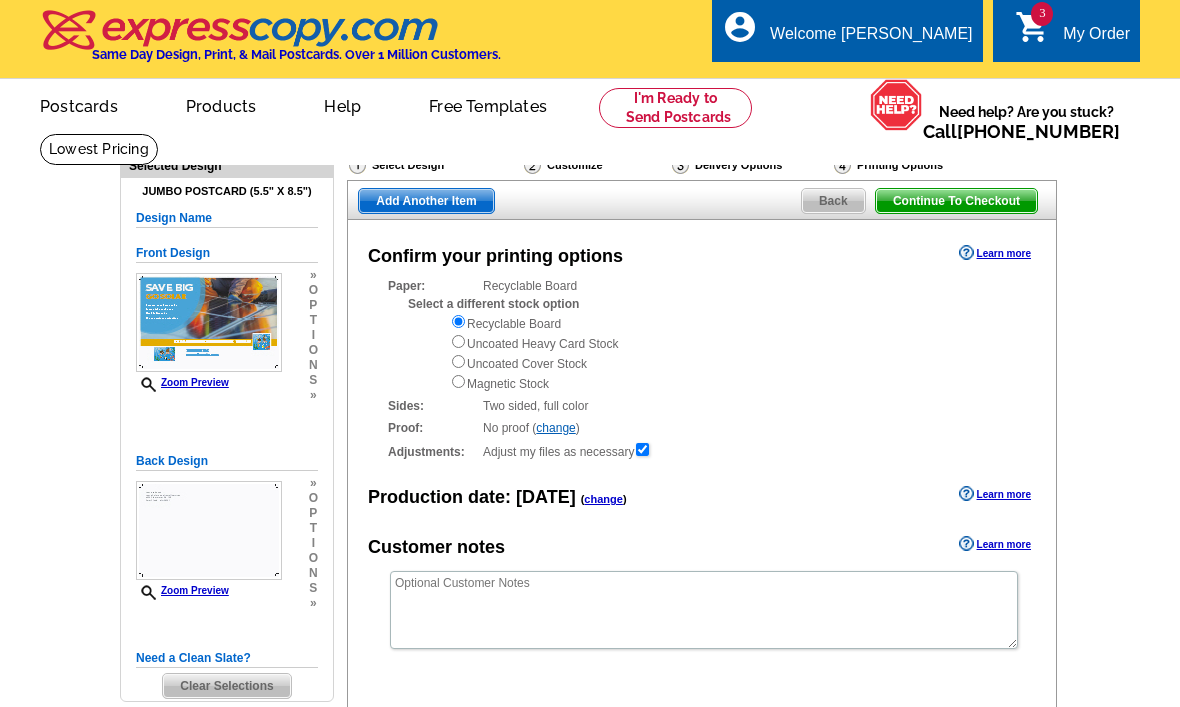 scroll, scrollTop: 0, scrollLeft: 0, axis: both 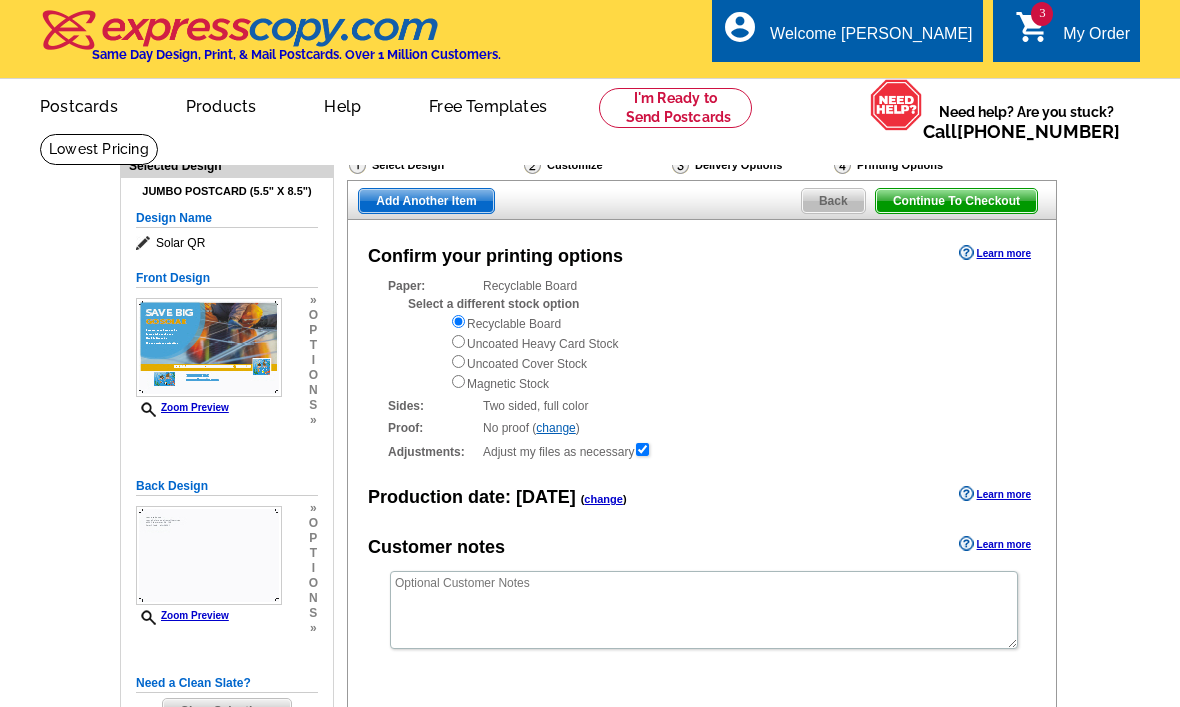click on "Continue To Checkout" at bounding box center [956, 201] 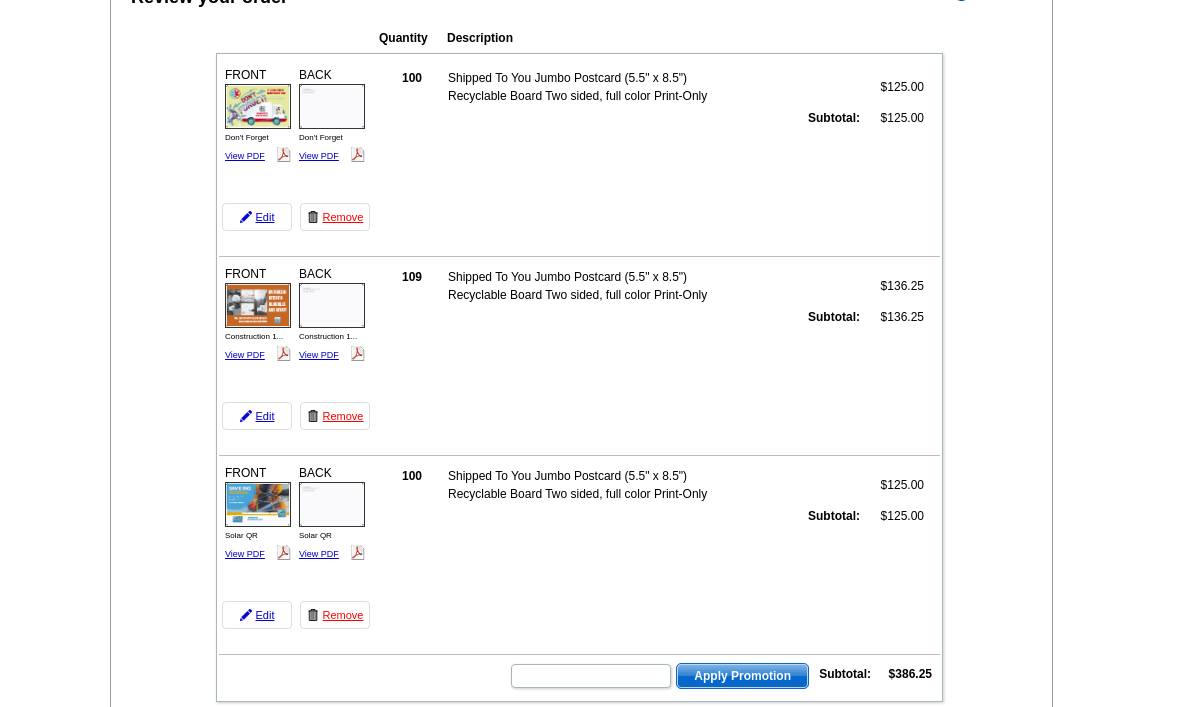 scroll, scrollTop: 295, scrollLeft: 0, axis: vertical 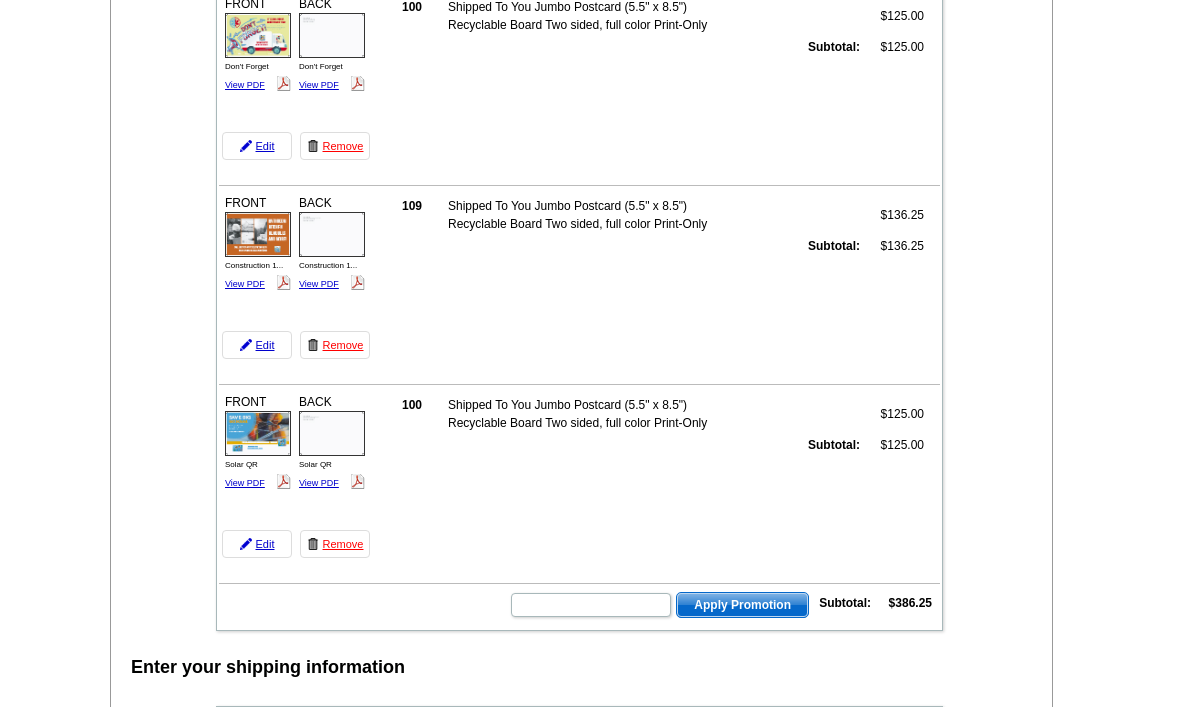 click on "View PDF" at bounding box center (245, 483) 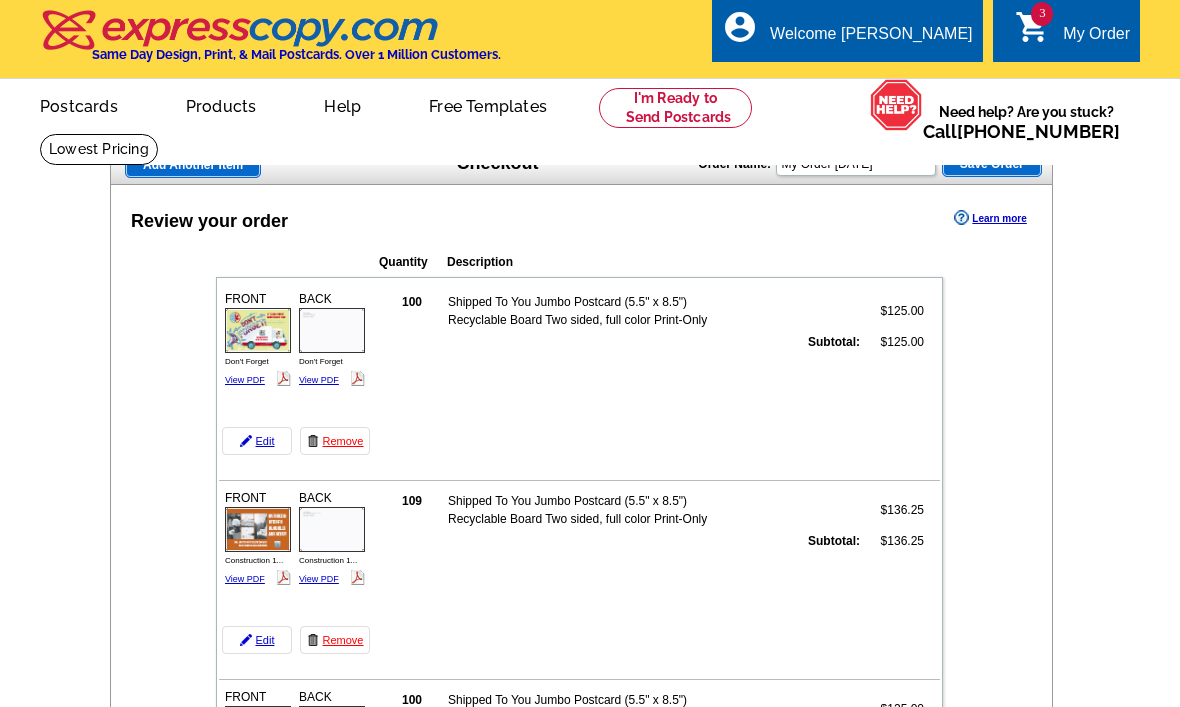 scroll, scrollTop: 329, scrollLeft: 0, axis: vertical 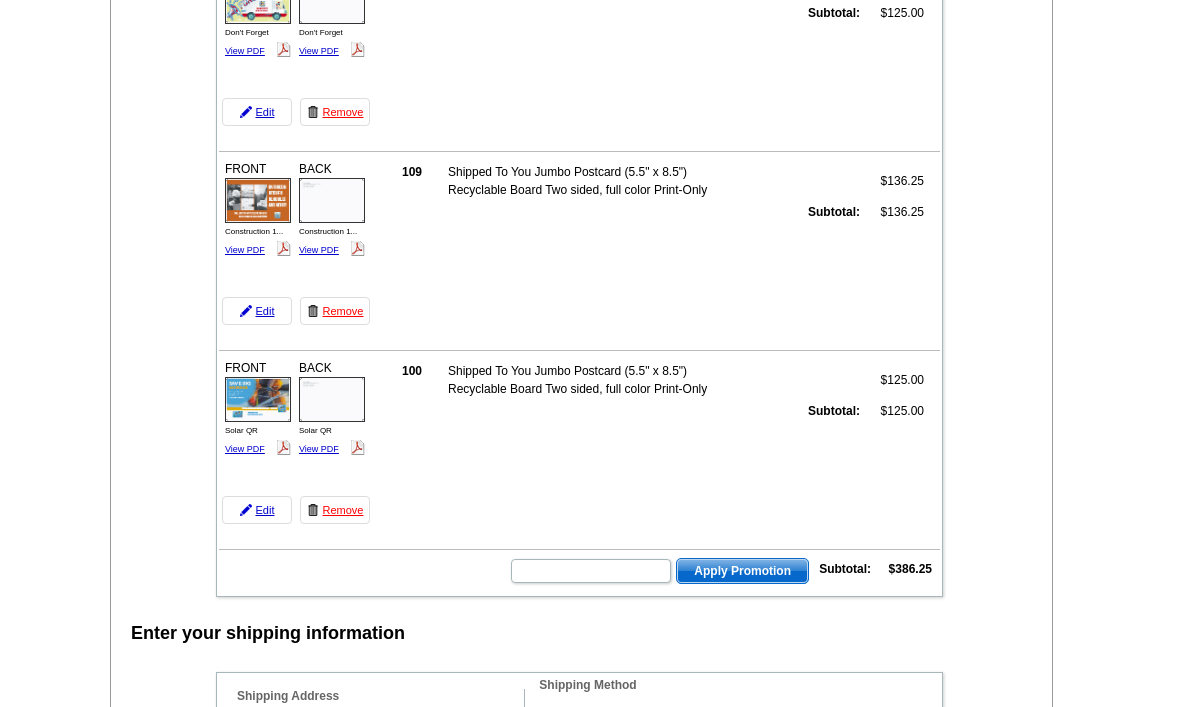 click on "View PDF" at bounding box center [319, 449] 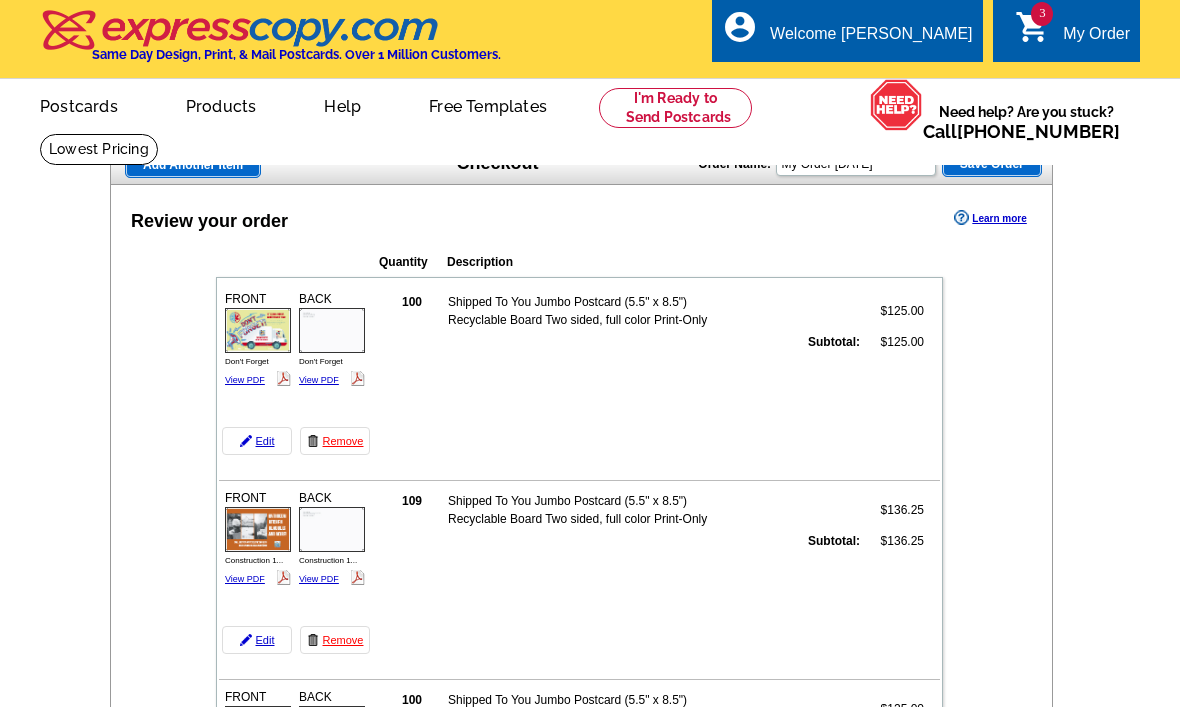scroll, scrollTop: 1, scrollLeft: 0, axis: vertical 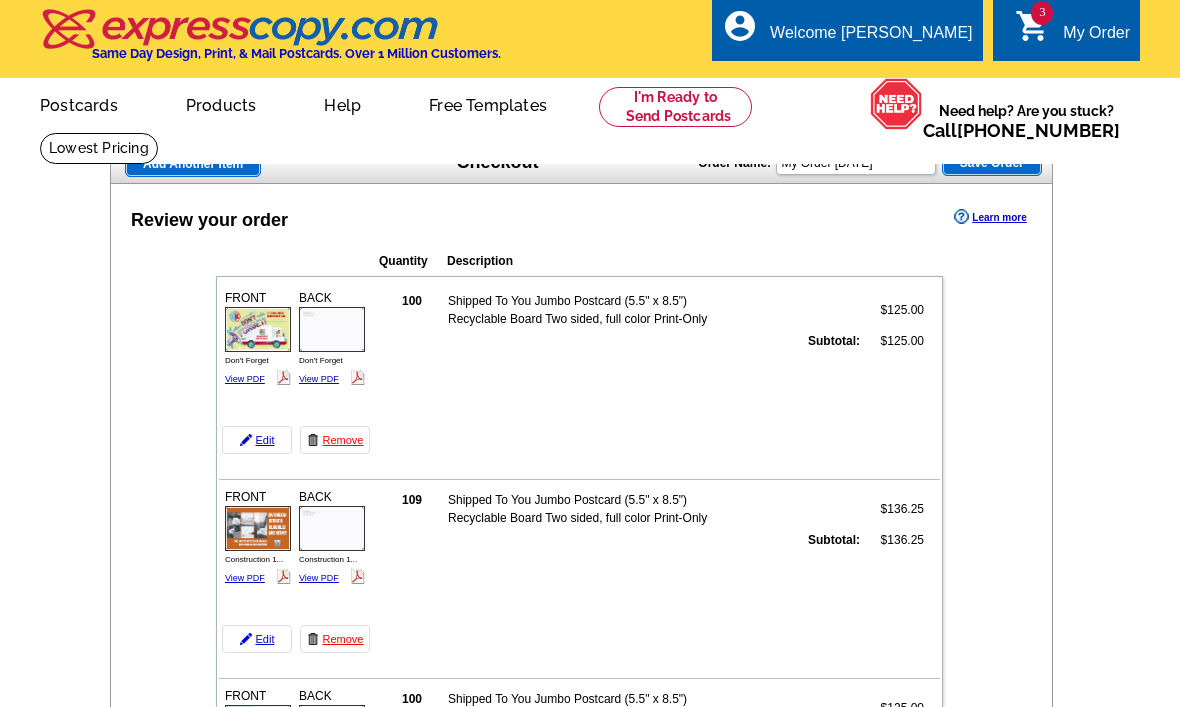 click on "Add Another Item" at bounding box center [193, 164] 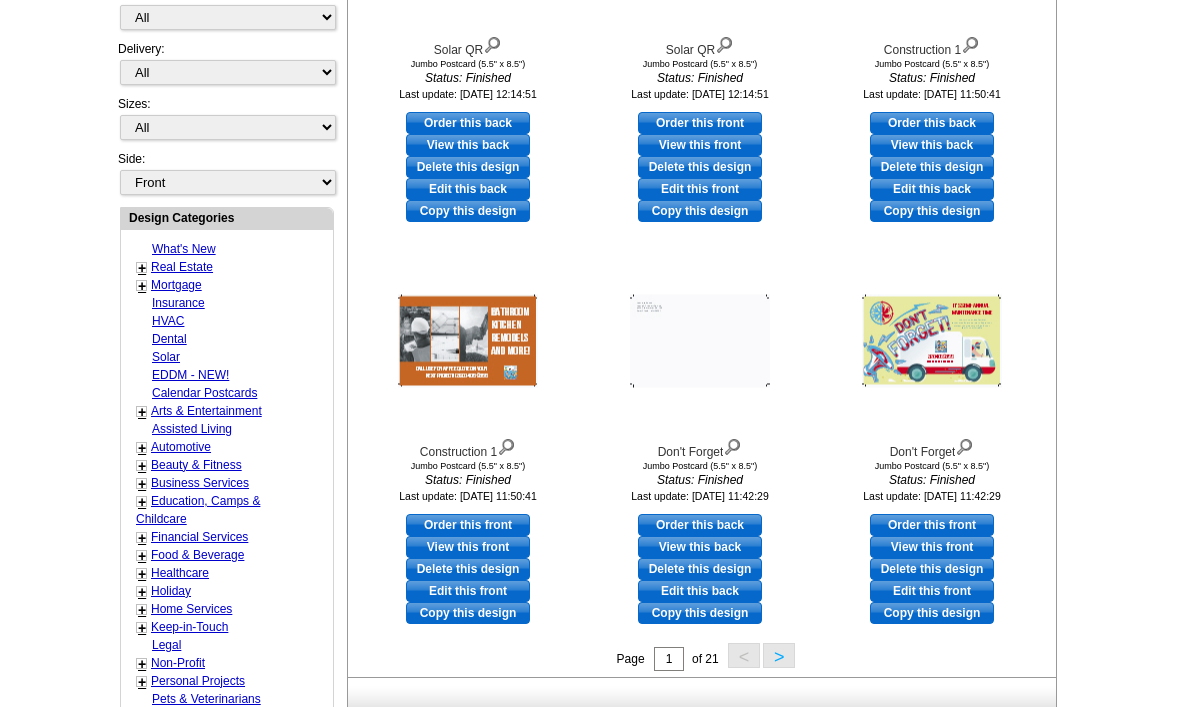 scroll, scrollTop: 544, scrollLeft: 0, axis: vertical 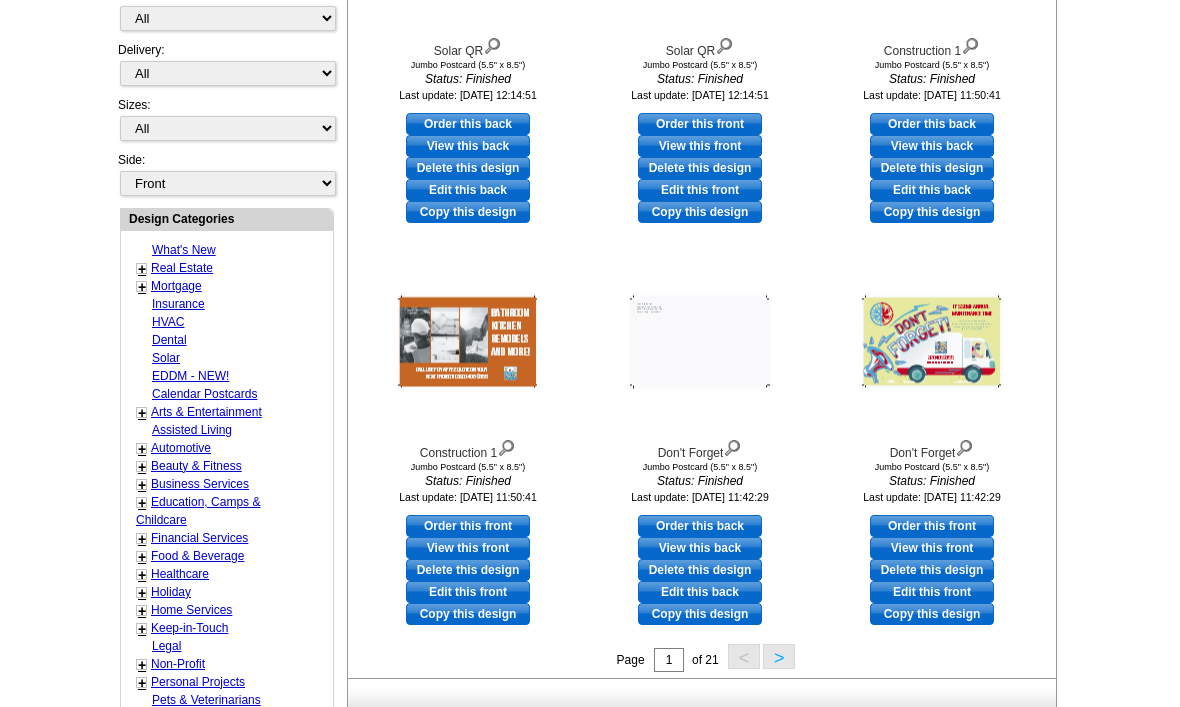 click on "Design Categories" at bounding box center (227, 219) 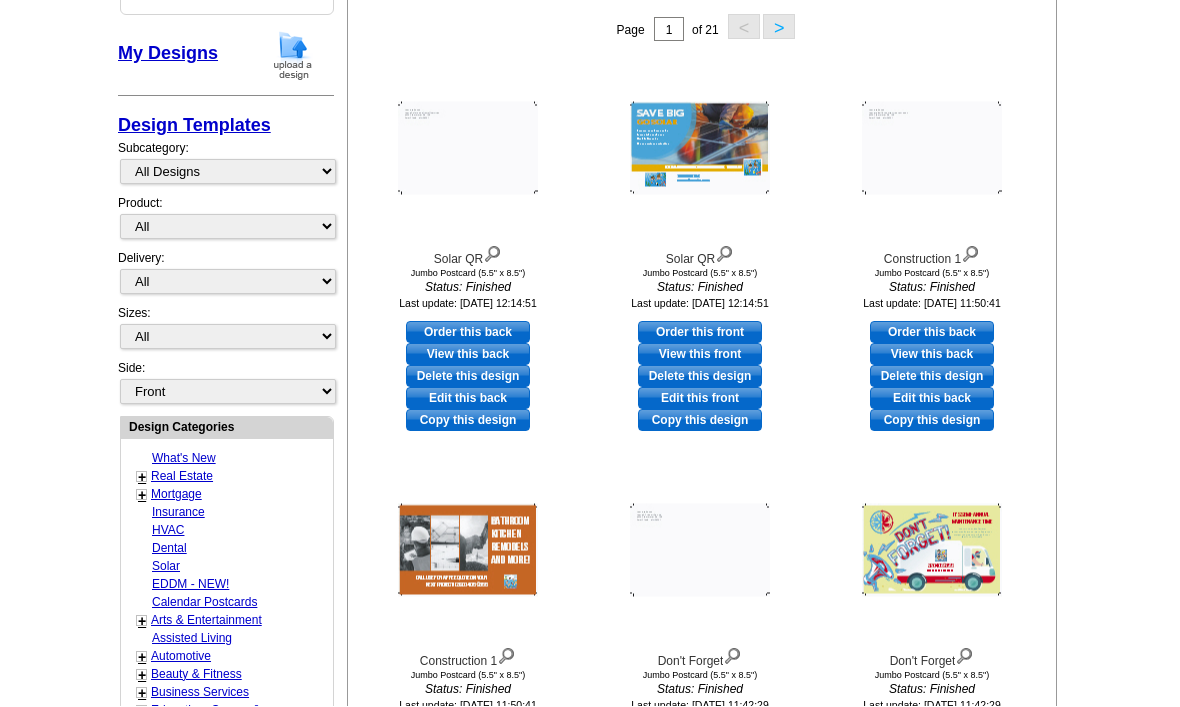 click on "Design Templates" at bounding box center [194, 126] 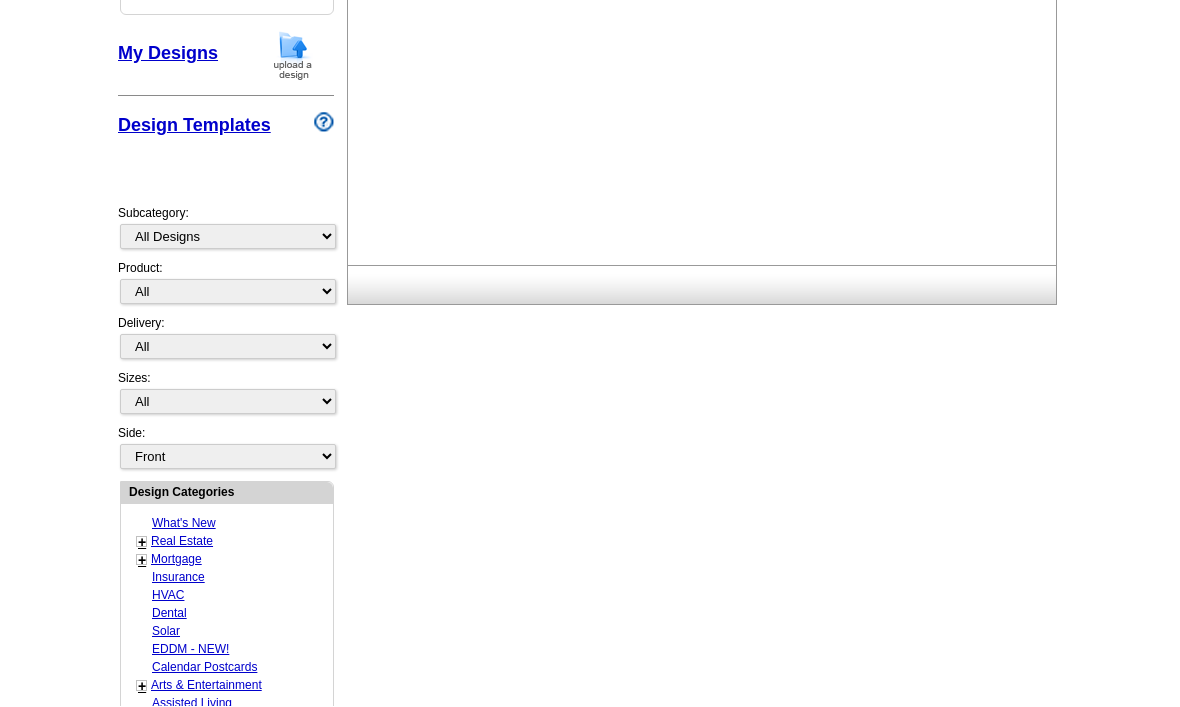 scroll, scrollTop: 337, scrollLeft: 0, axis: vertical 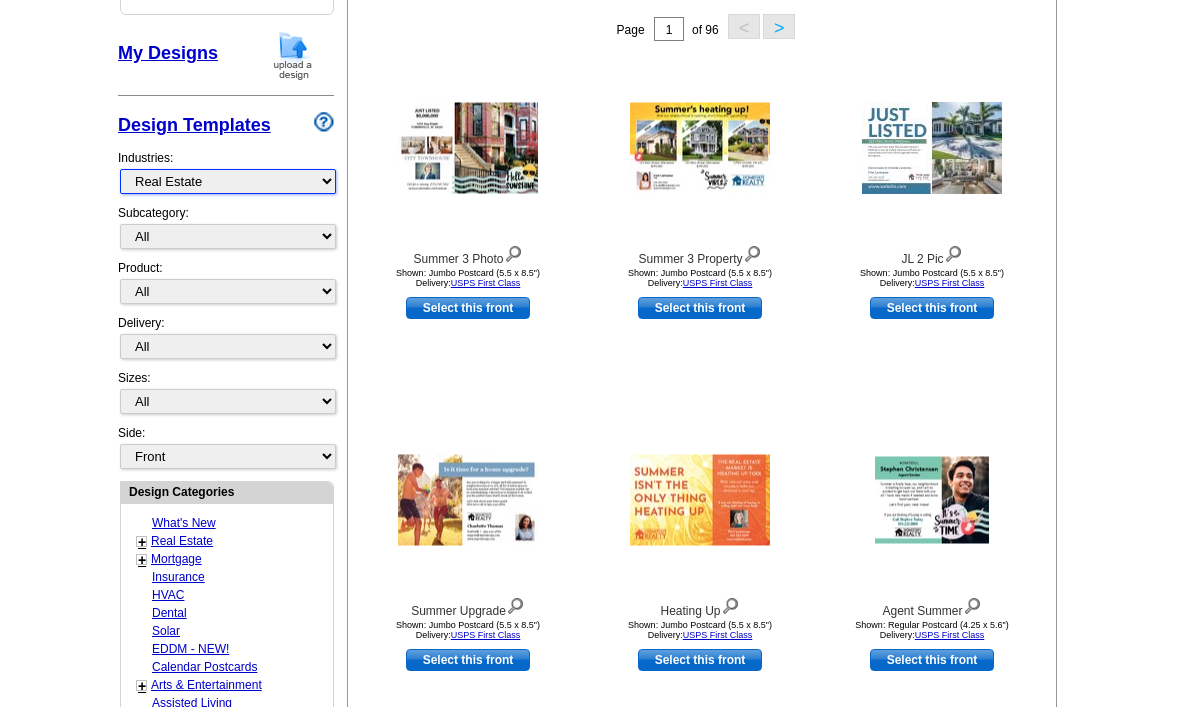 click on "What's New Real Estate Mortgage Insurance HVAC Dental Solar EDDM - NEW! Calendar Postcards Arts & Entertainment Assisted Living Automotive Beauty & Fitness Business Services Education, Camps & Childcare Financial Services Food & Beverage Healthcare Holiday Home Services Keep-in-Touch Legal Non-Profit Personal Projects Pets & Veterinarians Photo Cards Religion & Faith Retail Seasonal Sports & Recreation Sports Schedules Travel Greeting Cards All Postcards All Flyers & Brochures All Business Cards All Door Hangers All Greeting Cards" at bounding box center [228, 181] 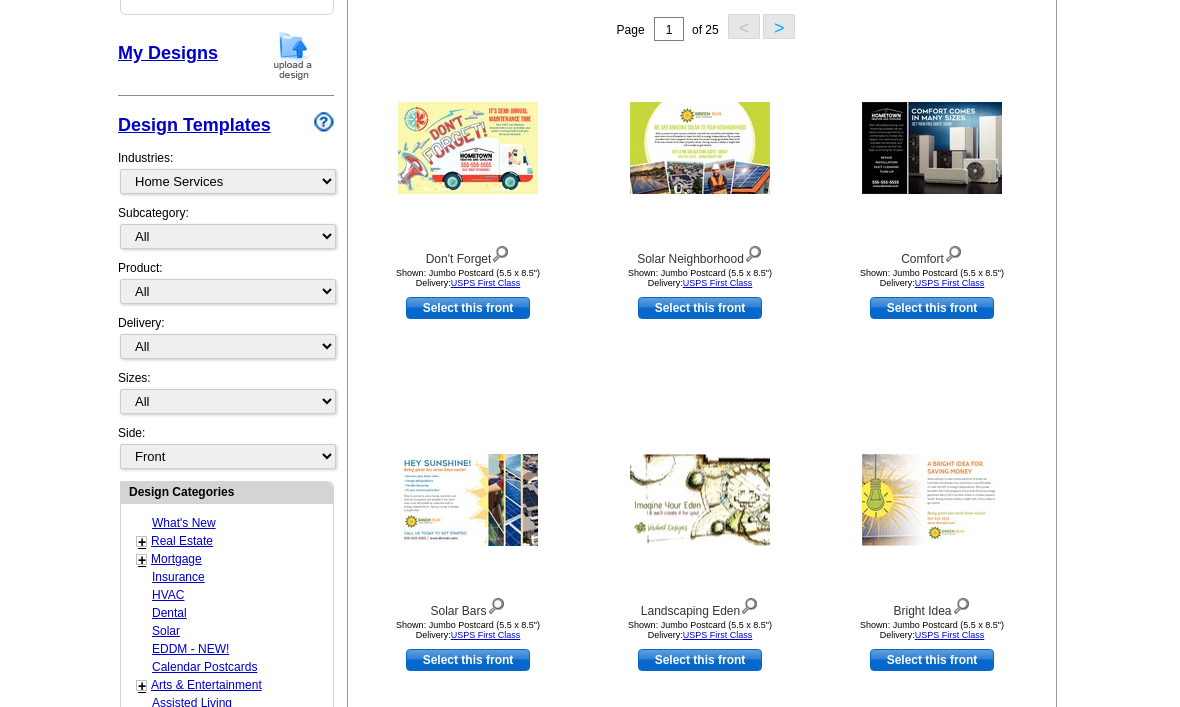 click on ">" at bounding box center [779, 26] 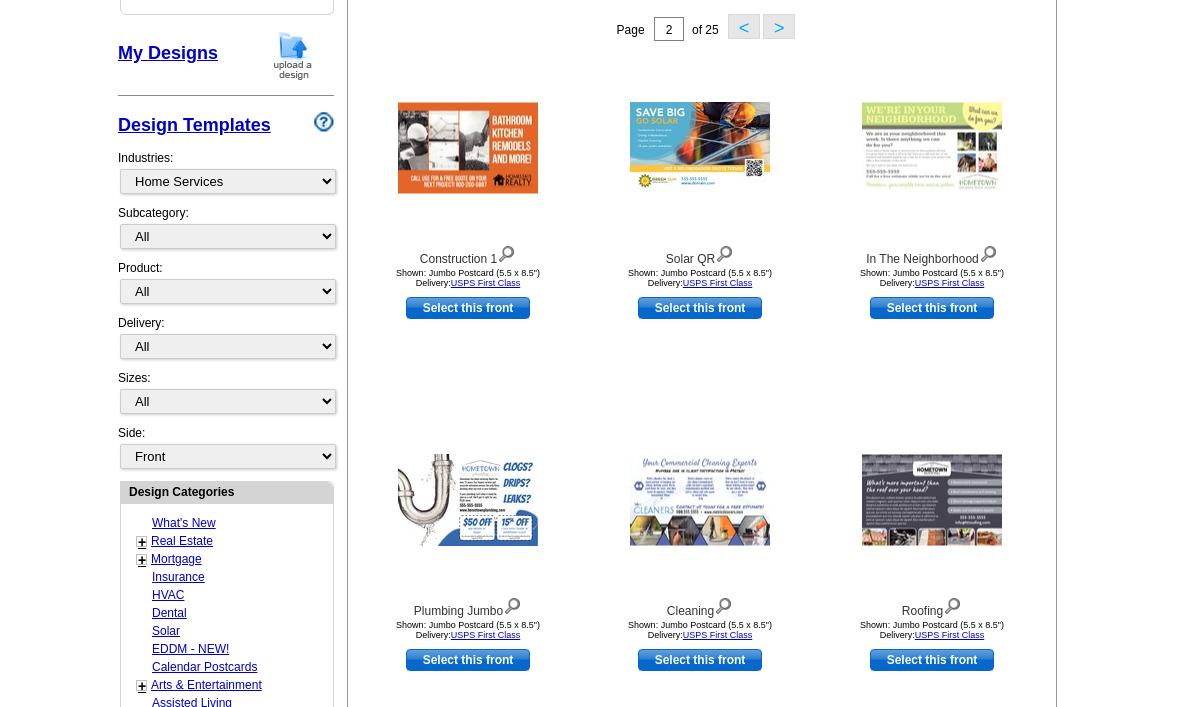 click on ">" at bounding box center (779, 26) 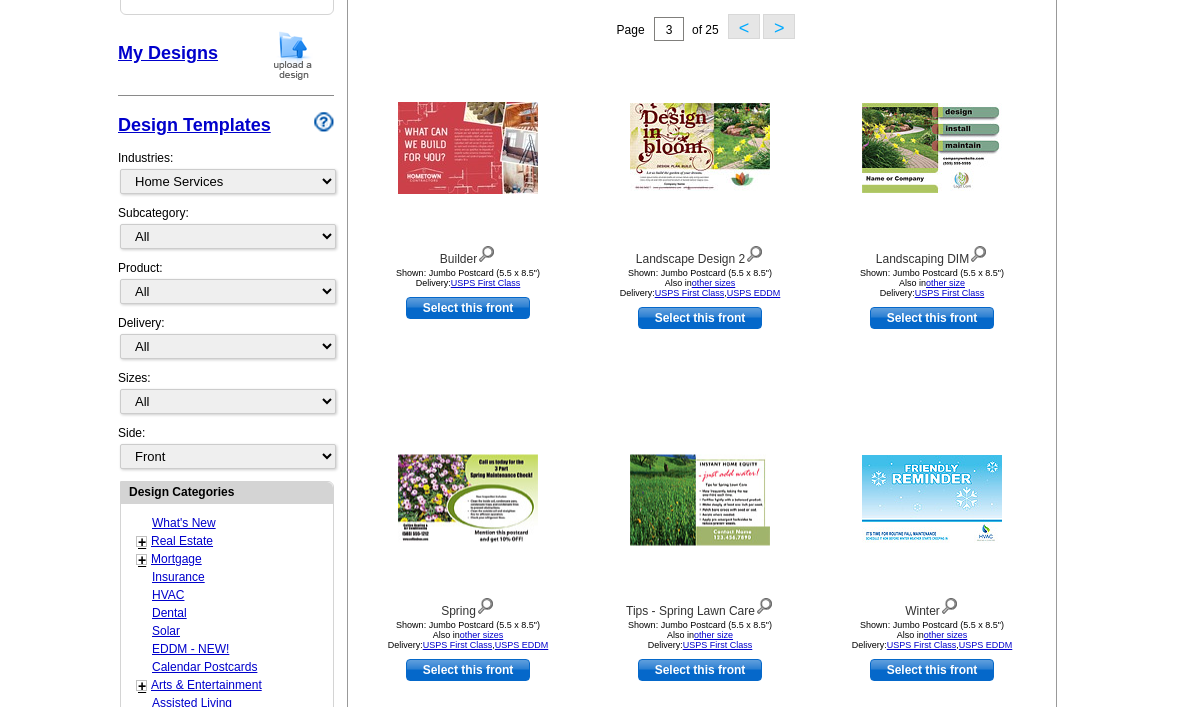 click on "<" at bounding box center [744, 26] 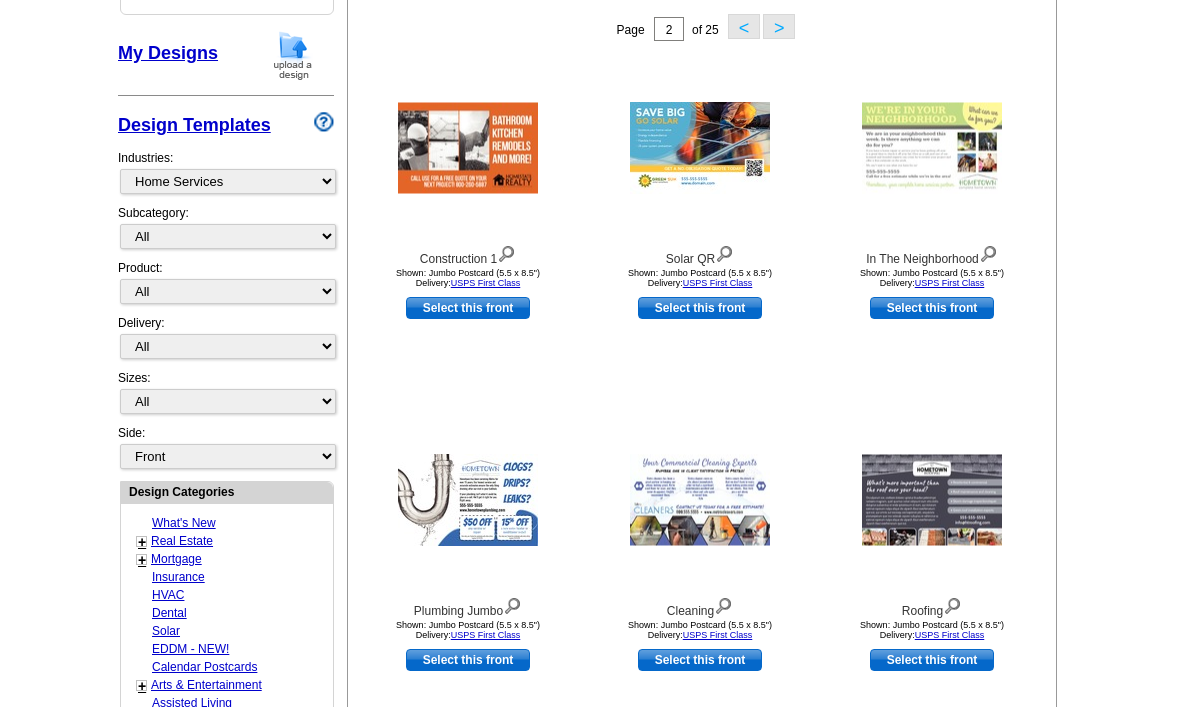 click on "Select this front" at bounding box center (932, 308) 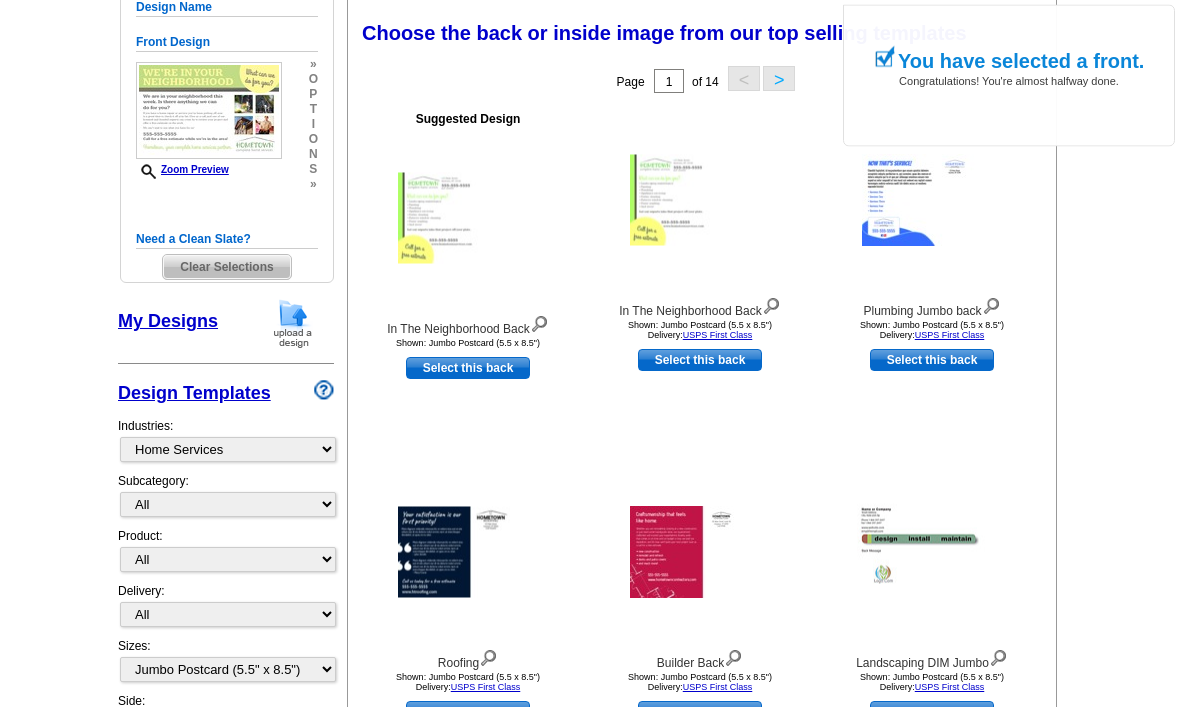 scroll, scrollTop: 281, scrollLeft: 0, axis: vertical 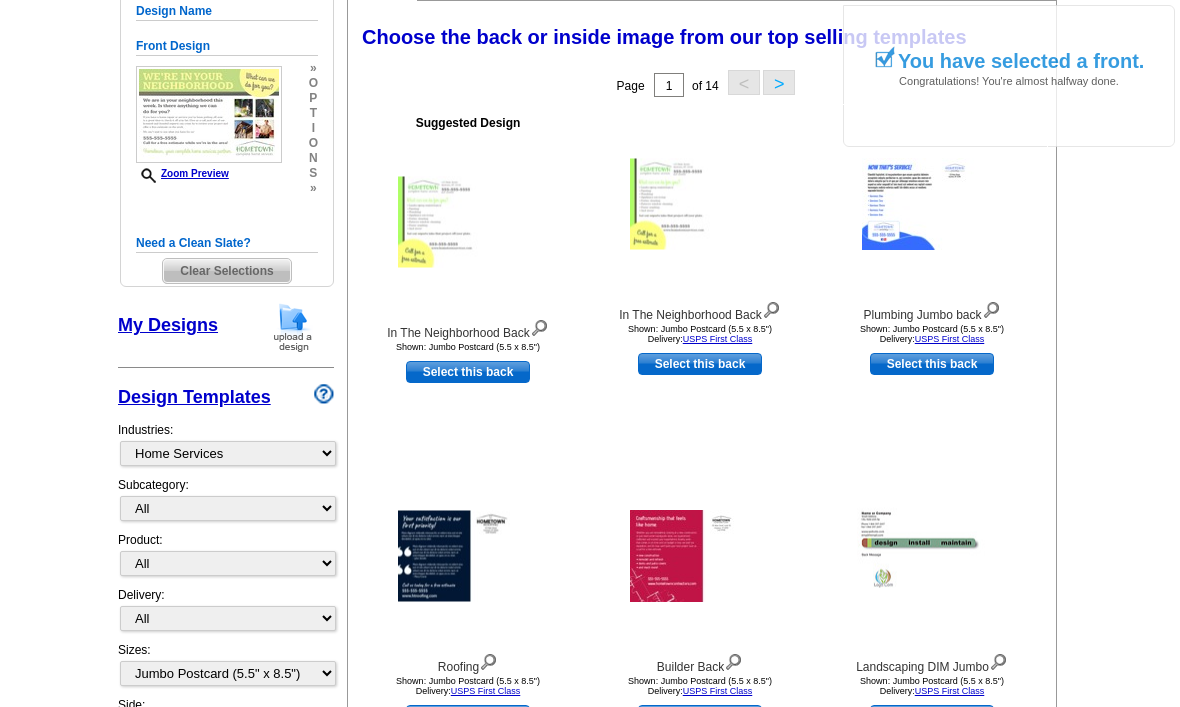 click on "Select this back" at bounding box center (468, 372) 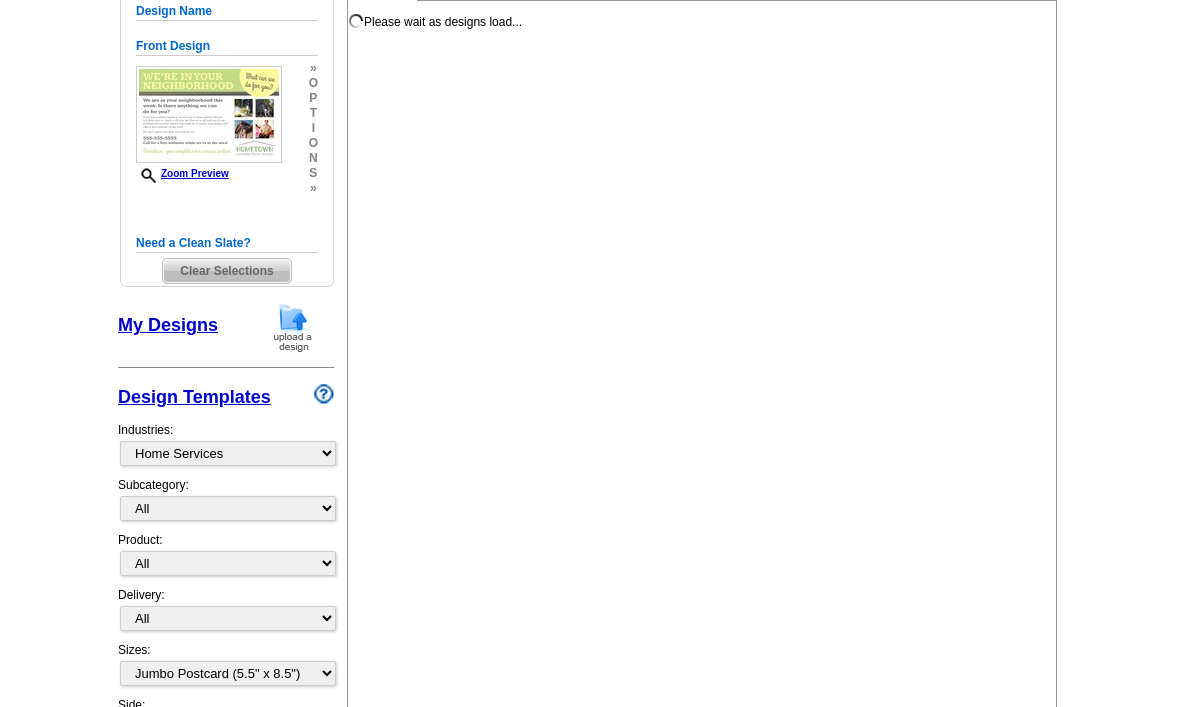 select on "front" 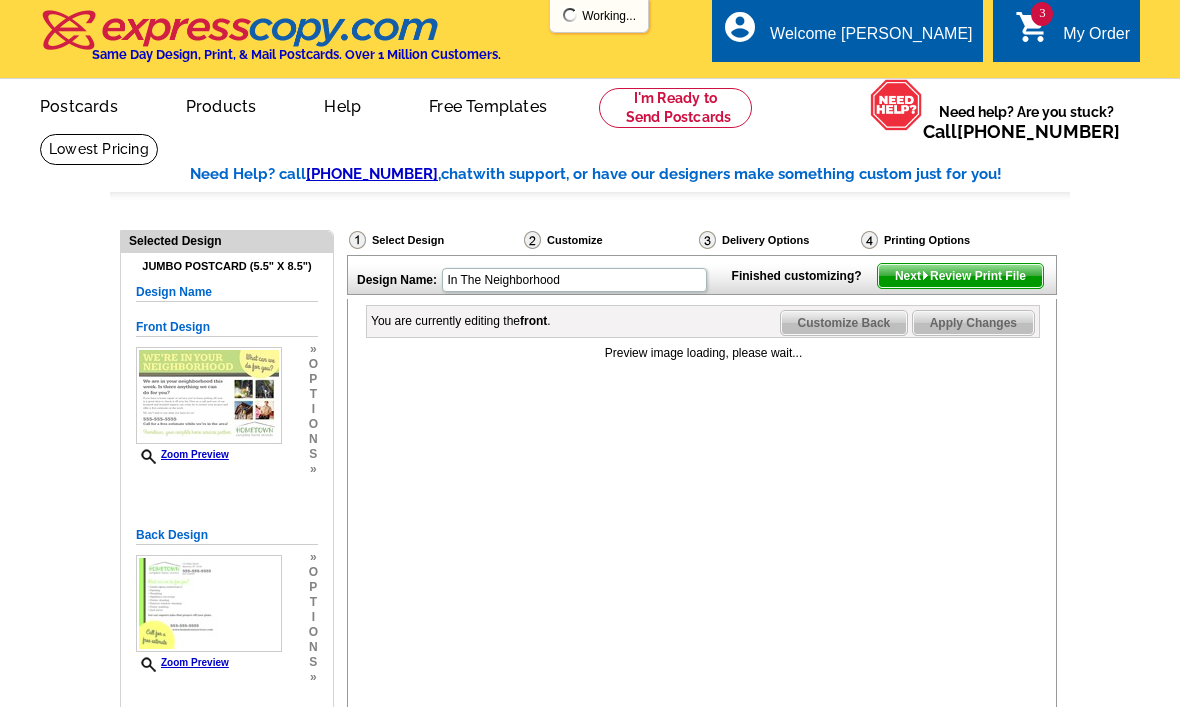 scroll, scrollTop: 0, scrollLeft: 0, axis: both 